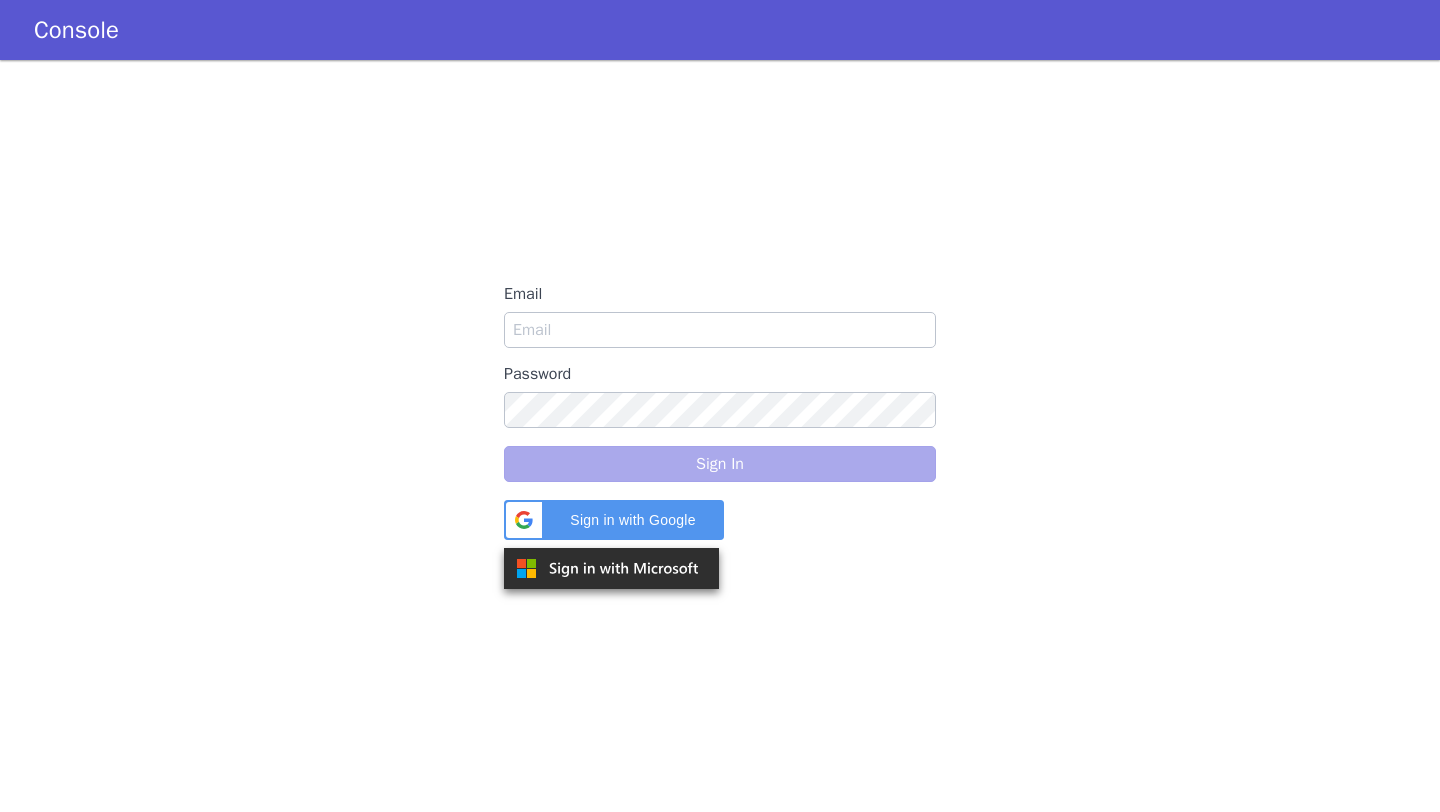 scroll, scrollTop: 0, scrollLeft: 0, axis: both 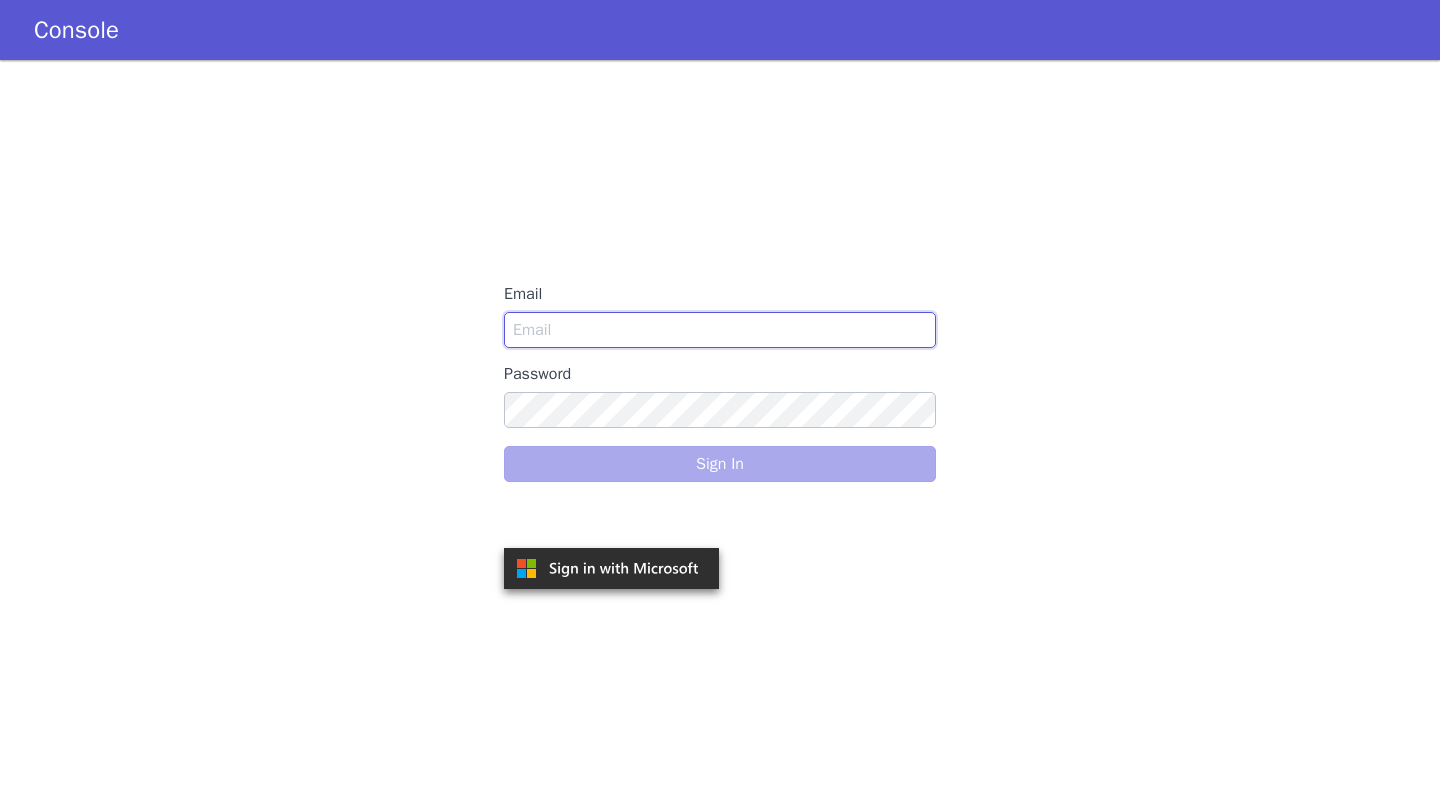 type on "[PERSON_NAME][EMAIL_ADDRESS][PERSON_NAME]" 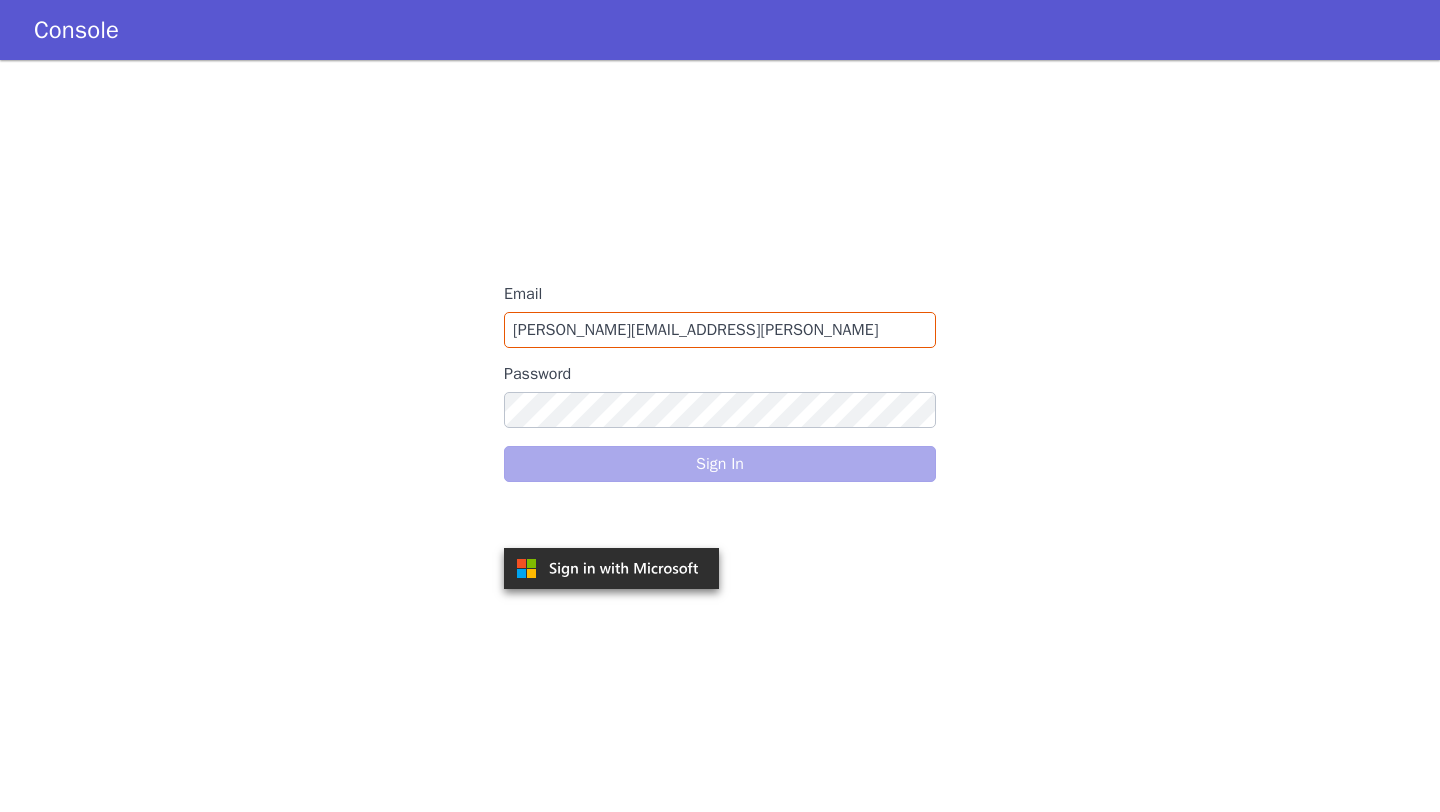 click on "Sign In" at bounding box center [720, 464] 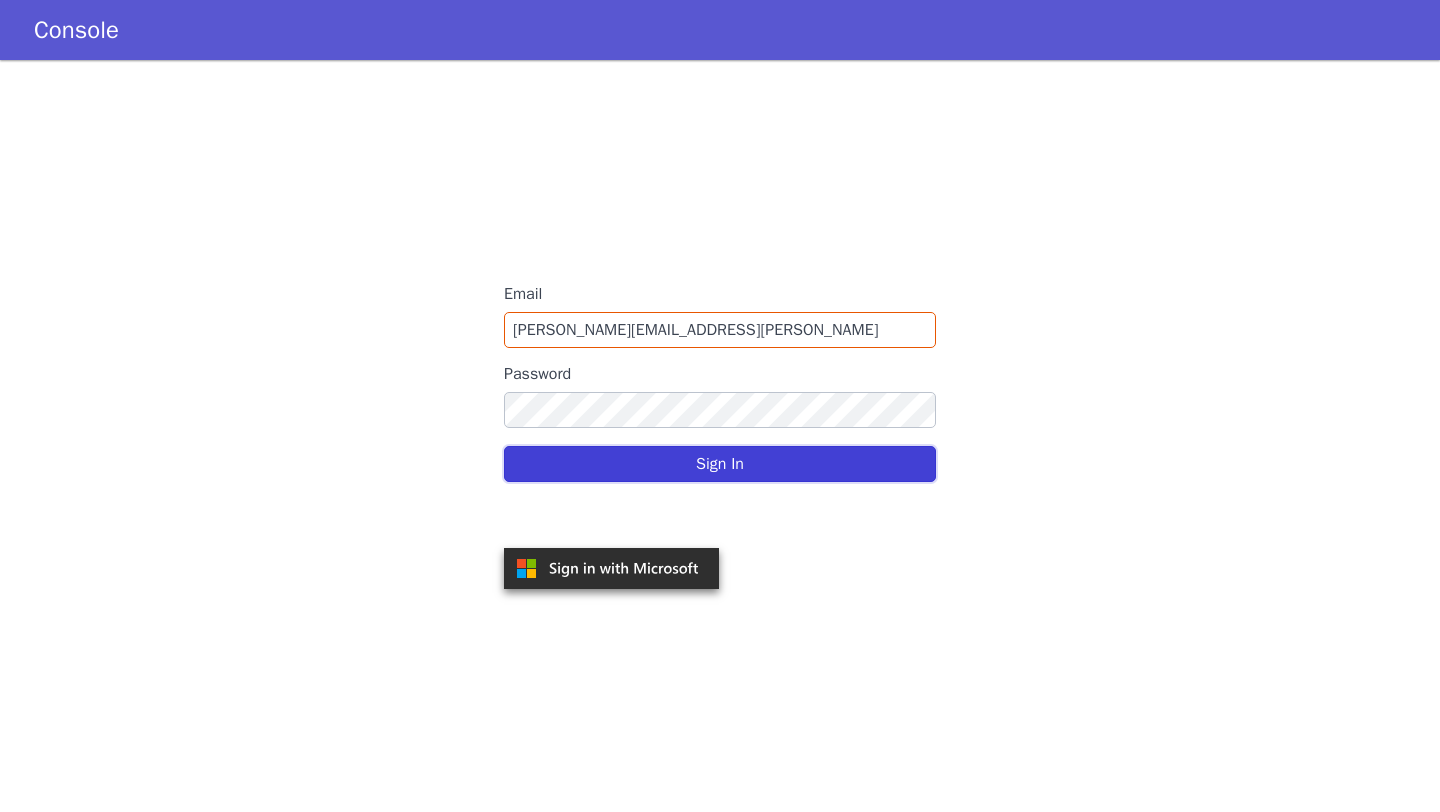 click on "Sign In" at bounding box center (720, 464) 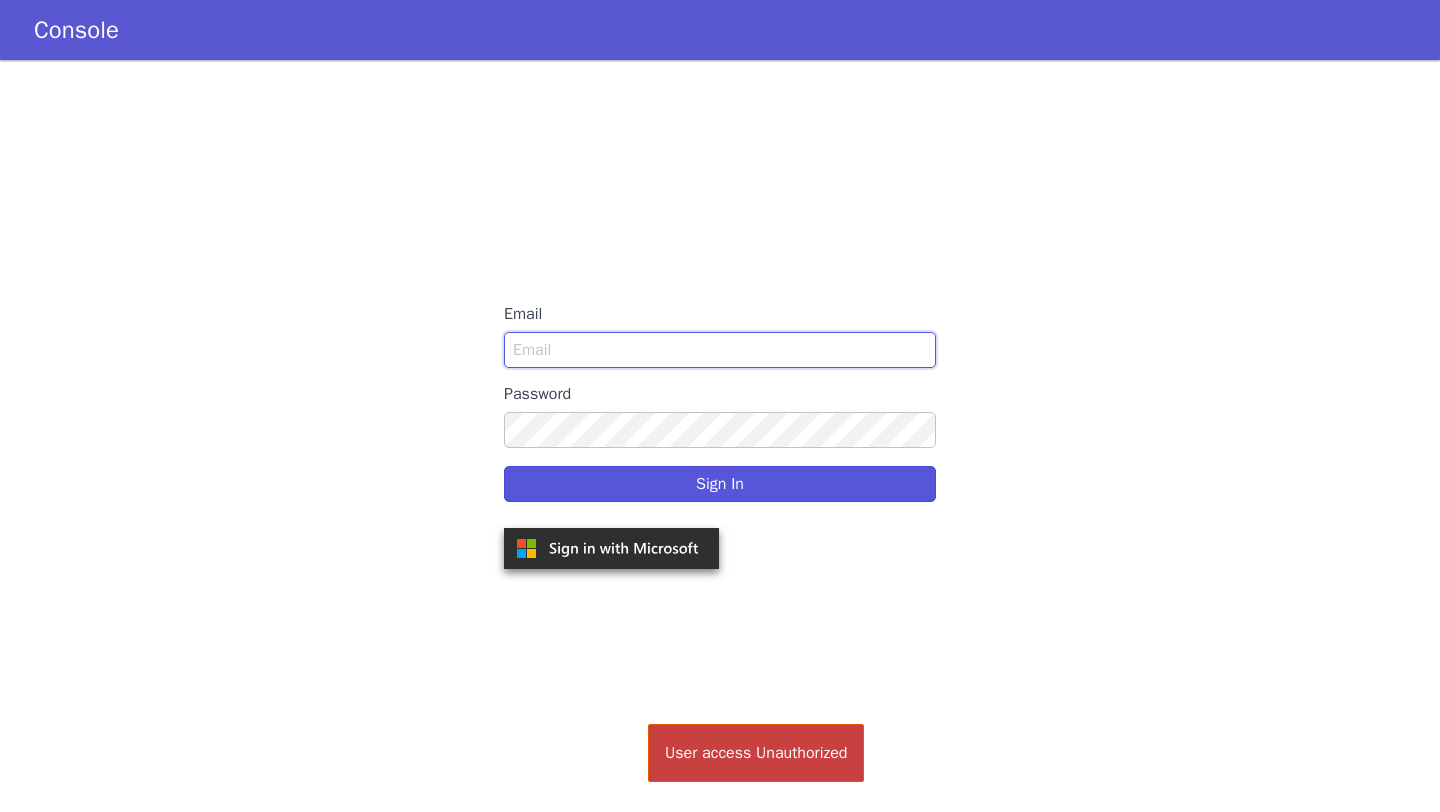 type on "[PERSON_NAME][EMAIL_ADDRESS][PERSON_NAME]" 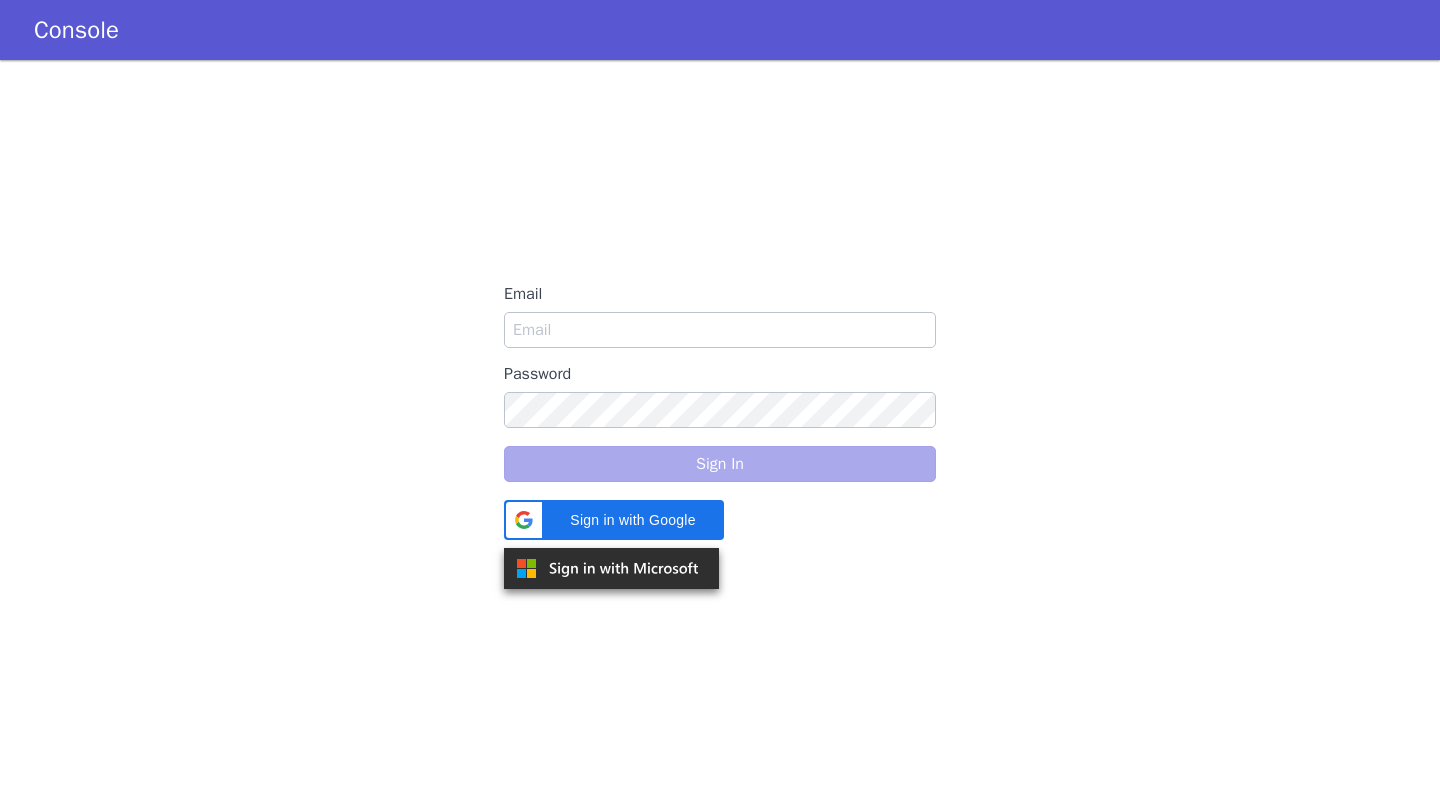 scroll, scrollTop: 0, scrollLeft: 0, axis: both 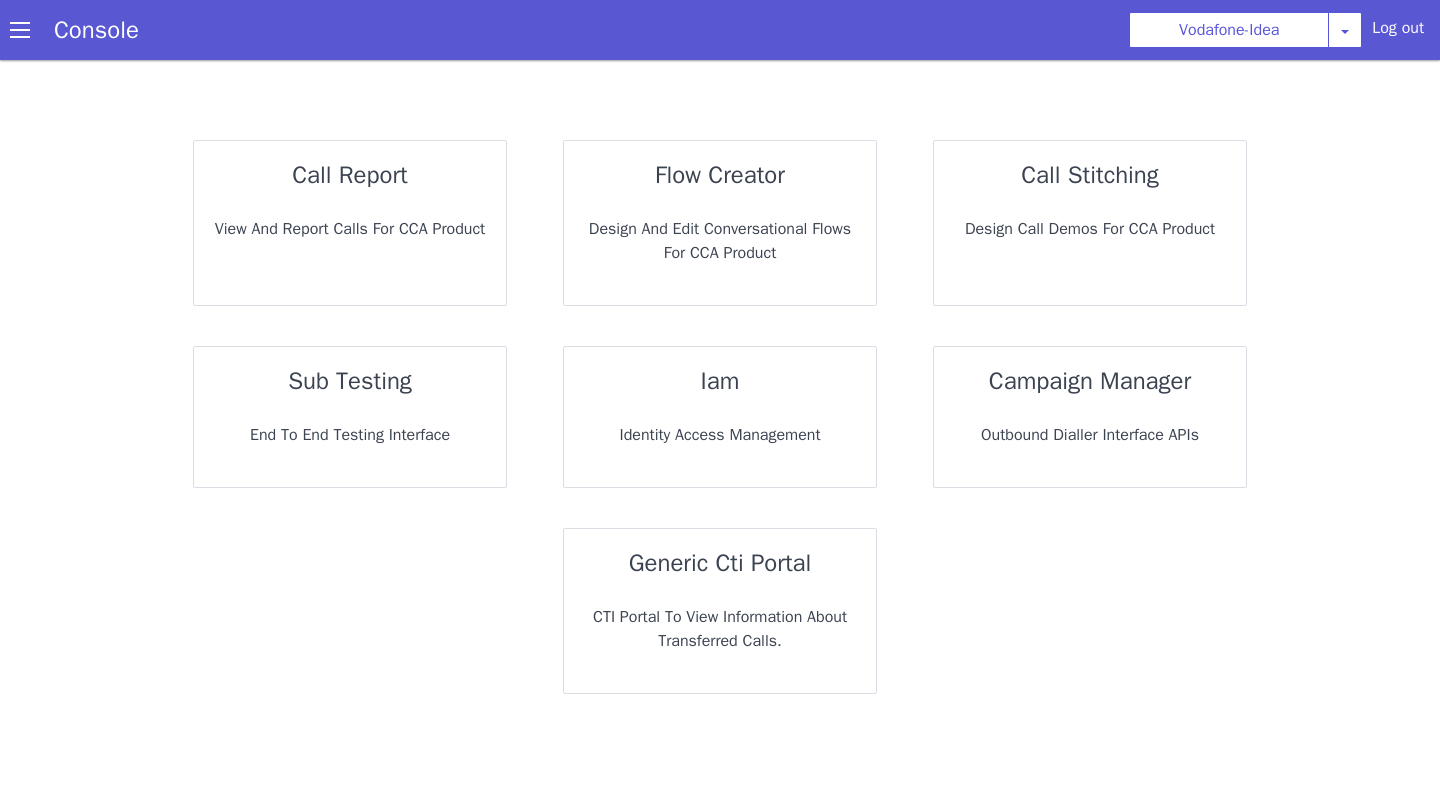 click on "sub testing End to End Testing Interface" at bounding box center [350, 417] 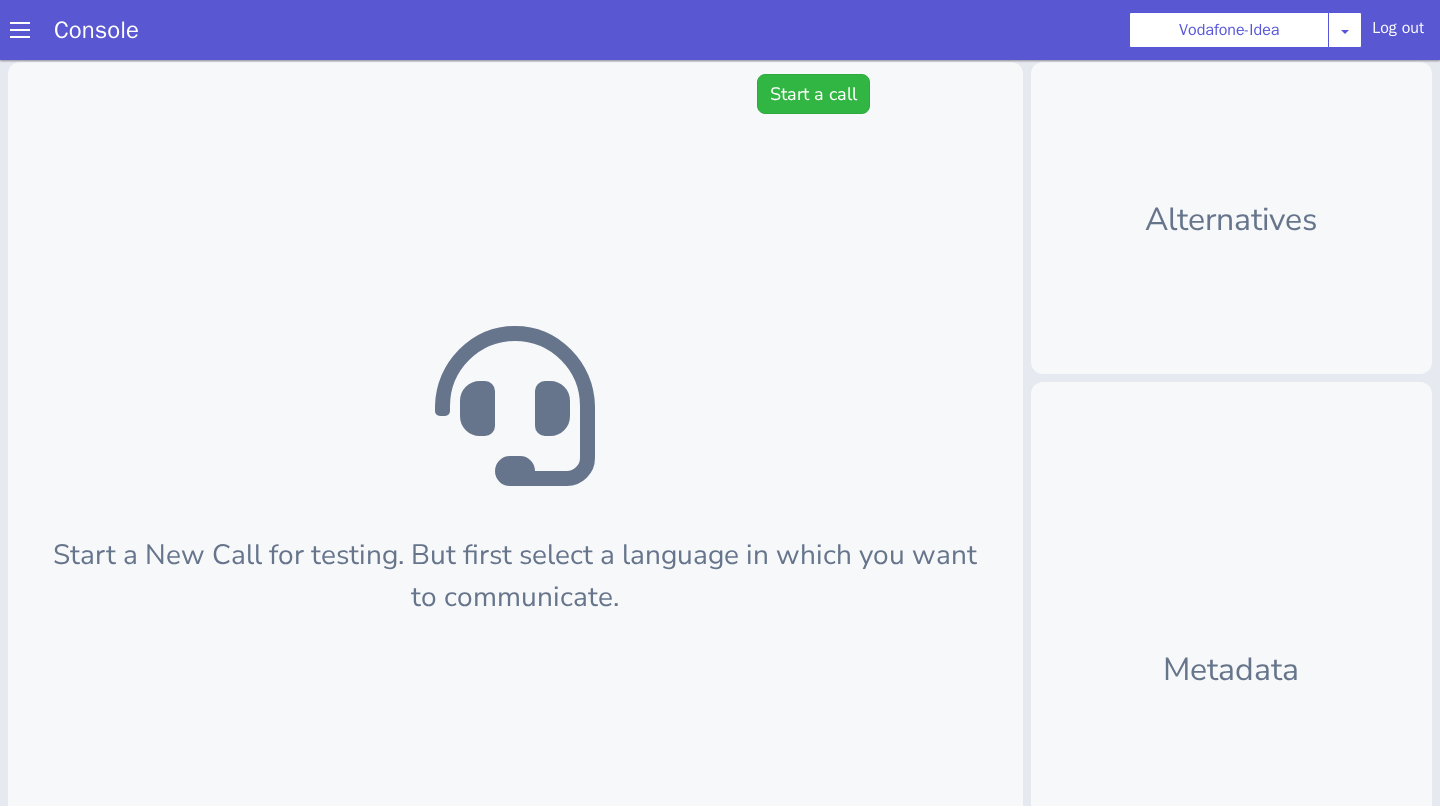 scroll, scrollTop: 0, scrollLeft: 0, axis: both 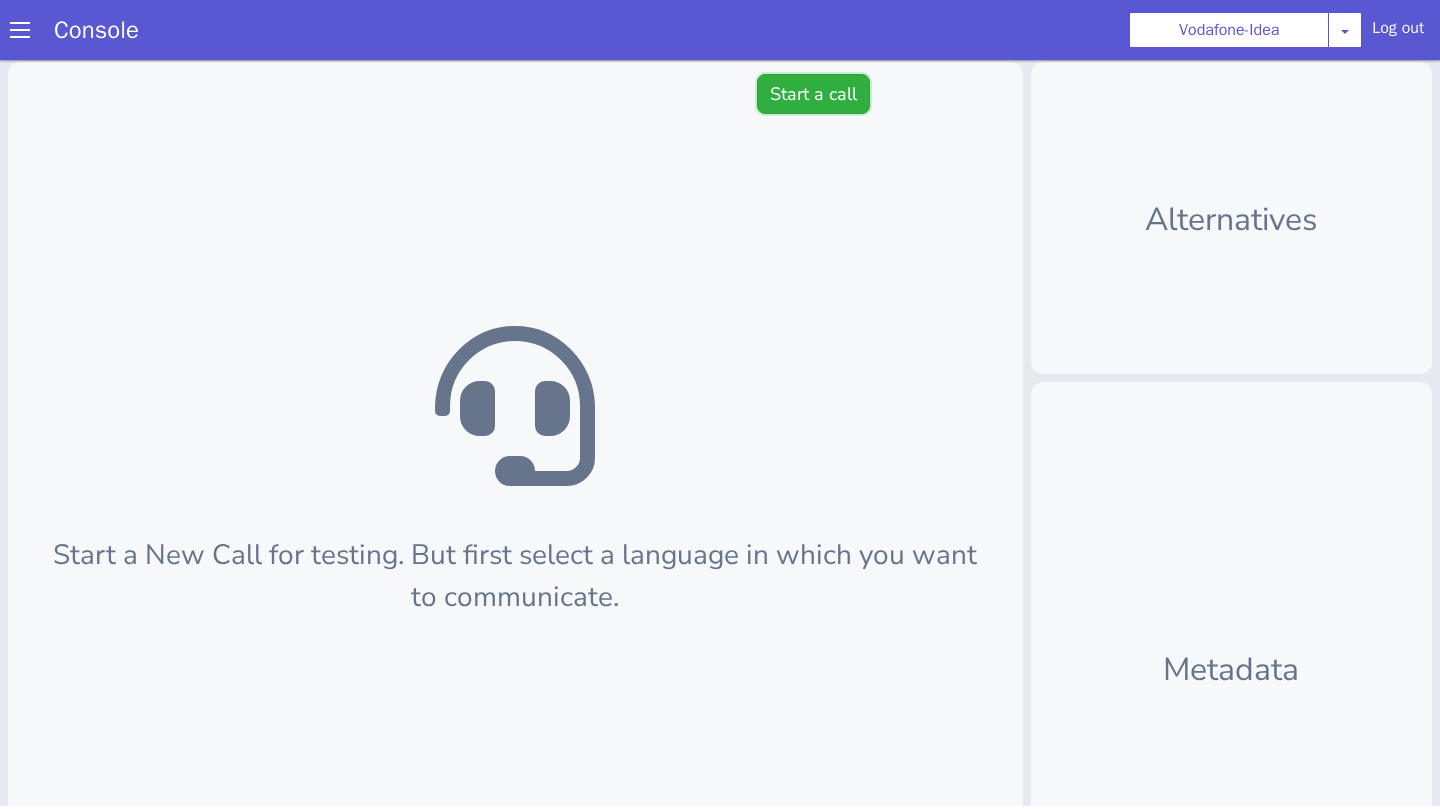 click on "Start a call" at bounding box center (813, 94) 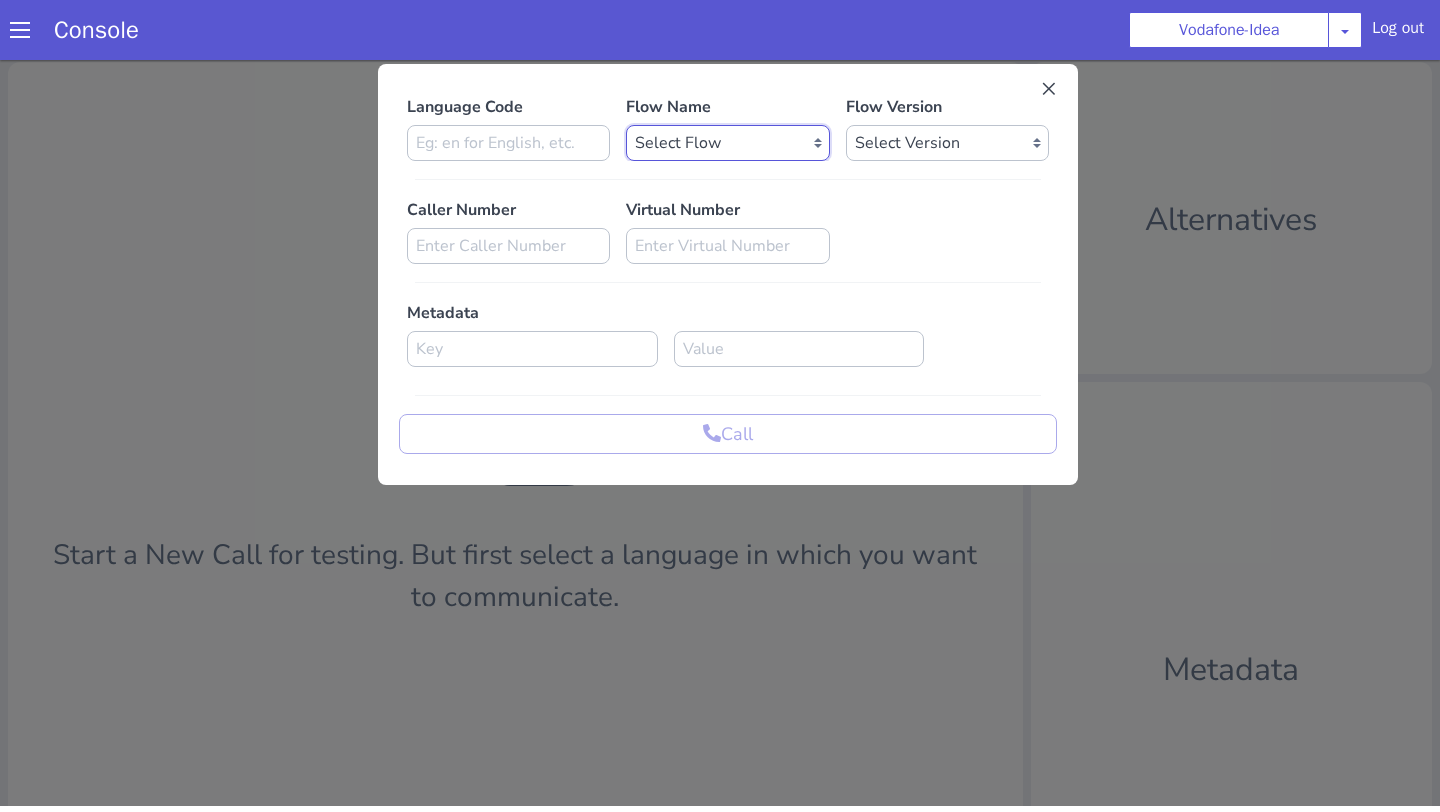 click on "Select Flow Vi_uc3_farmer_bot vi_uc3_ocm_api_load_test FarmerBot_ta Vi_mnp_retention dummy_flow_testing UAT_Vi_Prod test_flow_test Vi_Prod_Gujarathi_testing VI prepaid recharge UAT voda_test_import UAT Vi Deepgram testing flow test_redirection temp_test_recorded_prompt test_silence_recorded vi_1jantesting voda_test_import_3 prod_vi_outbound_hi vi_prod farmer_bot_be vi_prod_studio_import_test Vi Postpaid Collection UC1 [ARCHIVE] vi_beta vi_uat vi_prod_studio_import prod_vi_outbound_mr vi_gamma_bn Vi Prepaid Recharge dxl_sanity_check vi_sandbox_testing vi_gamma_ta_sandbox_testing vi_core_sandbox_testing farmer_bot_ml voda_copy_test vi_prod_ml_ab farmer_bot_hi_UC2 vi_merged farmer_bot_hi pre_fetch_flow farmer_bot_gujarati vi_gamma prod_vi_outbound_en vi_virtual_number_repo vi_gamma_ta farmer_bot_en vi_gamma_gu farmer_bot_ta vi_core Prepaid To Postpaid non_faq_gamma_1 vi_gamma_mr [PERSON_NAME] [PERSON_NAME]" at bounding box center [727, 143] 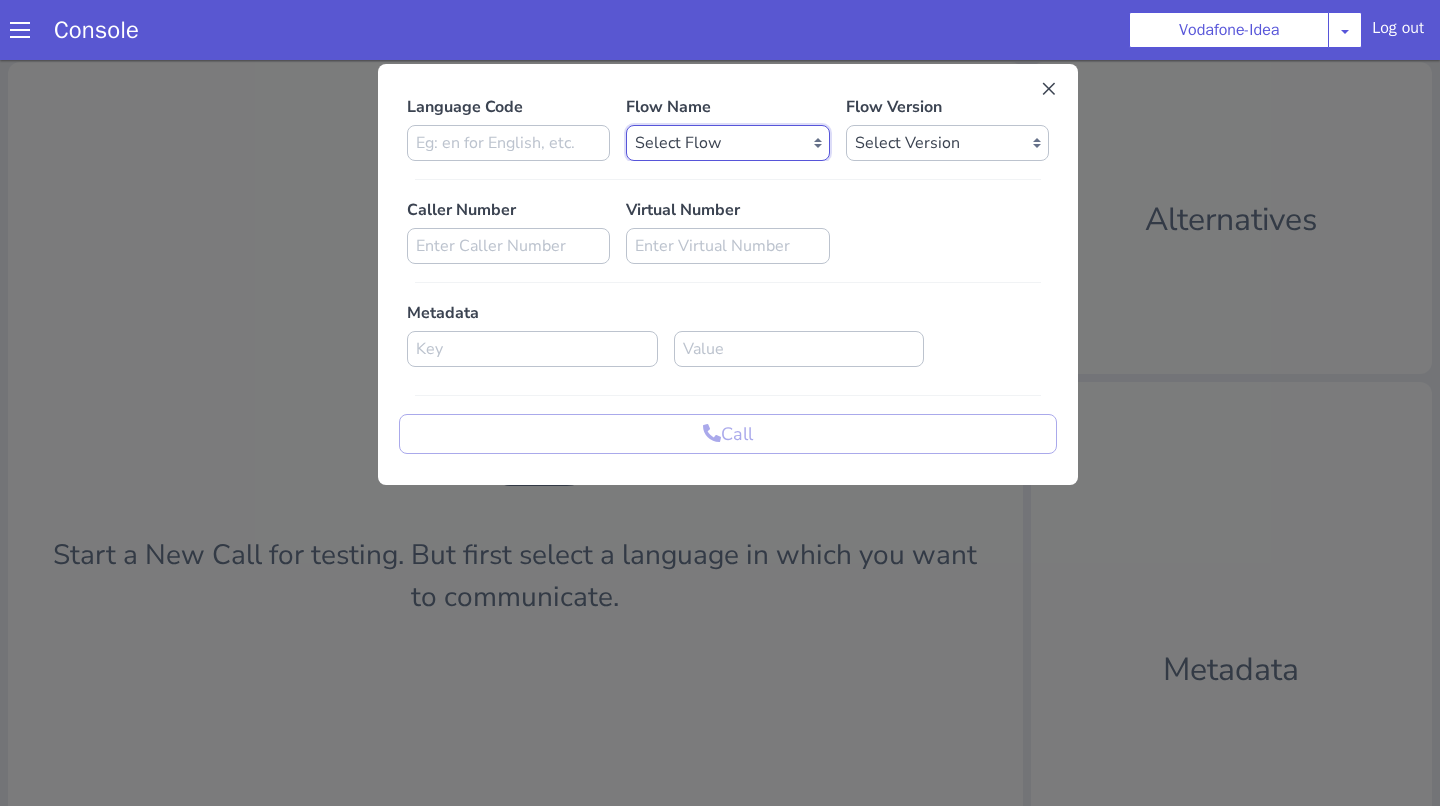 click on "Select Flow Vi_uc3_farmer_bot vi_uc3_ocm_api_load_test FarmerBot_ta Vi_mnp_retention dummy_flow_testing UAT_Vi_Prod test_flow_test Vi_Prod_Gujarathi_testing VI prepaid recharge UAT voda_test_import UAT Vi Deepgram testing flow test_redirection temp_test_recorded_prompt test_silence_recorded vi_1jantesting voda_test_import_3 prod_vi_outbound_hi vi_prod farmer_bot_be vi_prod_studio_import_test Vi Postpaid Collection UC1 [ARCHIVE] vi_beta vi_uat vi_prod_studio_import prod_vi_outbound_mr vi_gamma_bn Vi Prepaid Recharge dxl_sanity_check vi_sandbox_testing vi_gamma_ta_sandbox_testing vi_core_sandbox_testing farmer_bot_ml voda_copy_test vi_prod_ml_ab farmer_bot_hi_UC2 vi_merged farmer_bot_hi pre_fetch_flow farmer_bot_gujarati vi_gamma prod_vi_outbound_en vi_virtual_number_repo vi_gamma_ta farmer_bot_en vi_gamma_gu farmer_bot_ta vi_core Prepaid To Postpaid non_faq_gamma_1 vi_gamma_mr farmer_bot_mr farmer_bot_gu" at bounding box center (727, 143) 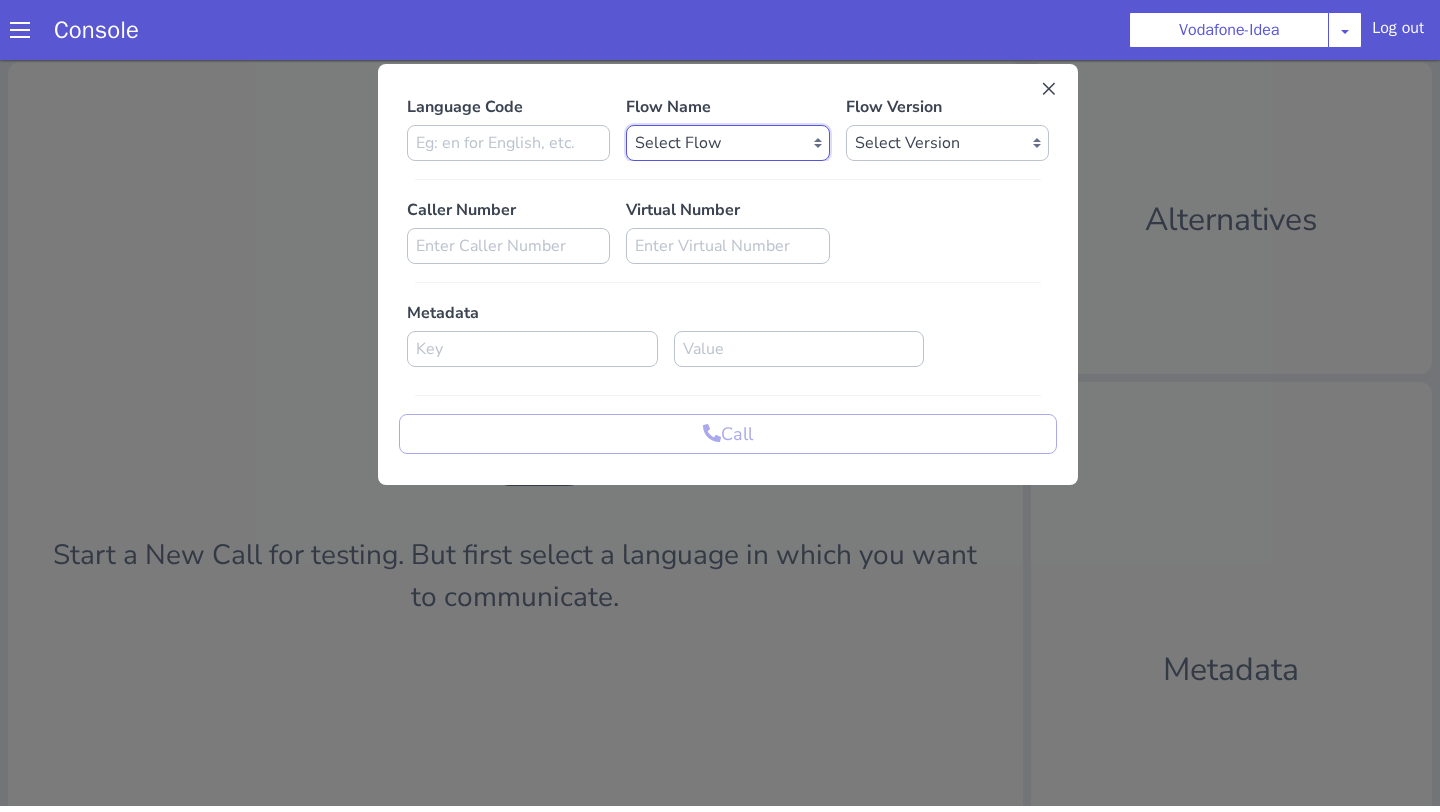select on "19db61bd-5fe9-41e3-8ca7-afe9eea2095b" 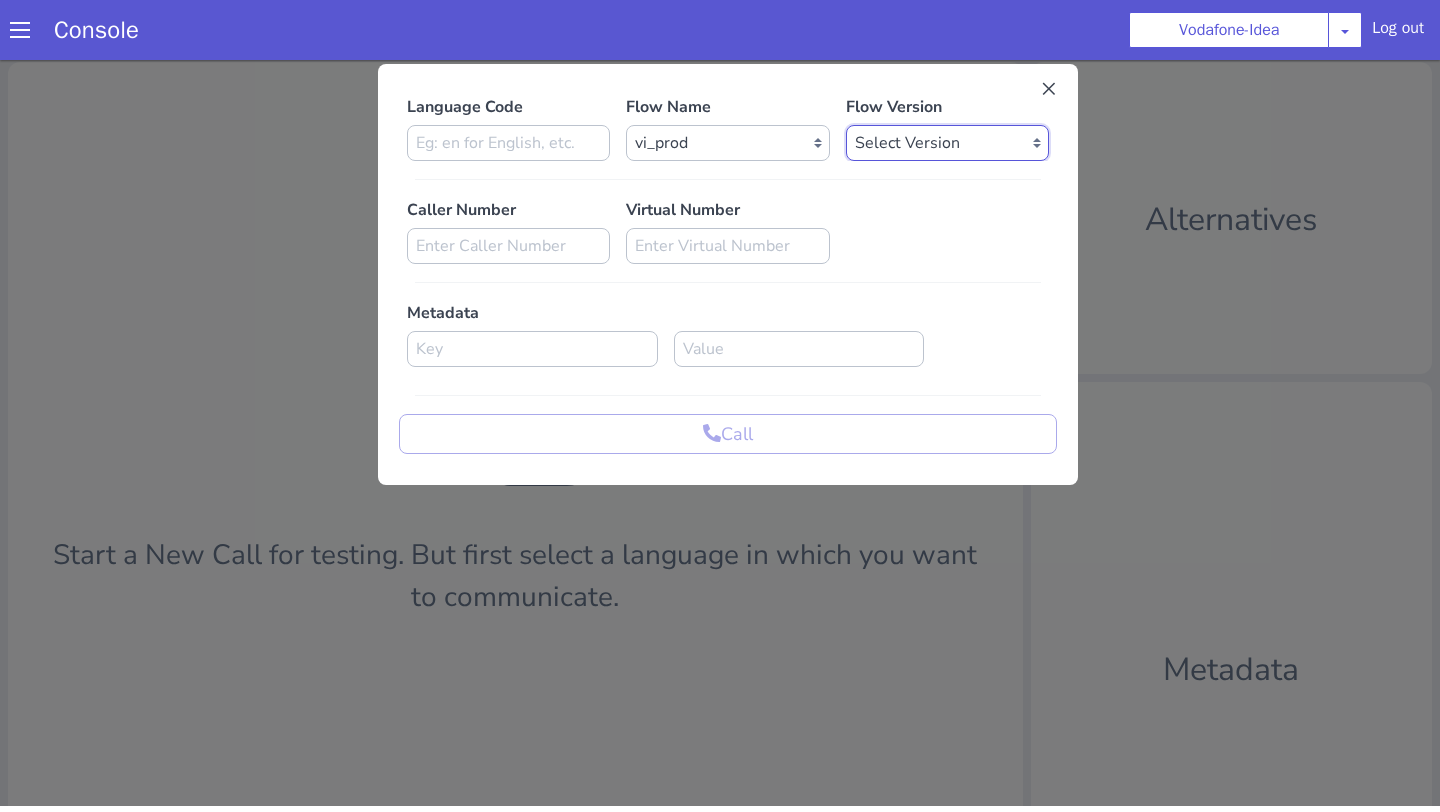 click on "Select Version 0.4.22 0.4.21 0.4.20 0.4.19 0.4.18 0.4.17 0.4.16 0.4.15 0.4.14 0.4.13 0.4.12 0.4.11 0.4.10 0.4.9 0.4.8 0.4.7 0.4.6 0.4.5 0.4.4 0.4.3 0.4.2 0.4.1 0.4.0 0.3.109 0.3.108 0.3.107 0.3.106 0.3.105 0.3.104 0.3.103 0.3.102 0.3.101 0.3.100 0.3.99 0.3.98 0.3.97 0.3.96 0.3.95 0.3.94 0.3.93 0.3.92 0.3.91 0.3.90 0.3.89 0.3.88 0.3.87 0.3.86 0.3.85 0.3.84 0.3.83 0.3.82 0.3.81 0.3.80 0.3.79 0.3.78 0.3.77 0.3.76 0.3.75 0.3.74 0.3.73 0.3.72 0.3.71 0.3.70 0.3.69 0.3.68 0.3.67 0.3.66 0.3.65 0.3.64 0.3.63 0.3.62 0.3.61 0.3.60 0.3.59 0.3.58 0.3.57 0.3.56 0.3.55 0.3.54 0.3.53 0.3.52 0.3.51 0.3.50 0.3.49 0.3.48 0.3.47 0.3.46 0.3.45 0.3.44 0.3.43 0.3.42 0.3.41 0.3.40 0.3.39 0.3.38 0.3.37 0.3.36 0.3.35 0.3.34 0.3.33 0.3.32 0.3.31 0.3.30 0.3.29 0.3.28 0.3.27 0.3.26 0.3.25 0.3.24 0.3.23 0.3.22 0.3.21 0.3.20 0.3.19 0.3.18 0.3.17 0.3.16 0.3.15 0.3.14 0.3.13 0.3.12 0.3.11 0.3.10 0.3.9 0.3.8 0.3.7 0.3.6 0.3.5 0.3.4 0.3.3 0.3.2 0.3.1 0.3.0 0.2.2 0.2.1 0.2.0 0.1.0 0.0.64 0.0.63 0.0.62 0.0.61 0.0.60 0.0.59 0.0.58 0.0.57 0.0.56" at bounding box center (947, 143) 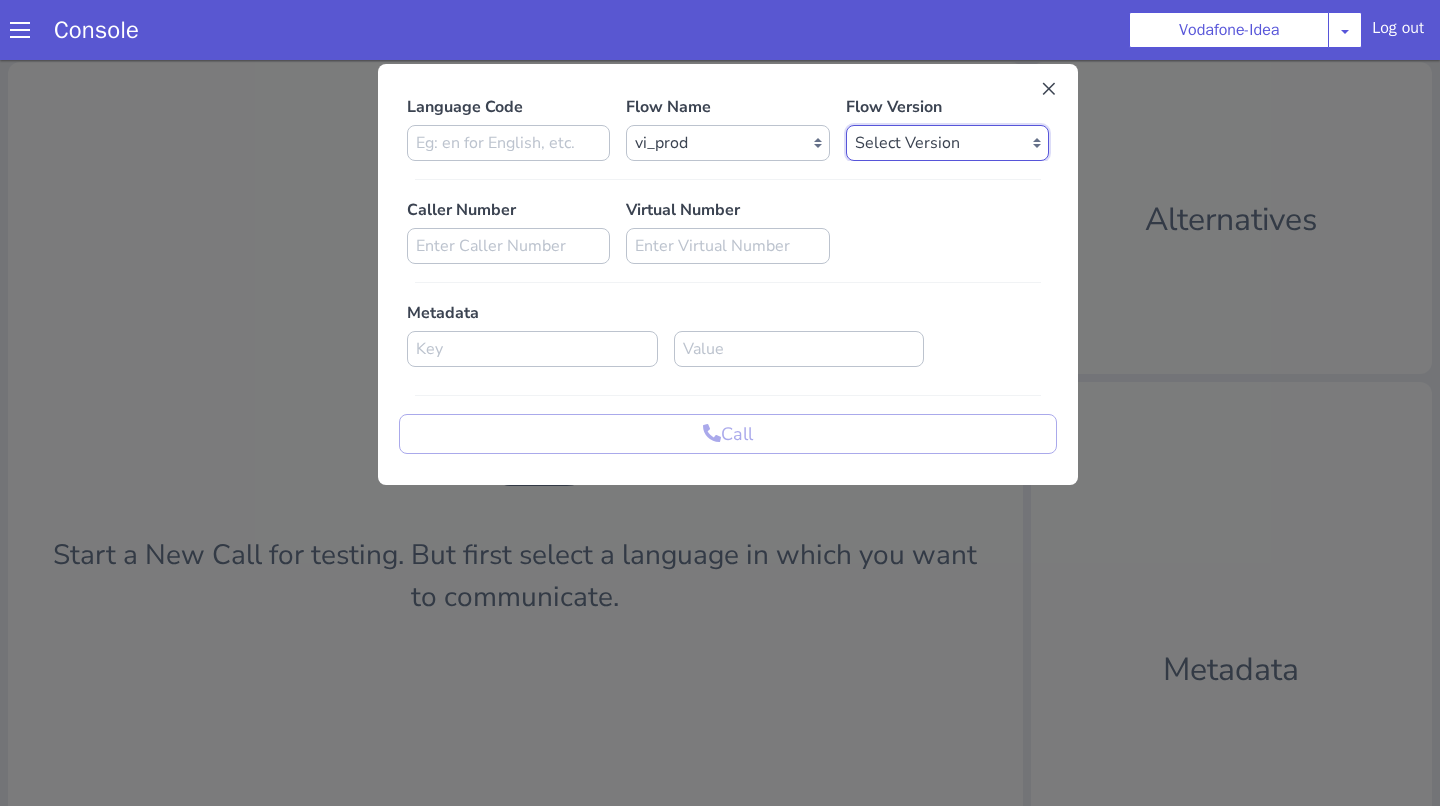 select on "0.4.20" 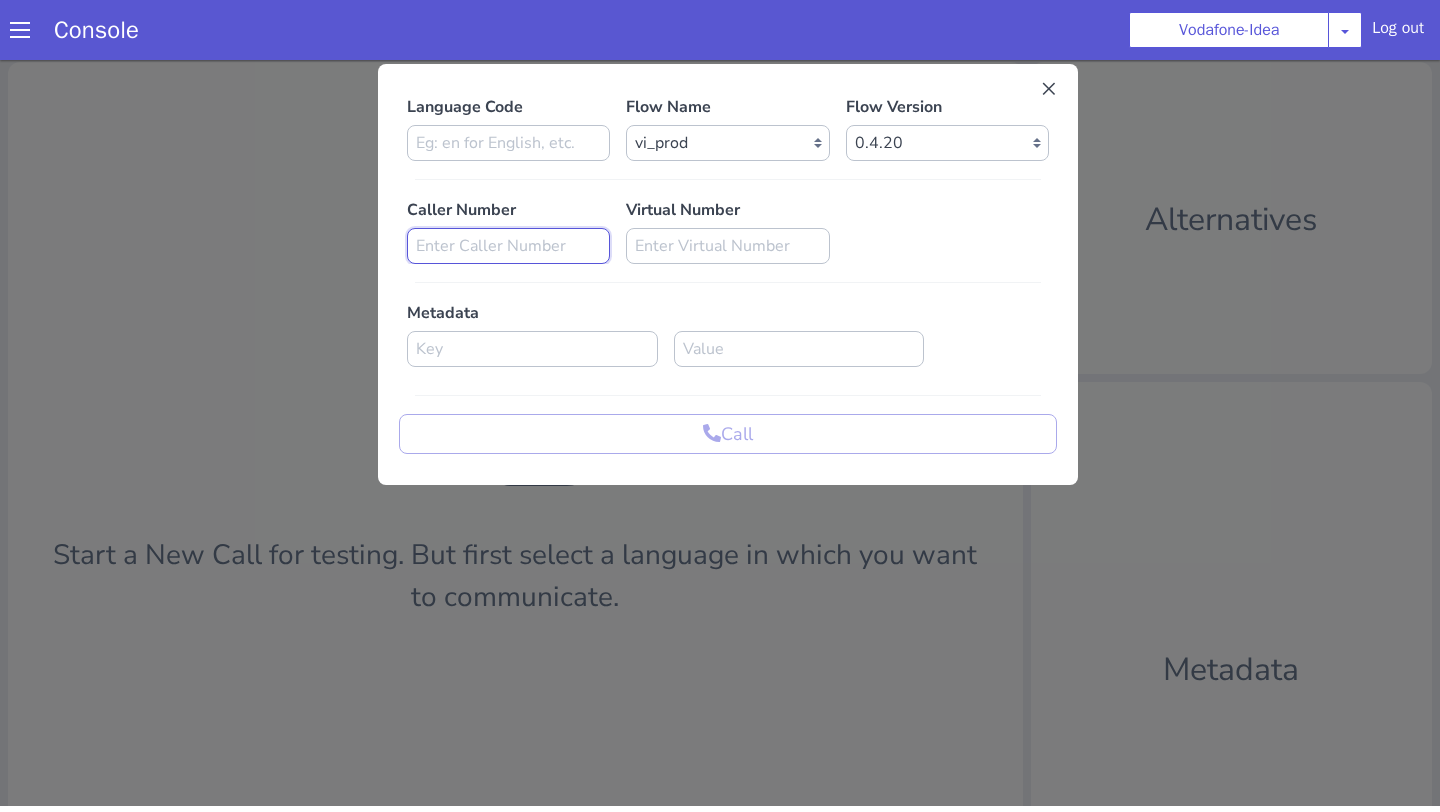 click at bounding box center (508, 246) 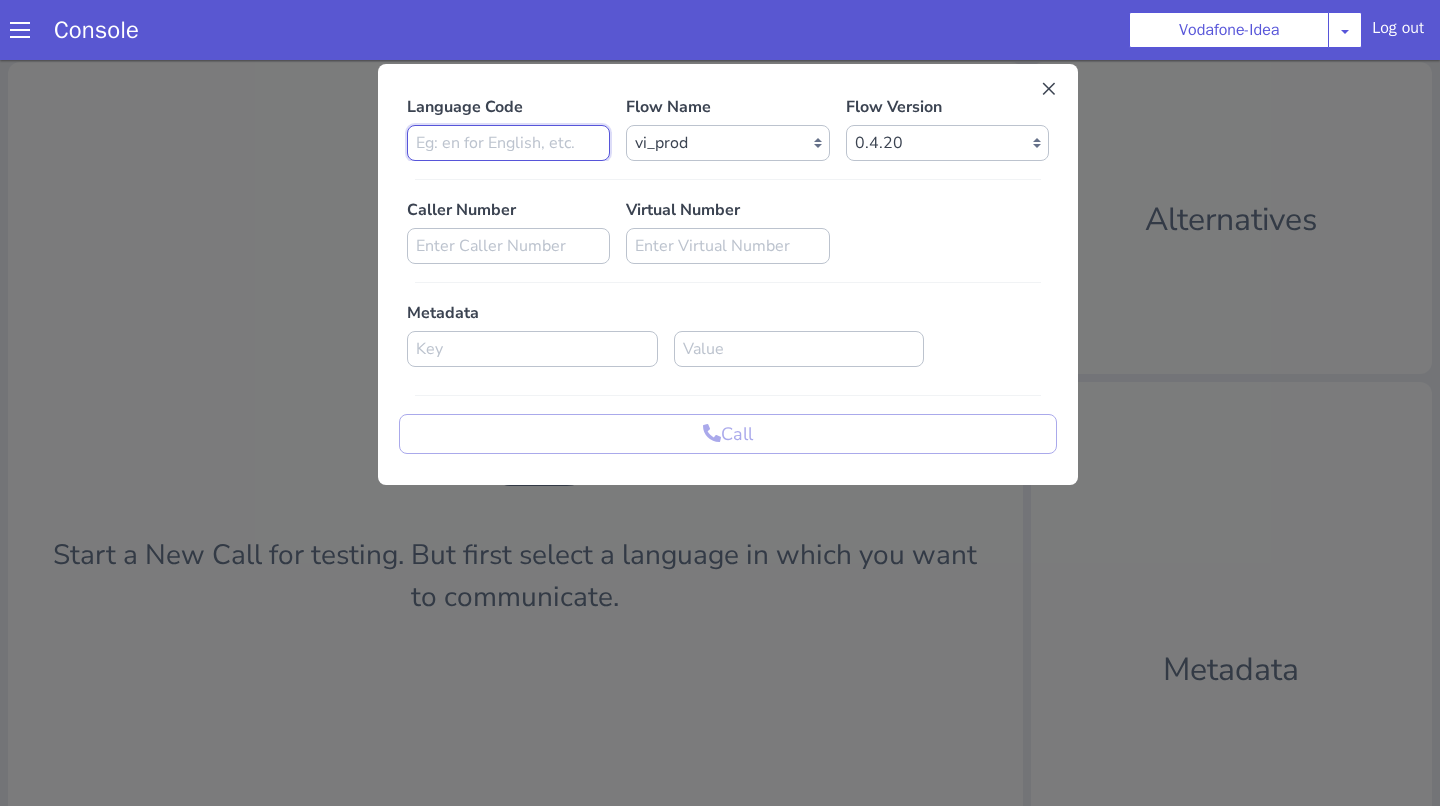 click at bounding box center [508, 143] 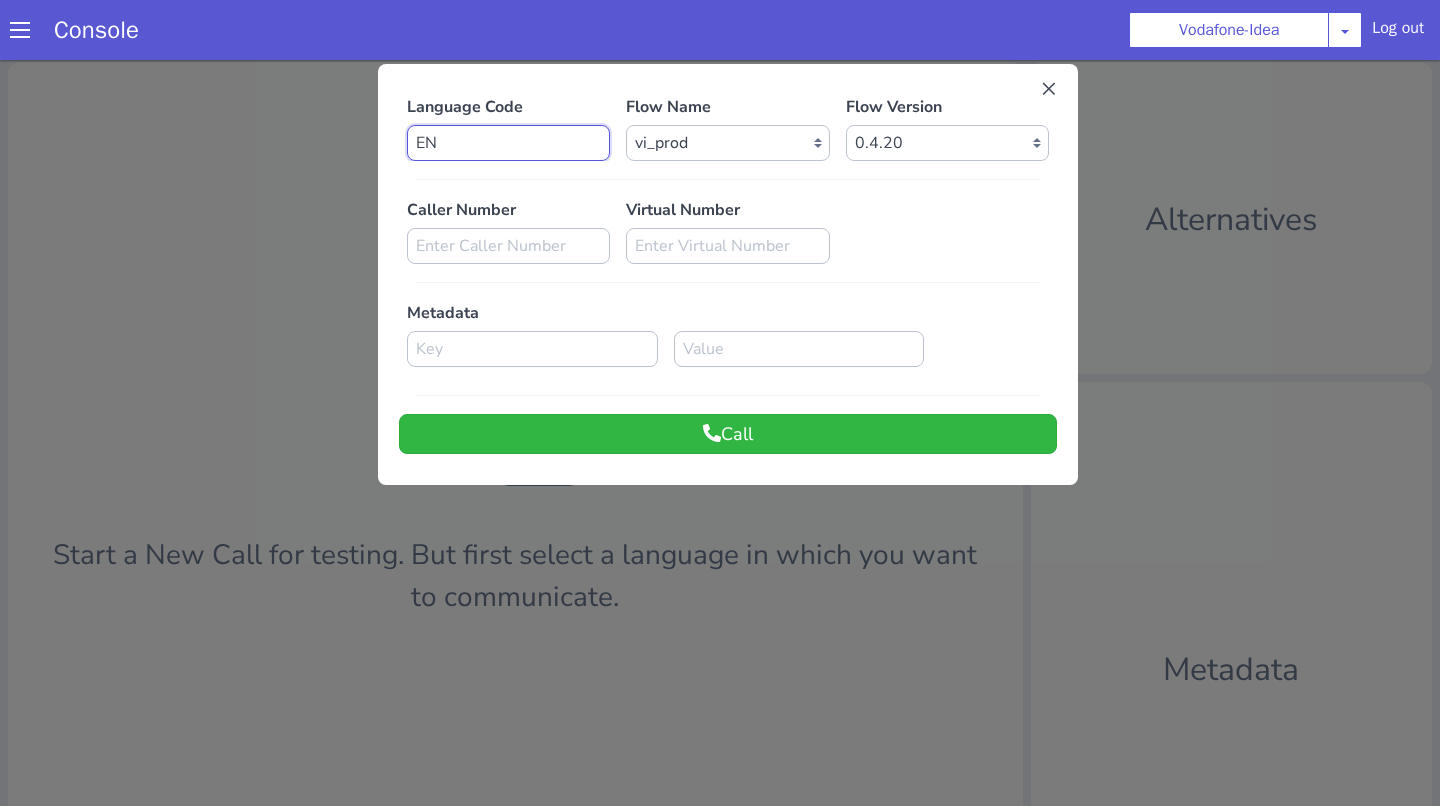 type on "E" 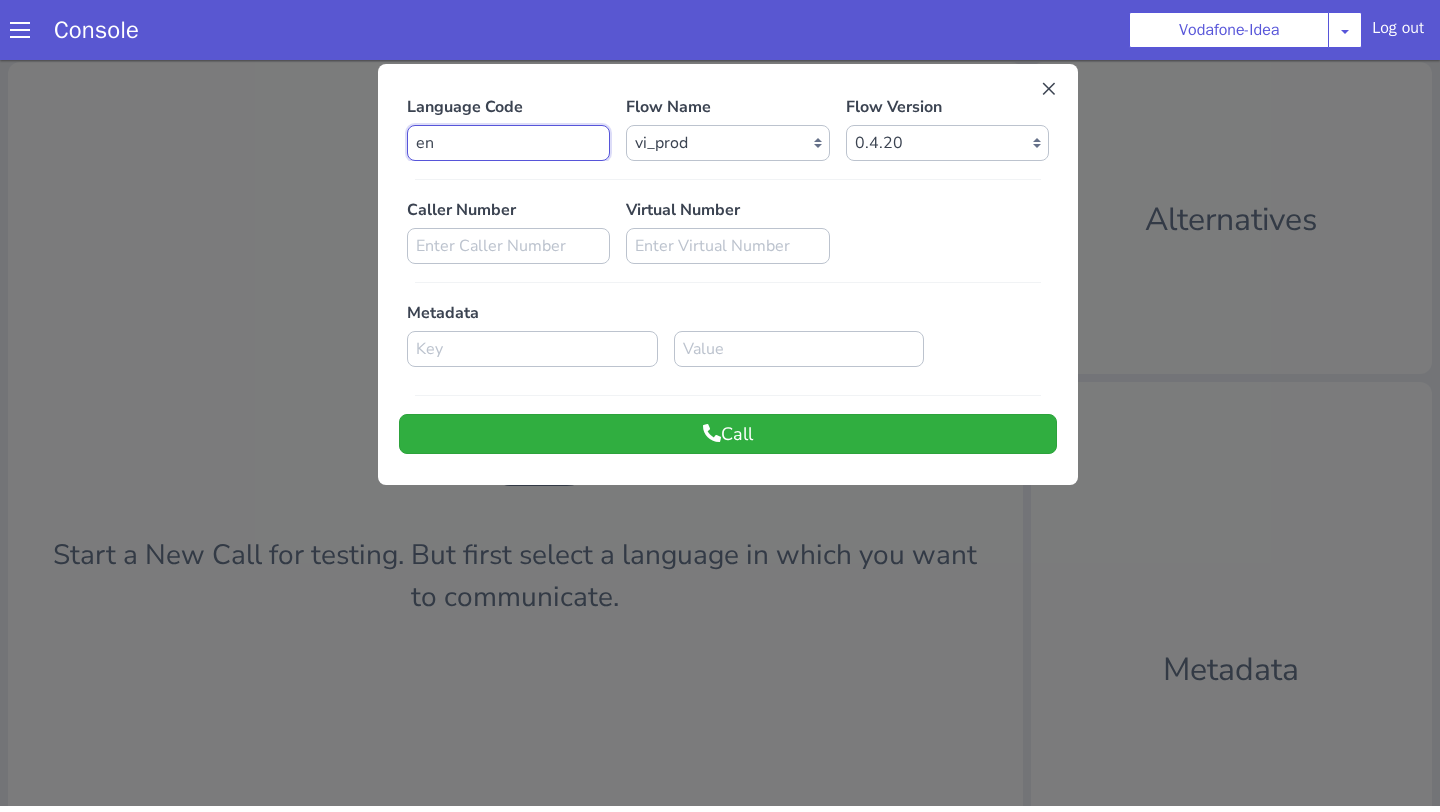 type on "en" 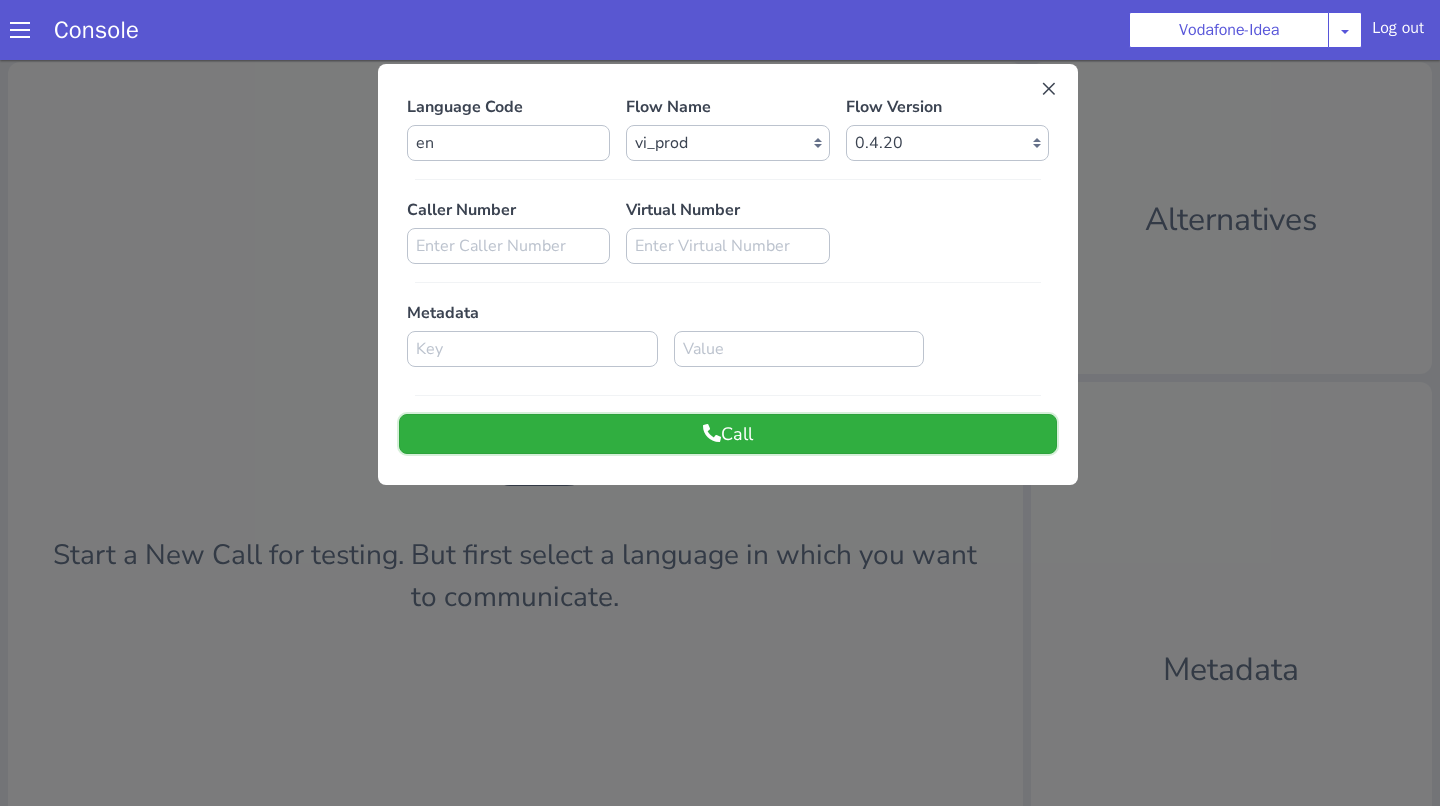 click on "Call" at bounding box center (728, 434) 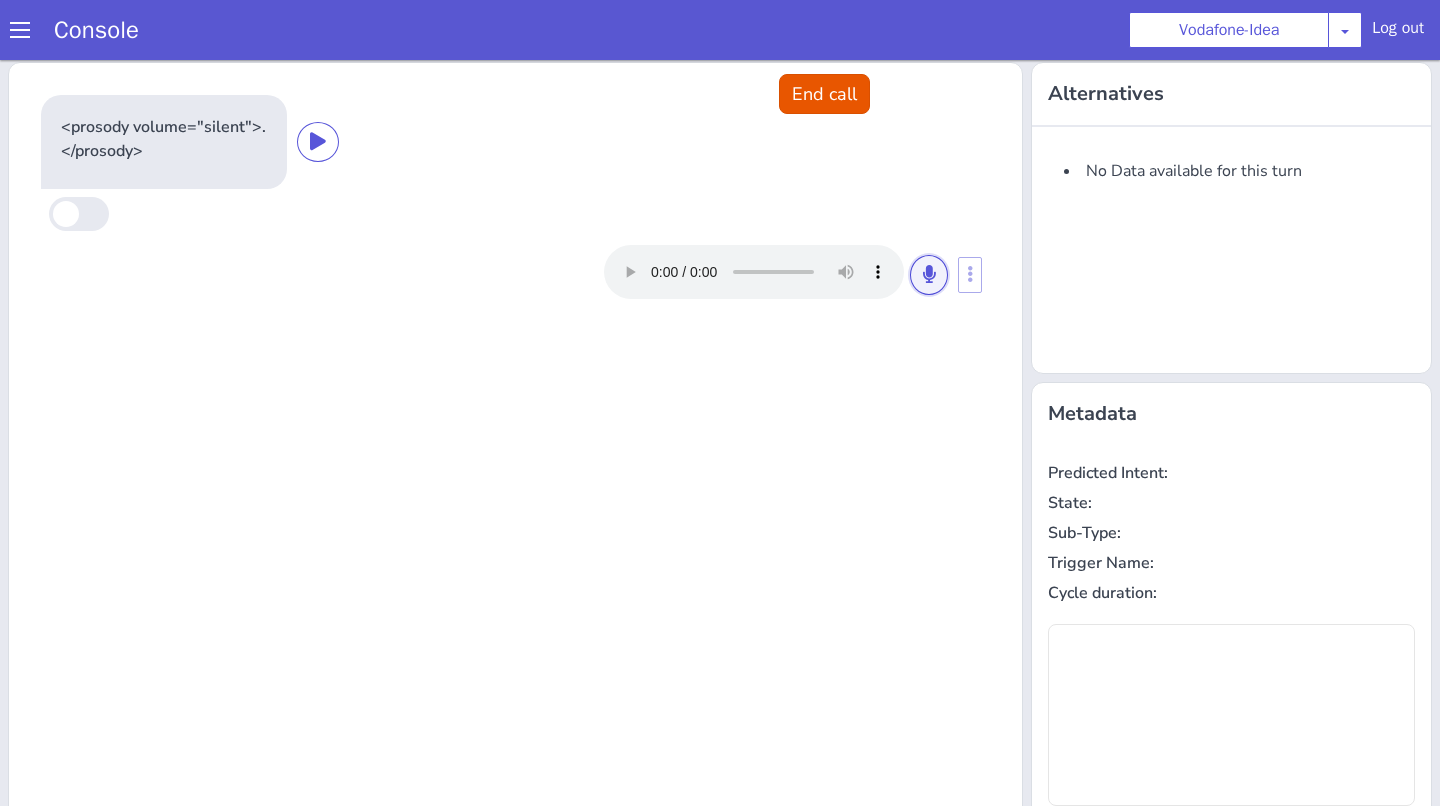 click at bounding box center (929, 275) 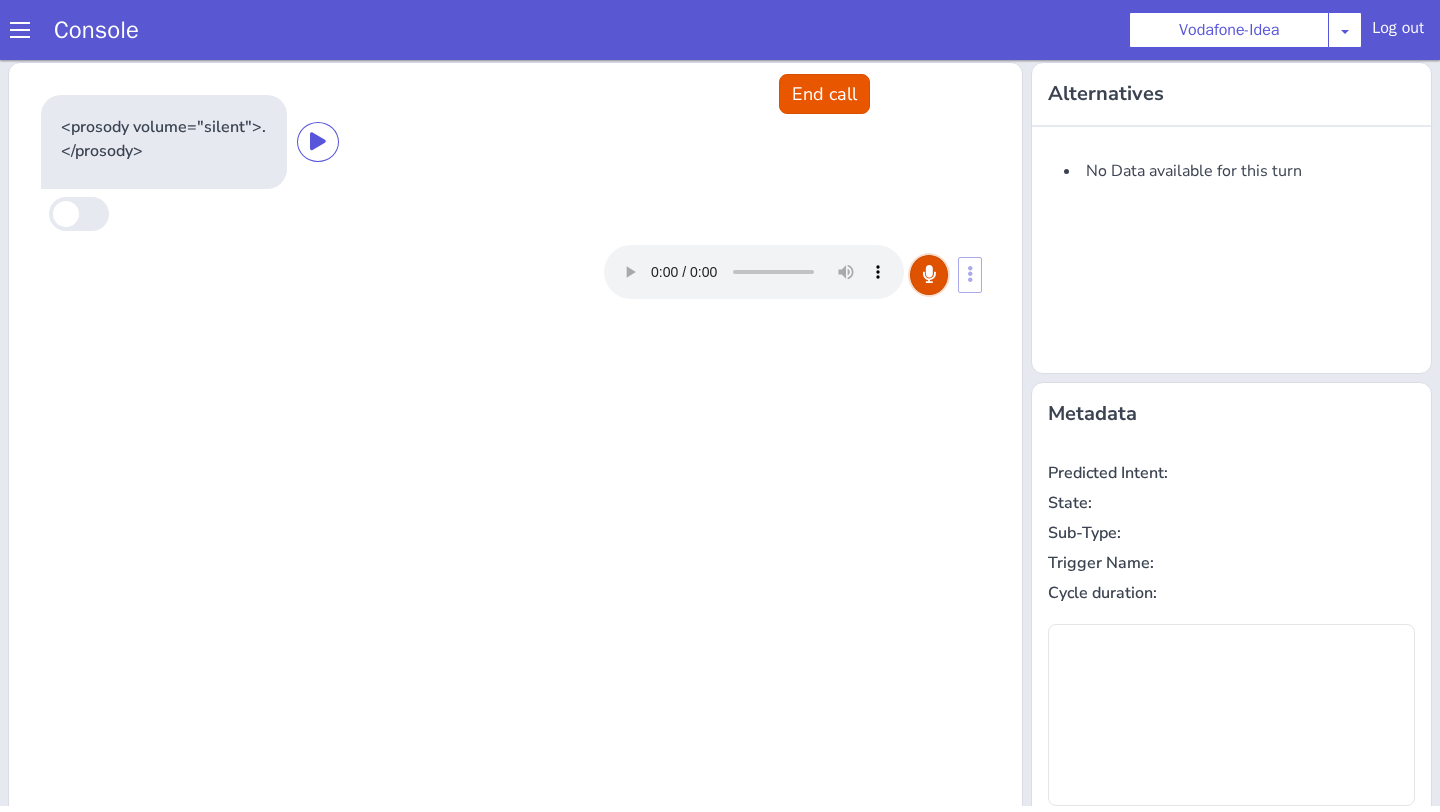 click at bounding box center (929, 275) 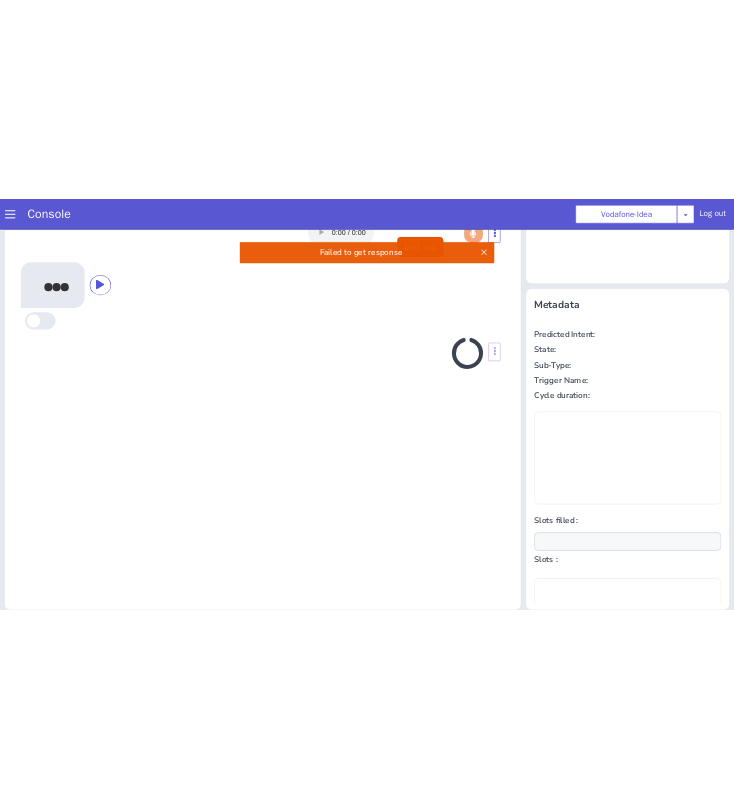 scroll, scrollTop: 0, scrollLeft: 0, axis: both 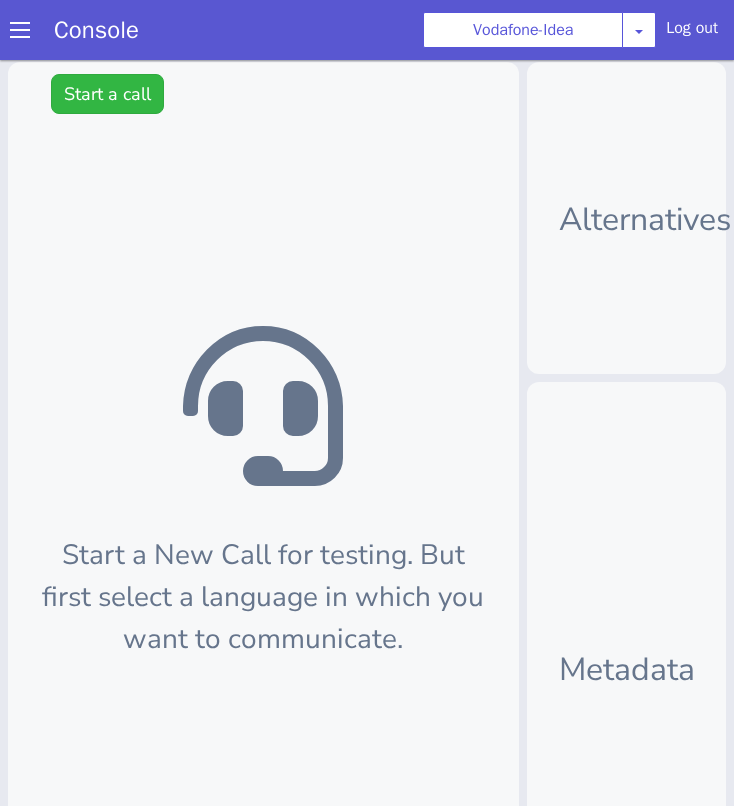click on "Start a New Call for testing. But first select a language in which you want to communicate. For in-depth analysis, click here" at bounding box center [263, 538] 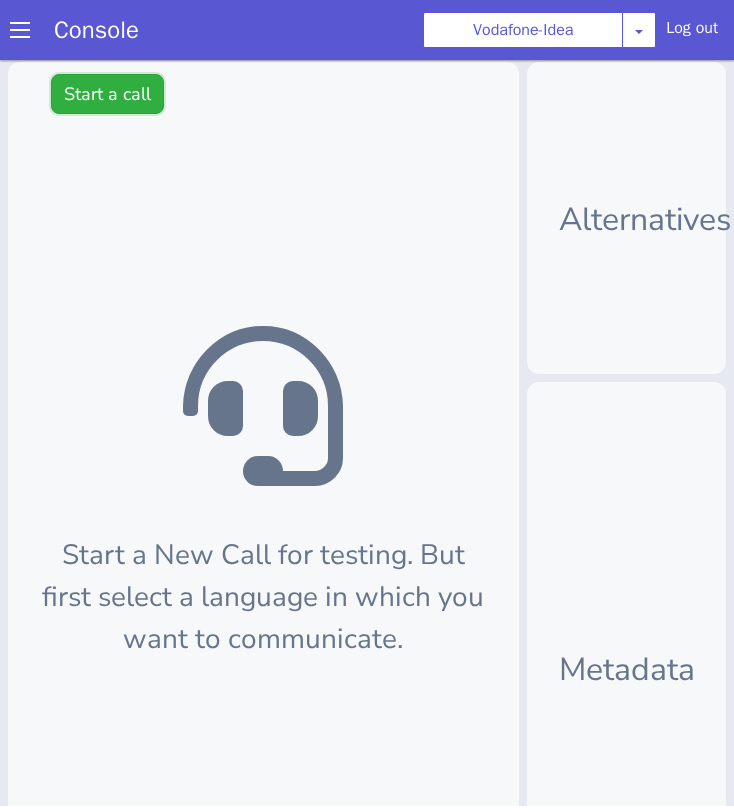 click on "Start a call" at bounding box center (107, 94) 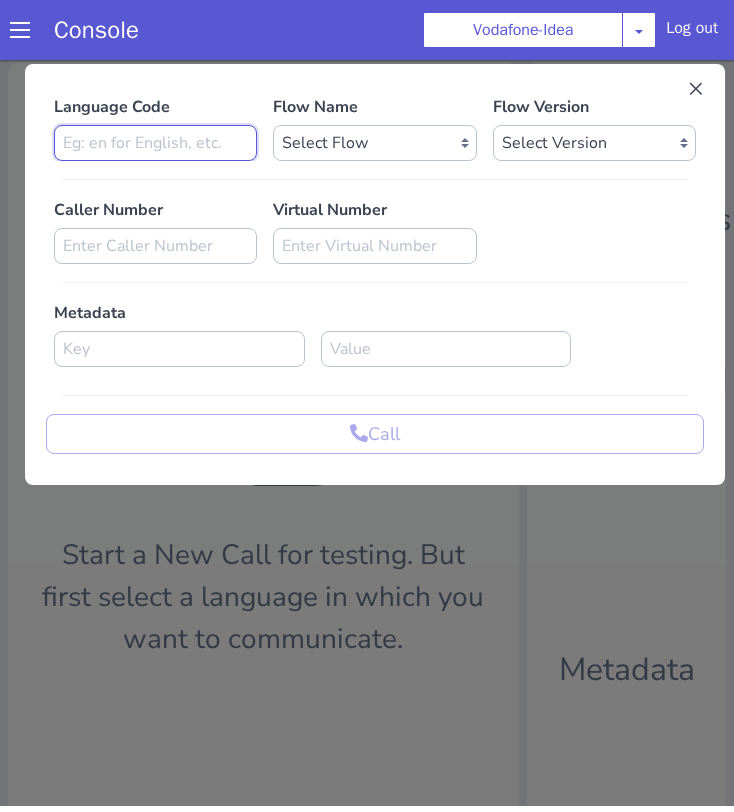 click at bounding box center (155, 143) 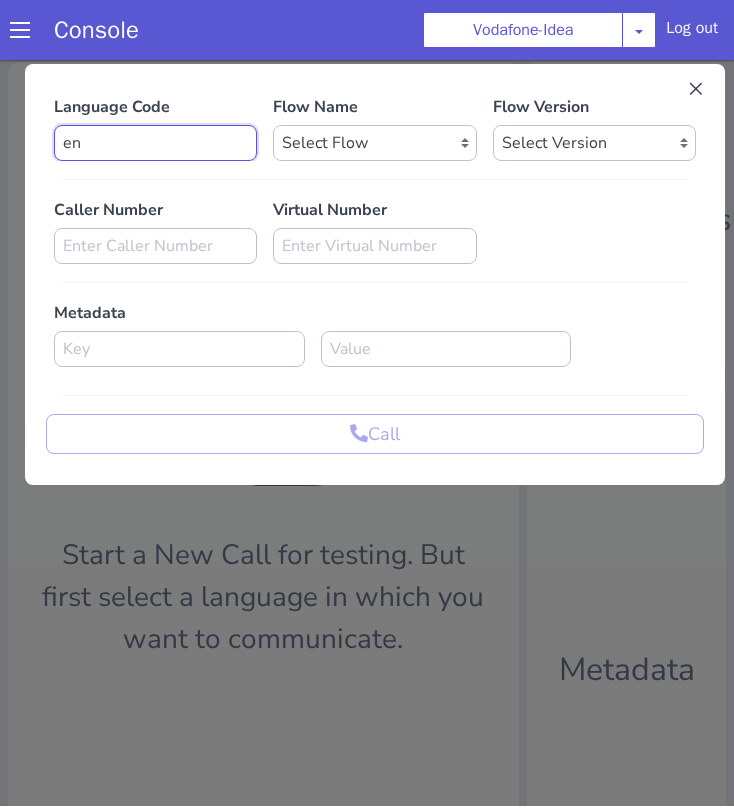 type on "en" 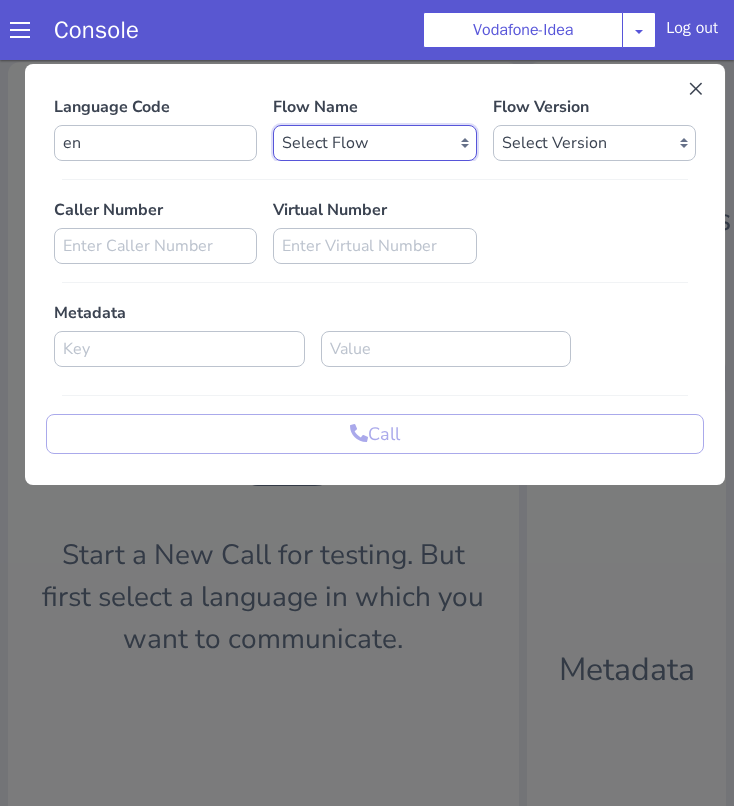 click on "Select Flow Vi_uc3_farmer_bot vi_uc3_ocm_api_load_test FarmerBot_ta Vi_mnp_retention dummy_flow_testing UAT_Vi_Prod test_flow_test Vi_Prod_Gujarathi_testing VI prepaid recharge UAT voda_test_import UAT Vi Deepgram testing flow test_redirection temp_test_recorded_prompt test_silence_recorded vi_1jantesting voda_test_import_3 prod_vi_outbound_hi vi_prod farmer_bot_be vi_prod_studio_import_test Vi Postpaid Collection UC1 [ARCHIVE] vi_beta vi_uat vi_prod_studio_import prod_vi_outbound_mr vi_gamma_bn Vi Prepaid Recharge dxl_sanity_check vi_sandbox_testing vi_gamma_ta_sandbox_testing vi_core_sandbox_testing farmer_bot_ml voda_copy_test vi_prod_ml_ab farmer_bot_hi_UC2 vi_merged farmer_bot_hi pre_fetch_flow farmer_bot_gujarati vi_gamma prod_vi_outbound_en vi_virtual_number_repo vi_gamma_ta farmer_bot_en vi_gamma_gu farmer_bot_ta vi_core Prepaid To Postpaid non_faq_gamma_1 vi_gamma_mr farmer_bot_mr farmer_bot_gu" at bounding box center (374, 143) 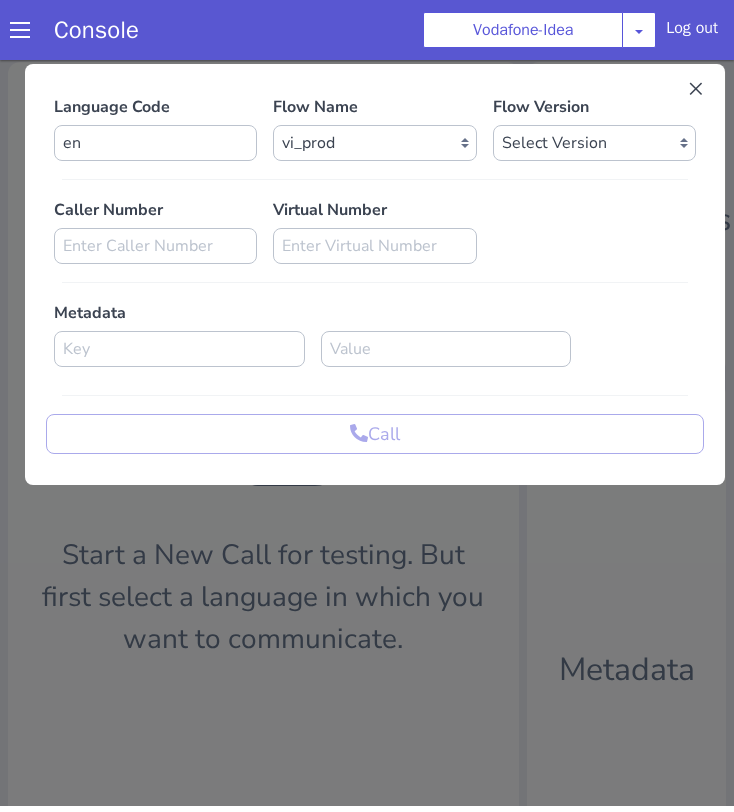 click on "Language Code en Flow Name Select Flow Vi_uc3_farmer_bot vi_uc3_ocm_api_load_test FarmerBot_ta Vi_mnp_retention dummy_flow_testing UAT_Vi_Prod test_flow_test Vi_Prod_Gujarathi_testing VI prepaid recharge UAT voda_test_import UAT Vi Deepgram testing flow test_redirection temp_test_recorded_prompt test_silence_recorded vi_1jantesting voda_test_import_3 prod_vi_outbound_hi vi_prod farmer_bot_be vi_prod_studio_import_test Vi Postpaid Collection UC1 [ARCHIVE] vi_beta vi_uat vi_prod_studio_import prod_vi_outbound_mr vi_gamma_bn Vi Prepaid Recharge dxl_sanity_check vi_sandbox_testing vi_gamma_ta_sandbox_testing vi_core_sandbox_testing farmer_bot_ml voda_copy_test vi_prod_ml_ab farmer_bot_hi_UC2 vi_merged farmer_bot_hi pre_fetch_flow farmer_bot_gujarati vi_gamma prod_vi_outbound_en vi_virtual_number_repo vi_gamma_ta farmer_bot_en vi_gamma_gu farmer_bot_ta vi_core Prepaid To Postpaid non_faq_gamma_1 vi_gamma_mr farmer_bot_mr farmer_bot_gu Flow Version Select Version 0.4.22 0.4.21 0.4.20 0.4.19 0.4.18 0.4.17 0.4.16" at bounding box center (375, 274) 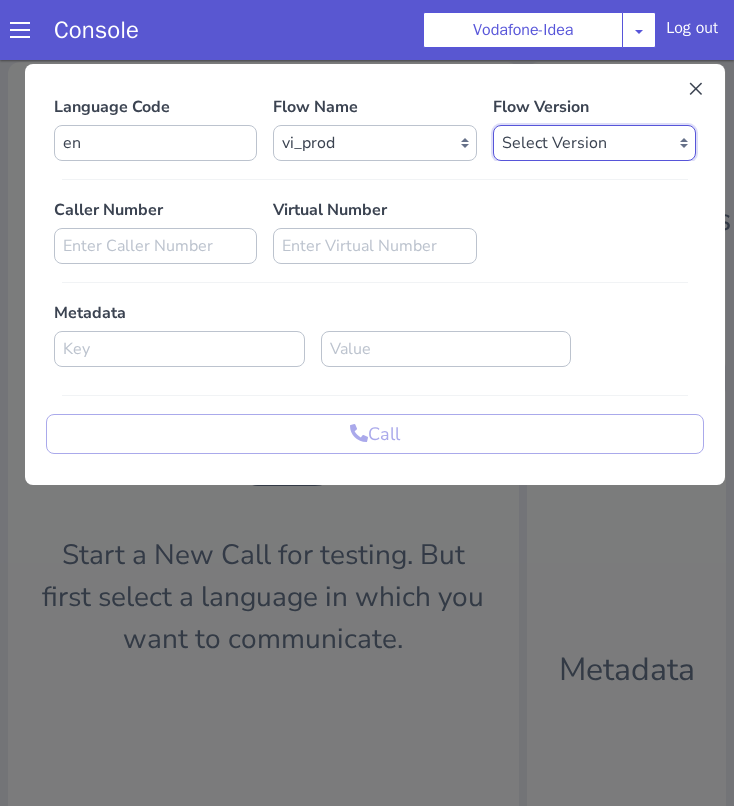 click on "Select Version 0.4.22 0.4.21 0.4.20 0.4.19 0.4.18 0.4.17 0.4.16 0.4.15 0.4.14 0.4.13 0.4.12 0.4.11 0.4.10 0.4.9 0.4.8 0.4.7 0.4.6 0.4.5 0.4.4 0.4.3 0.4.2 0.4.1 0.4.0 0.3.109 0.3.108 0.3.107 0.3.106 0.3.105 0.3.104 0.3.103 0.3.102 0.3.101 0.3.100 0.3.99 0.3.98 0.3.97 0.3.96 0.3.95 0.3.94 0.3.93 0.3.92 0.3.91 0.3.90 0.3.89 0.3.88 0.3.87 0.3.86 0.3.85 0.3.84 0.3.83 0.3.82 0.3.81 0.3.80 0.3.79 0.3.78 0.3.77 0.3.76 0.3.75 0.3.74 0.3.73 0.3.72 0.3.71 0.3.70 0.3.69 0.3.68 0.3.67 0.3.66 0.3.65 0.3.64 0.3.63 0.3.62 0.3.61 0.3.60 0.3.59 0.3.58 0.3.57 0.3.56 0.3.55 0.3.54 0.3.53 0.3.52 0.3.51 0.3.50 0.3.49 0.3.48 0.3.47 0.3.46 0.3.45 0.3.44 0.3.43 0.3.42 0.3.41 0.3.40 0.3.39 0.3.38 0.3.37 0.3.36 0.3.35 0.3.34 0.3.33 0.3.32 0.3.31 0.3.30 0.3.29 0.3.28 0.3.27 0.3.26 0.3.25 0.3.24 0.3.23 0.3.22 0.3.21 0.3.20 0.3.19 0.3.18 0.3.17 0.3.16 0.3.15 0.3.14 0.3.13 0.3.12 0.3.11 0.3.10 0.3.9 0.3.8 0.3.7 0.3.6 0.3.5 0.3.4 0.3.3 0.3.2 0.3.1 0.3.0 0.2.2 0.2.1 0.2.0 0.1.0 0.0.64 0.0.63 0.0.62 0.0.61 0.0.60 0.0.59 0.0.58 0.0.57 0.0.56" at bounding box center (594, 143) 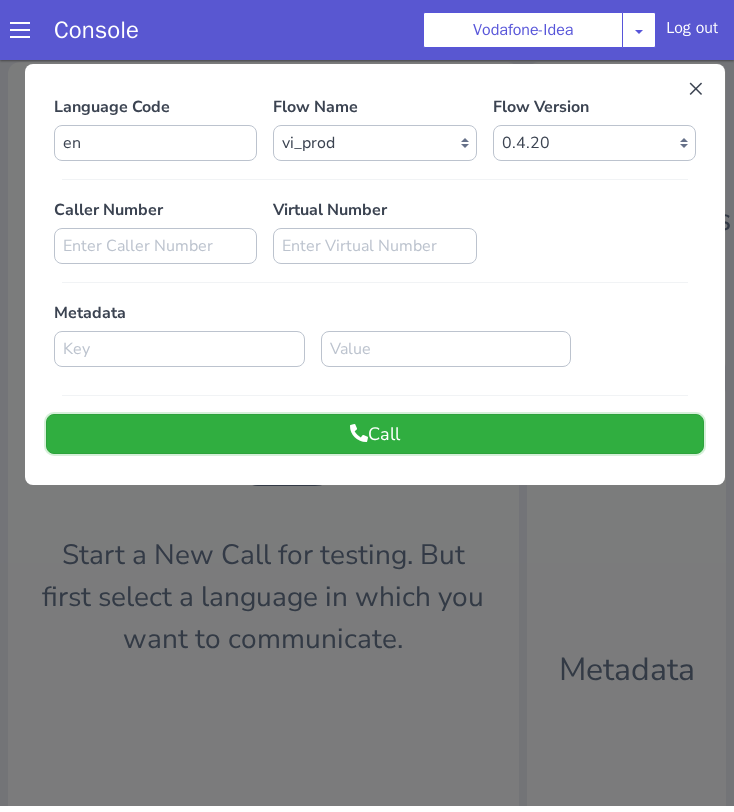 click on "Call" at bounding box center [375, 434] 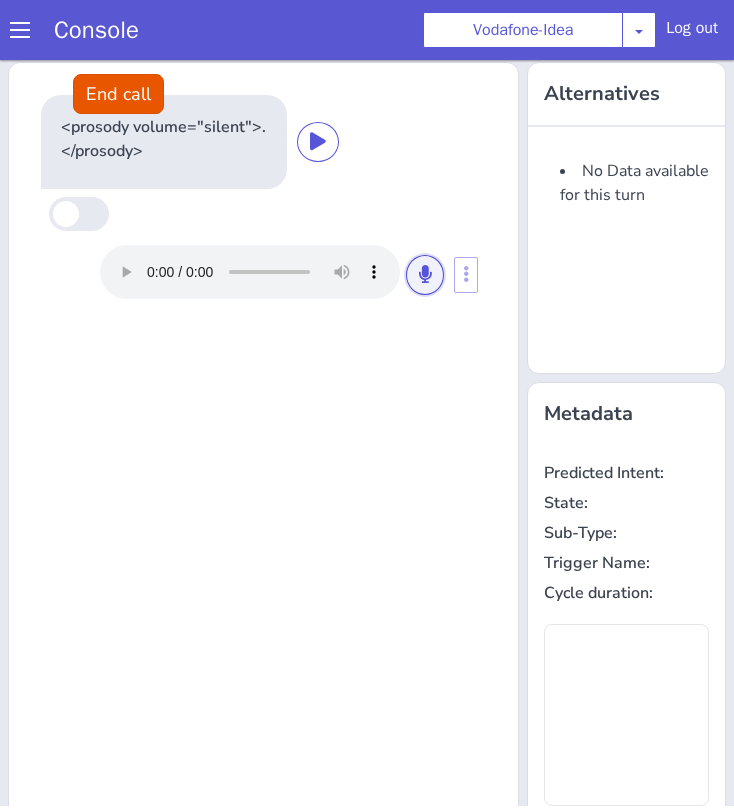 click at bounding box center [425, 274] 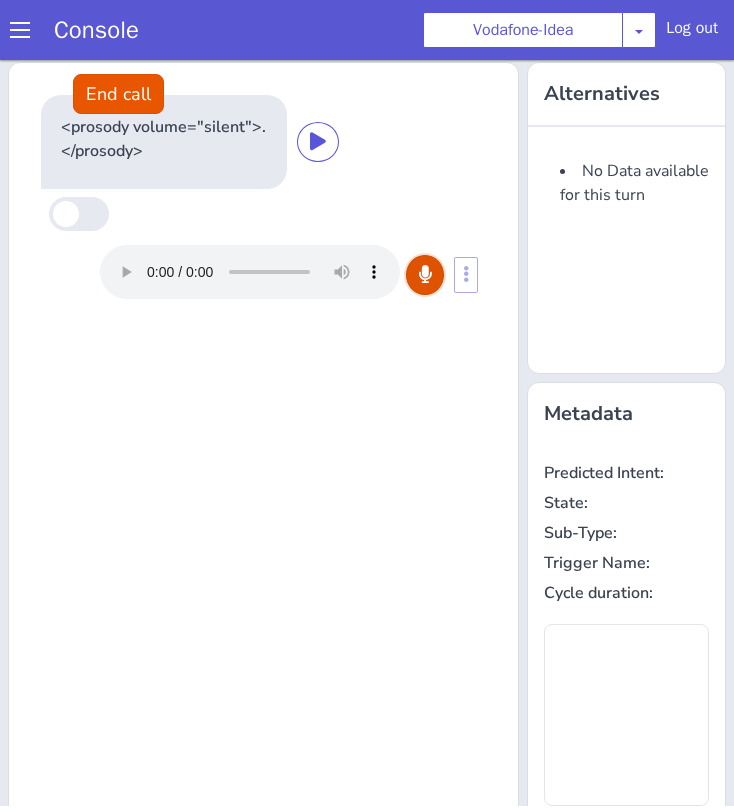 click at bounding box center [425, 274] 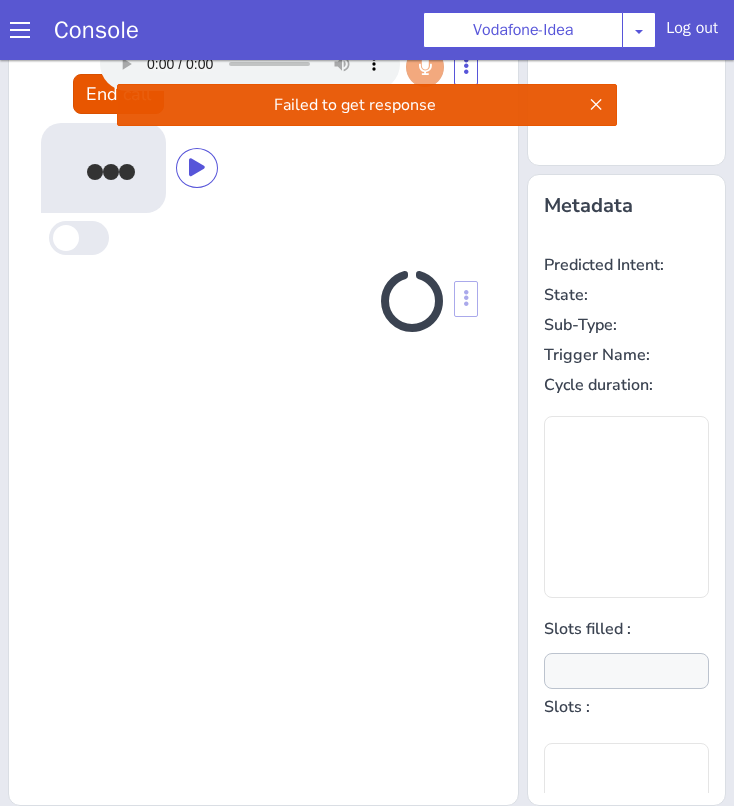 scroll, scrollTop: 0, scrollLeft: 0, axis: both 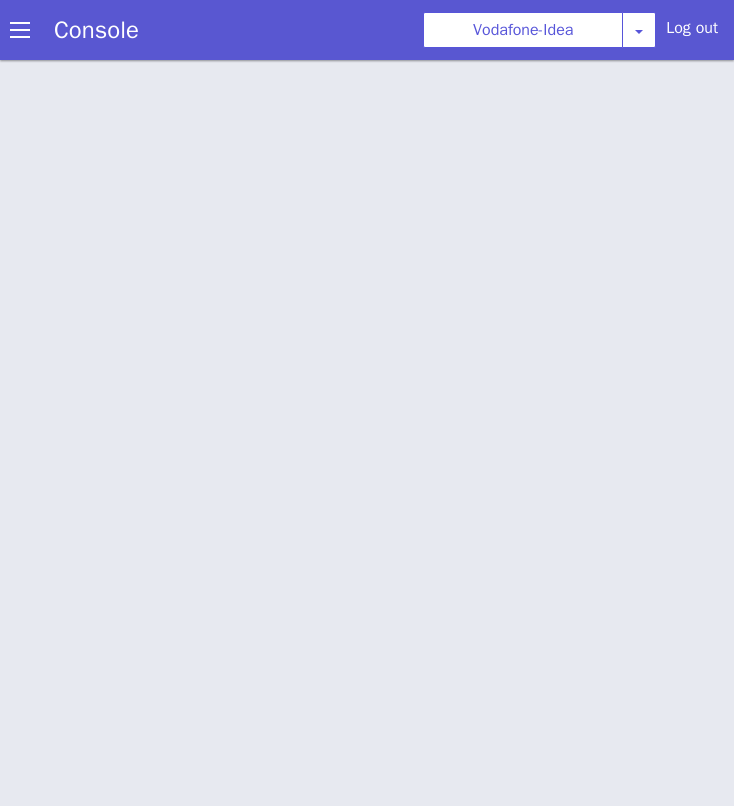 click at bounding box center (367, 54) 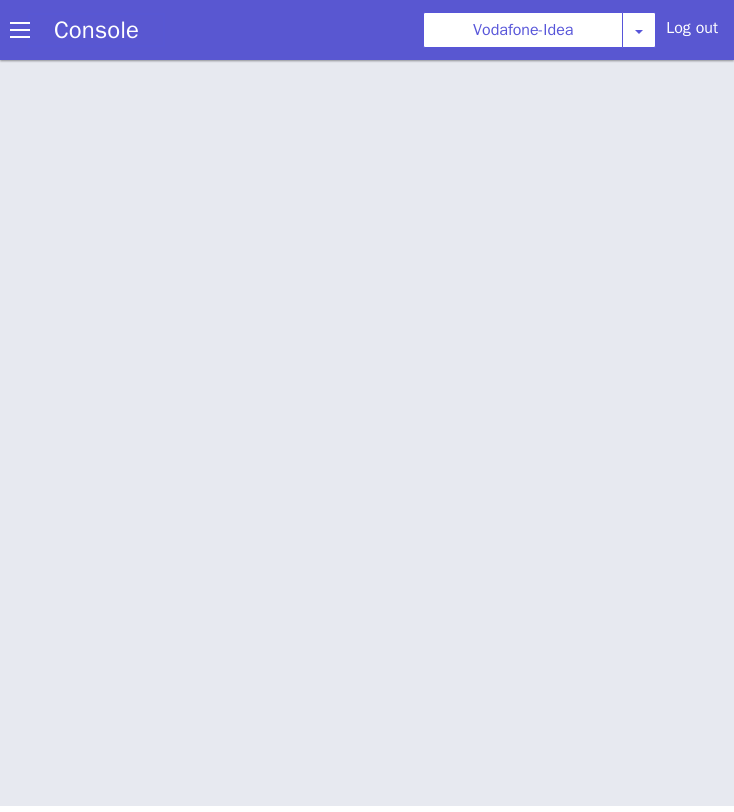 click on "Console" at bounding box center [96, 30] 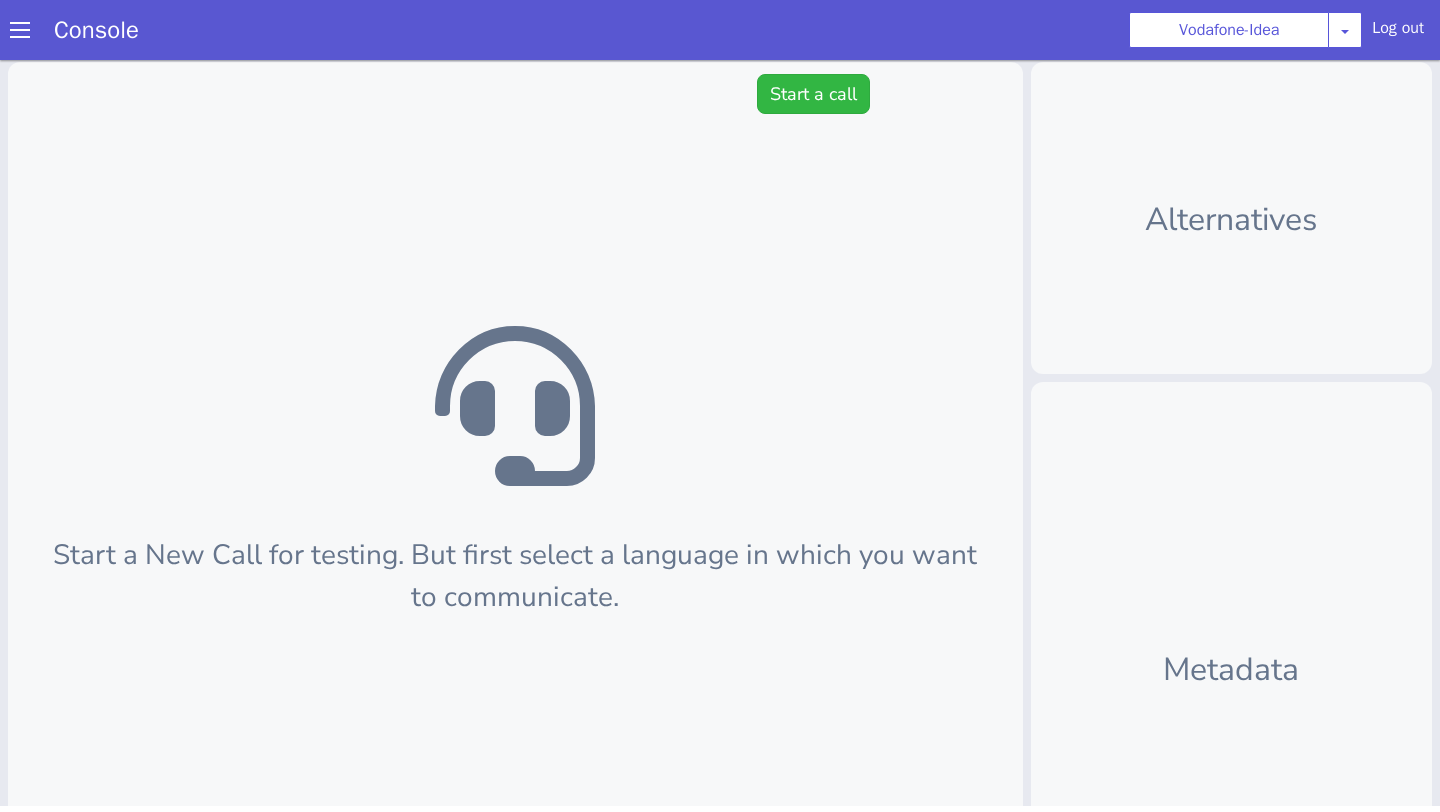 scroll, scrollTop: 0, scrollLeft: 0, axis: both 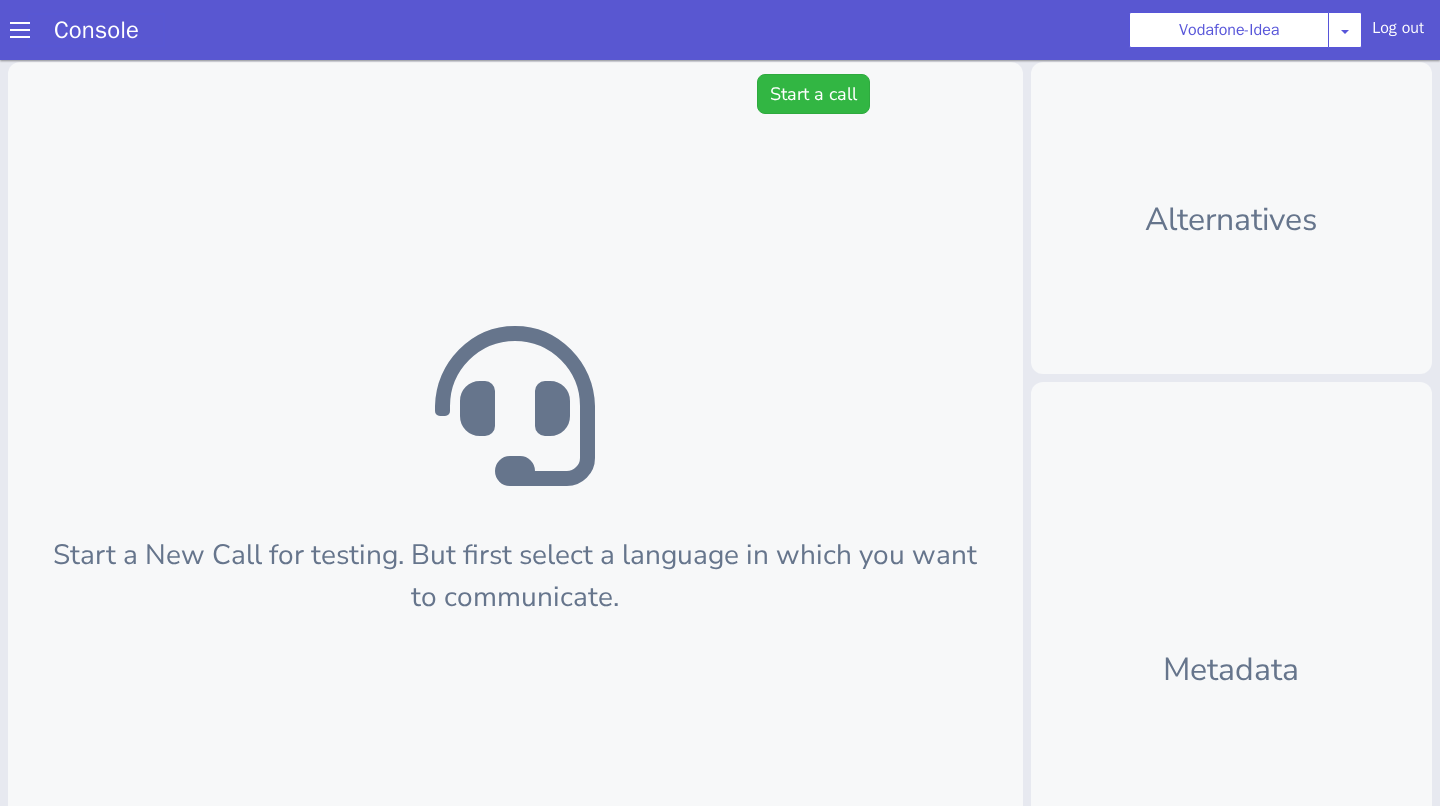 click on "Console" at bounding box center (96, 30) 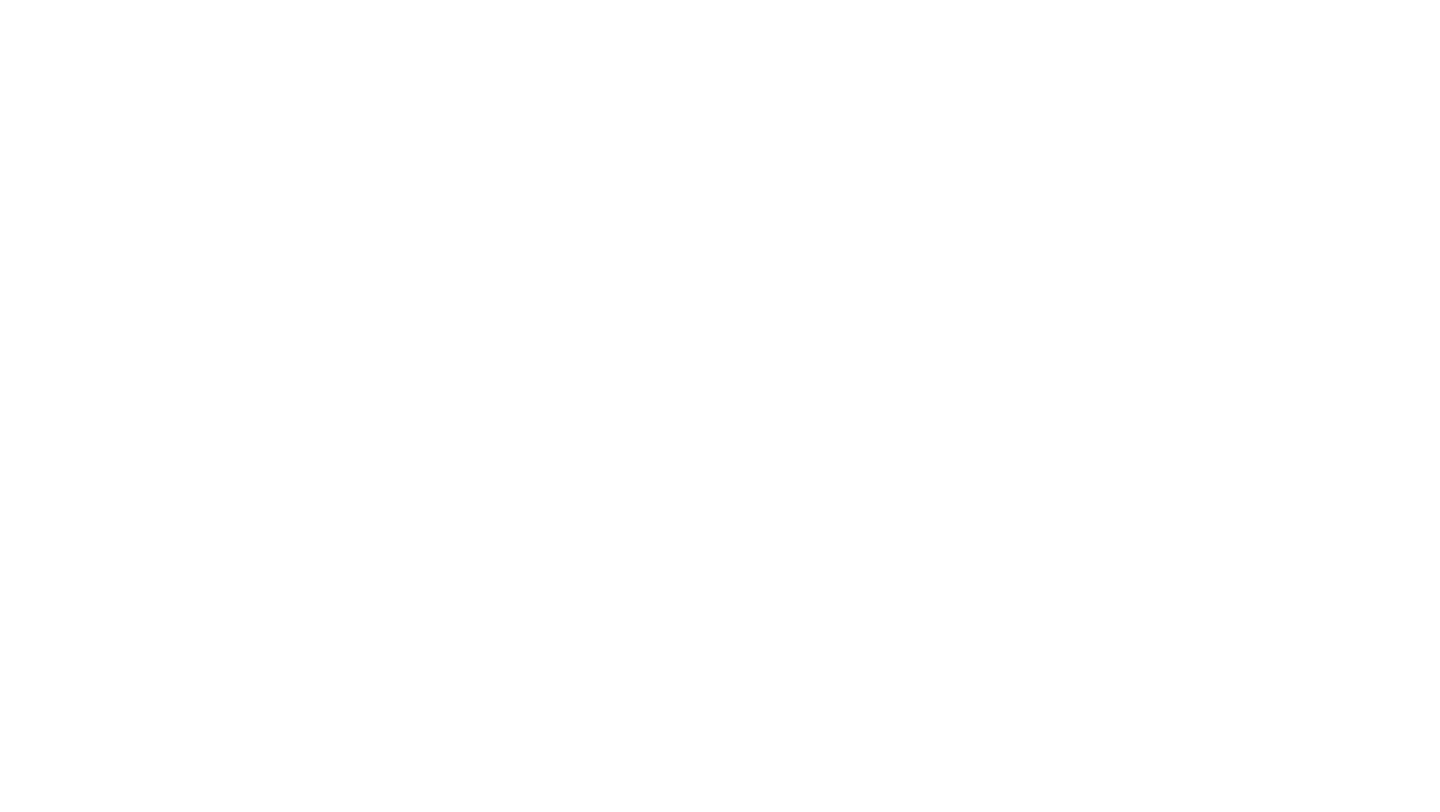 scroll, scrollTop: 6, scrollLeft: 0, axis: vertical 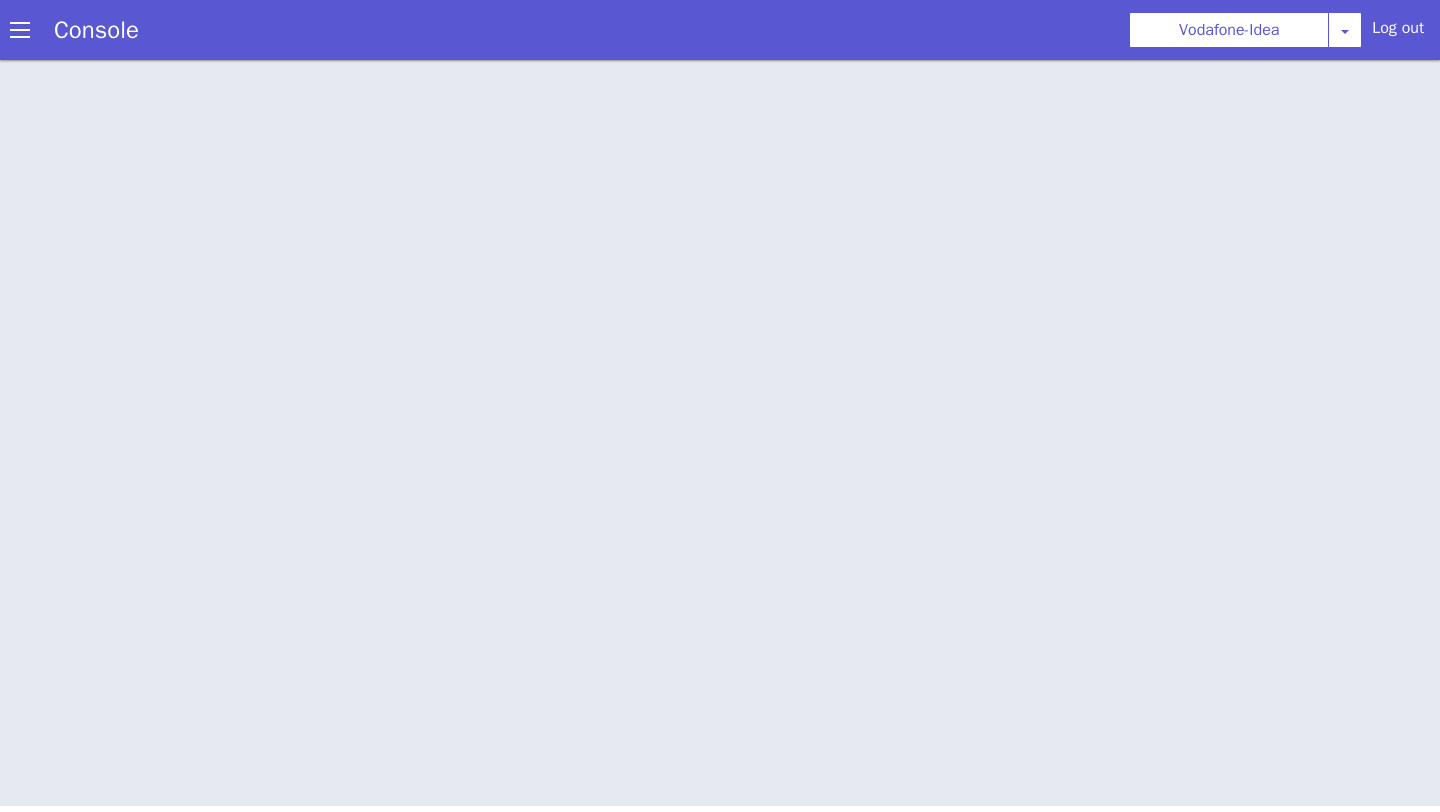 click at bounding box center [30, 4] 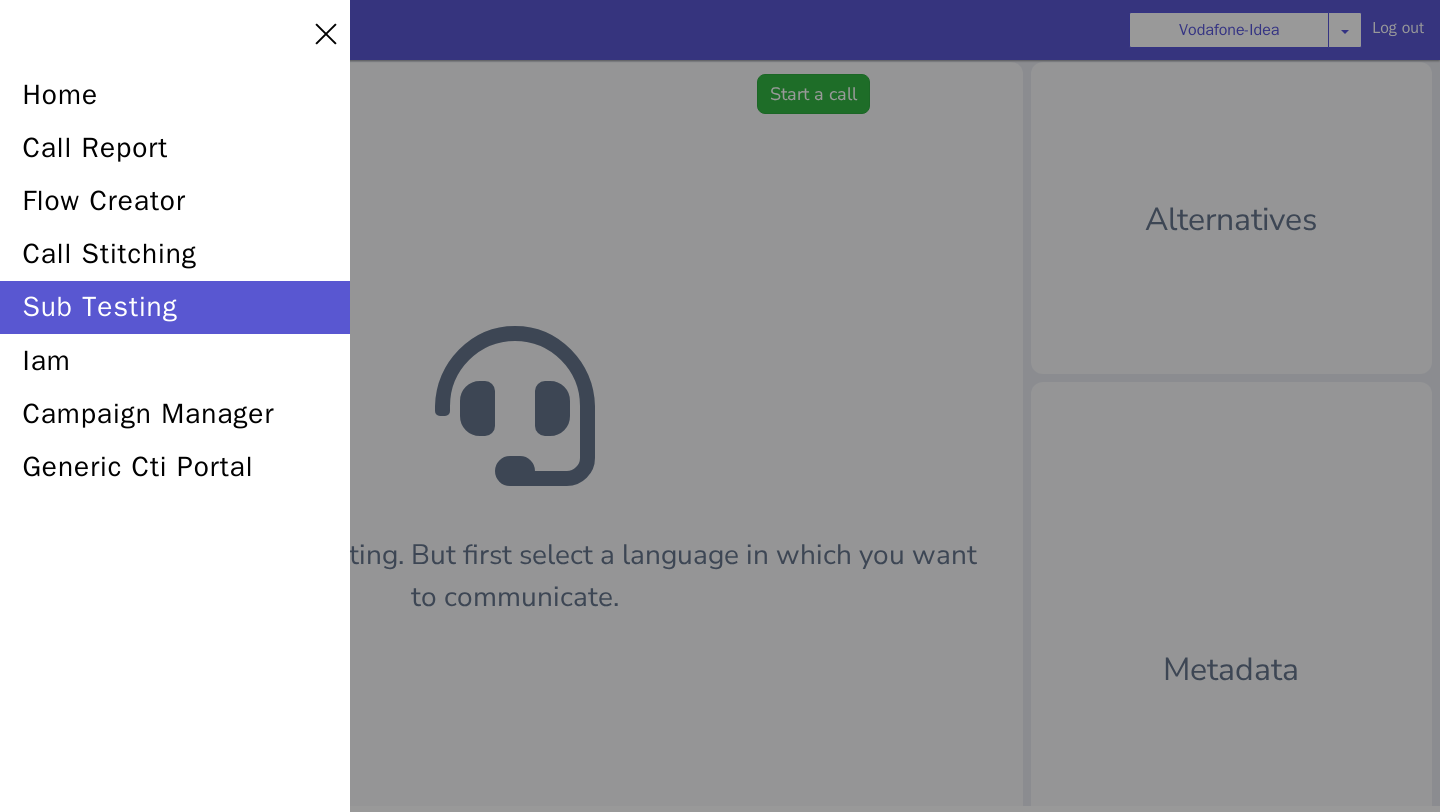 scroll, scrollTop: 0, scrollLeft: 0, axis: both 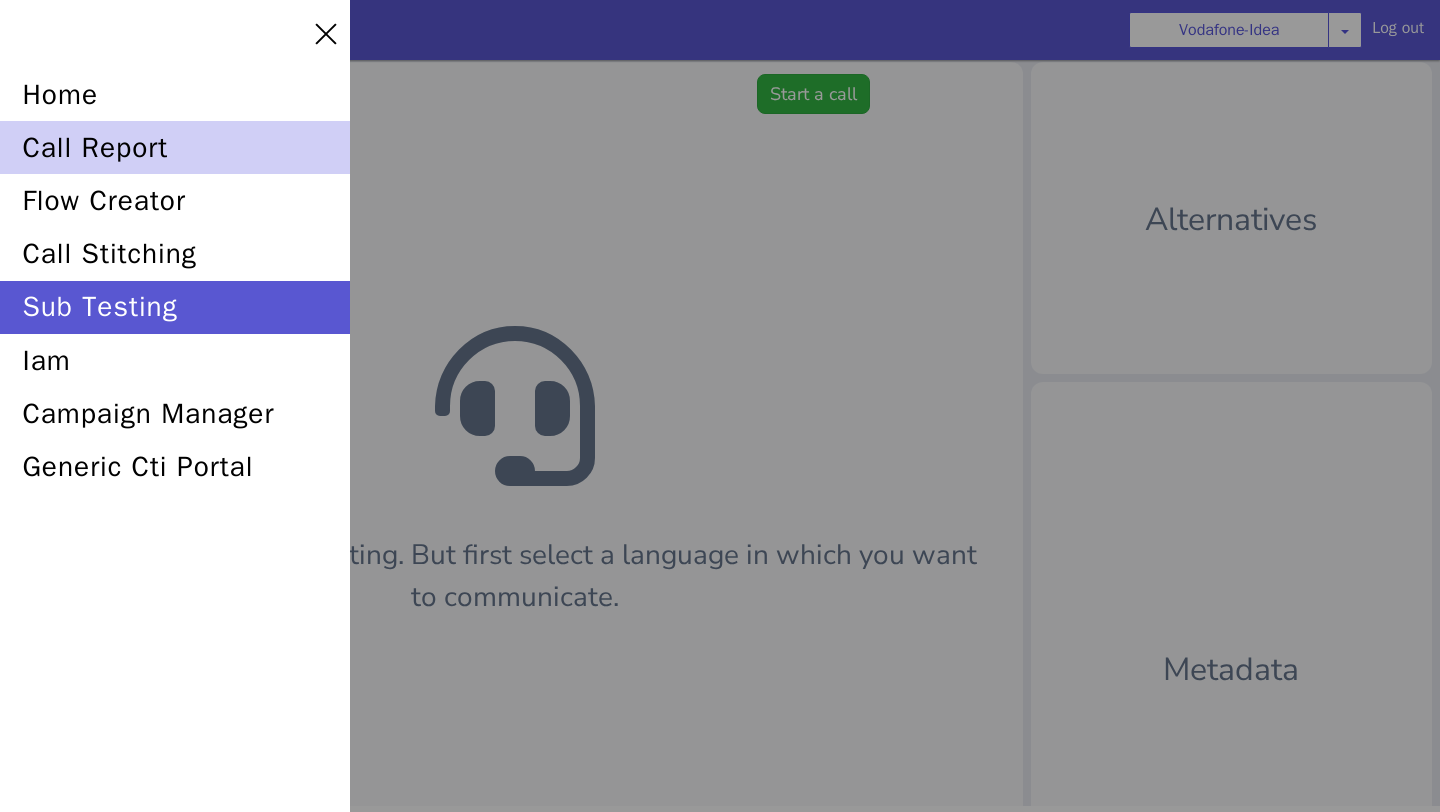 click on "call report" at bounding box center (1255, 122) 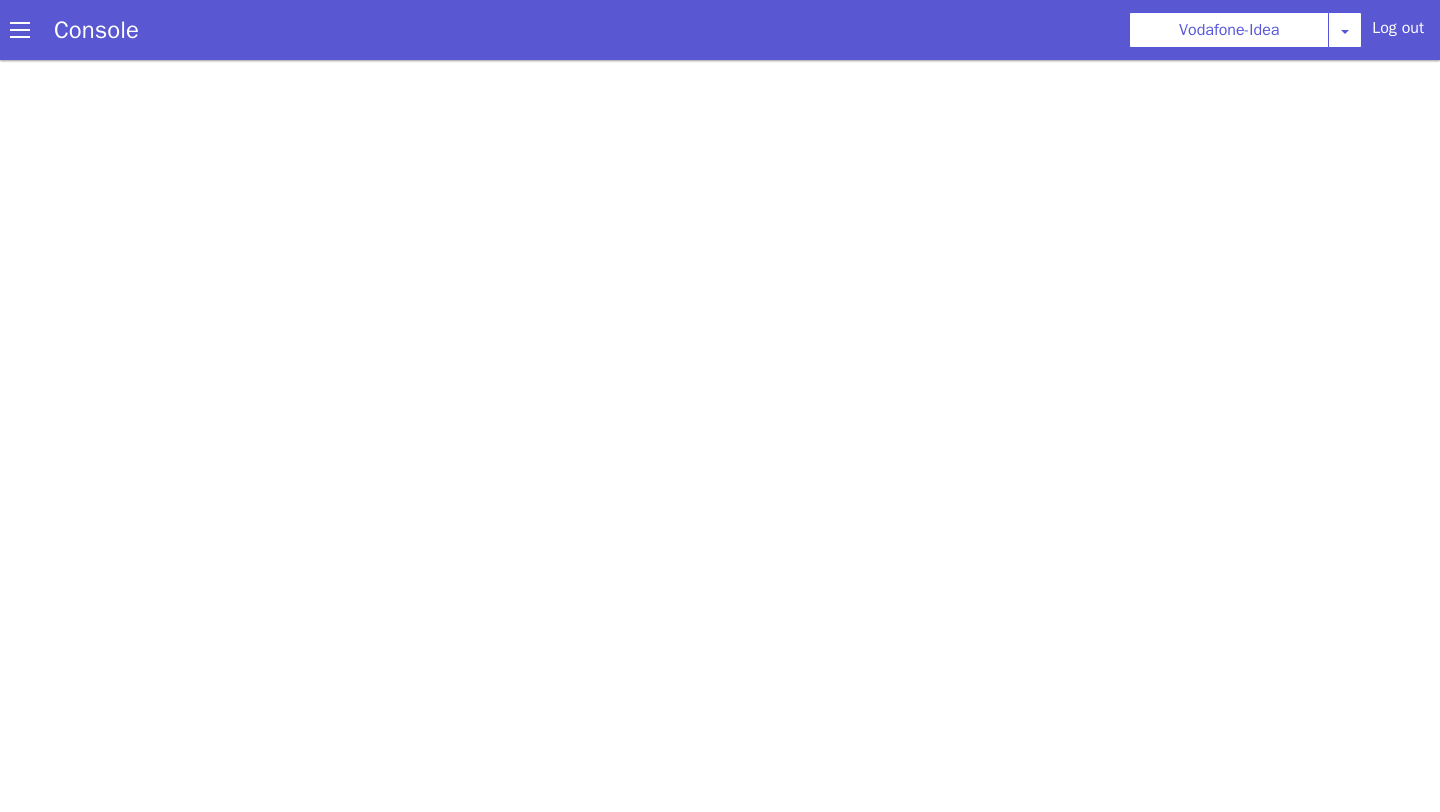 scroll, scrollTop: 0, scrollLeft: 0, axis: both 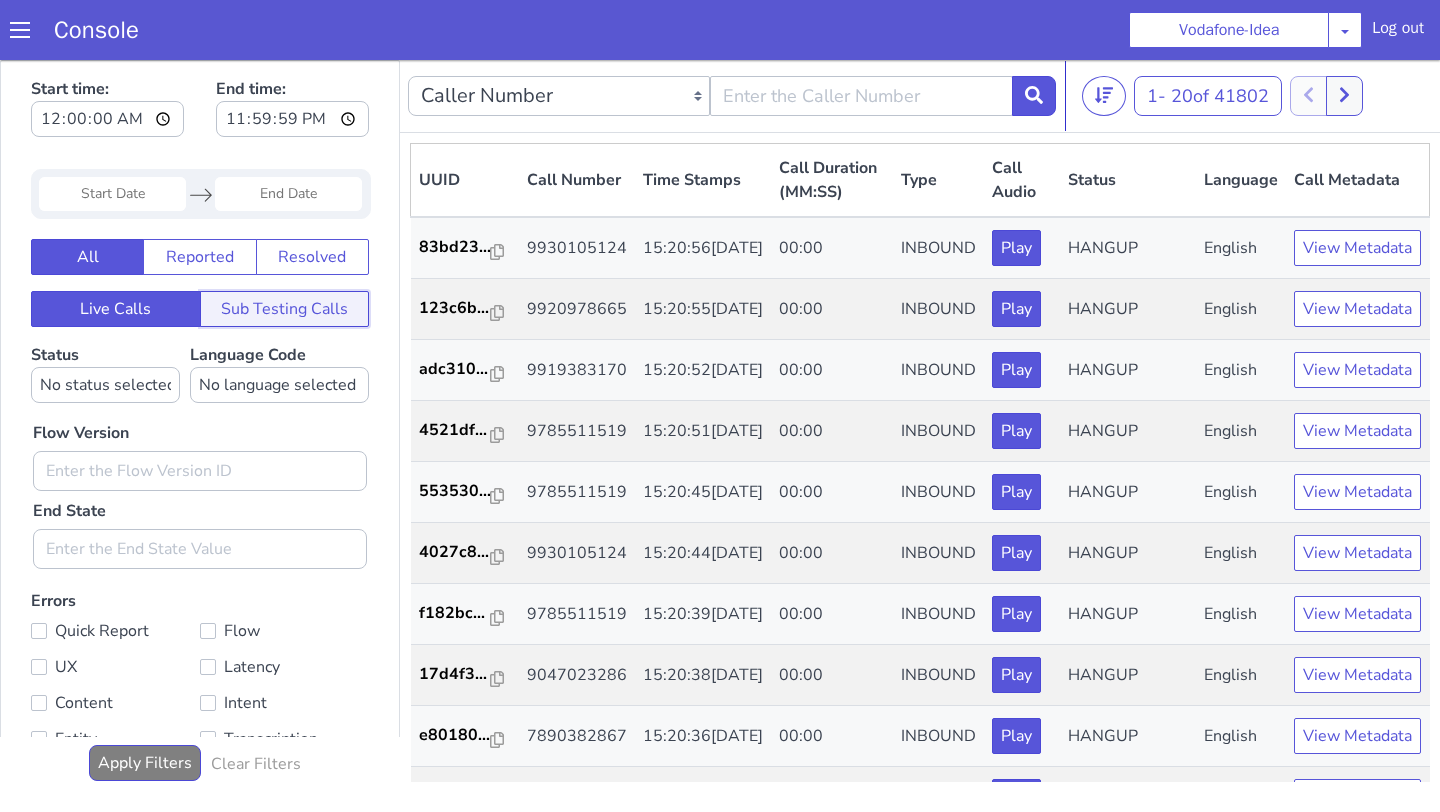 click on "Sub Testing Calls" at bounding box center [285, 309] 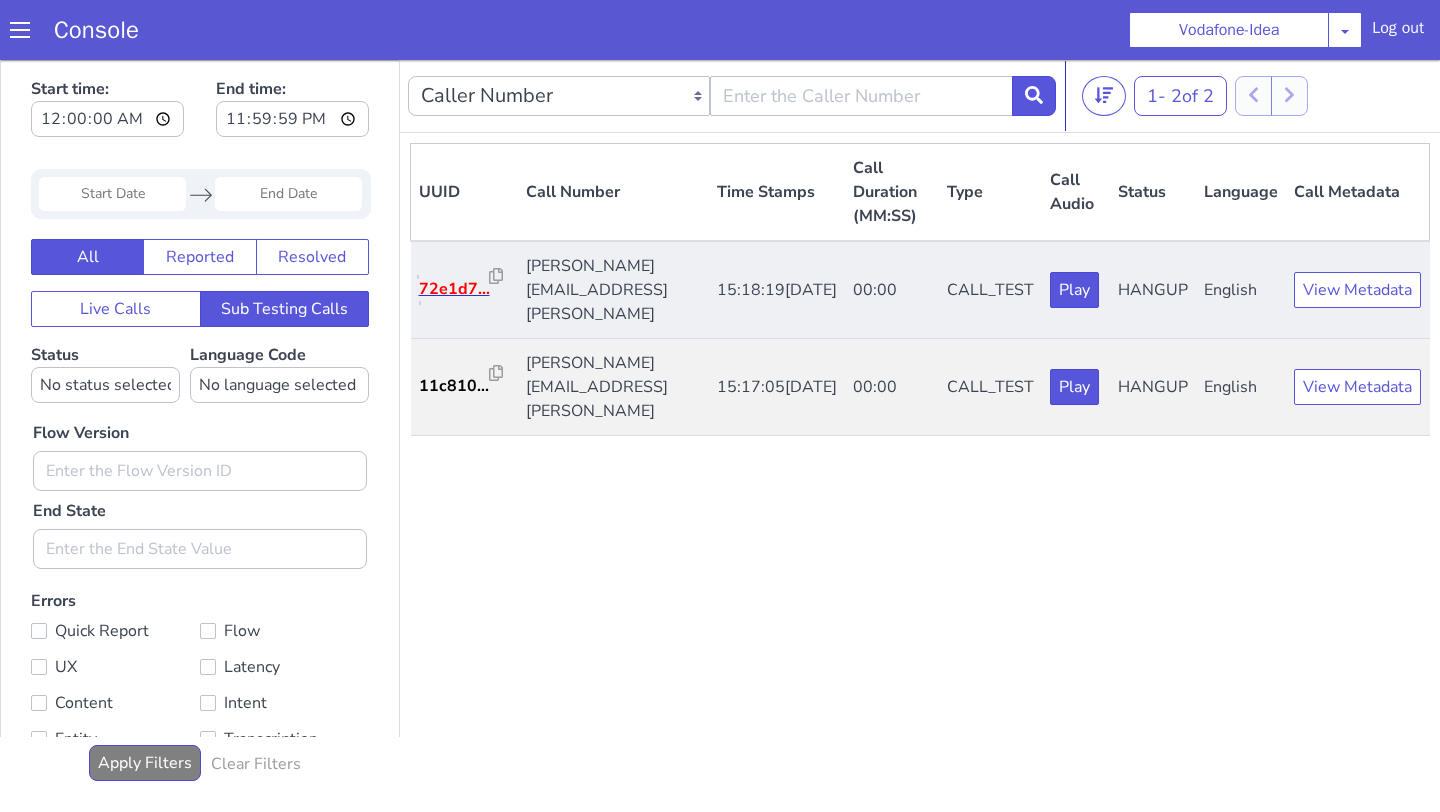 click on "72e1d7..." at bounding box center [454, 289] 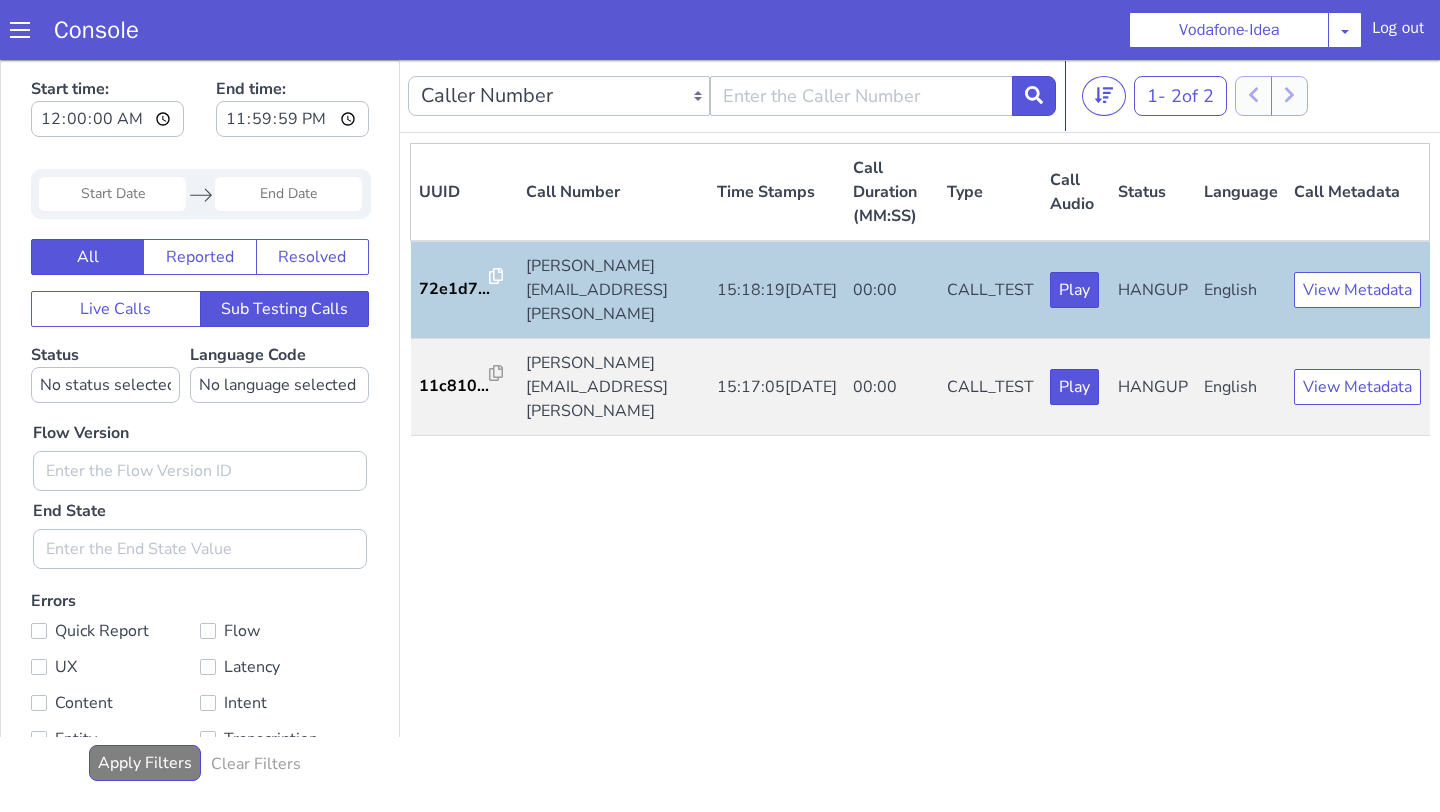 click at bounding box center (20, 30) 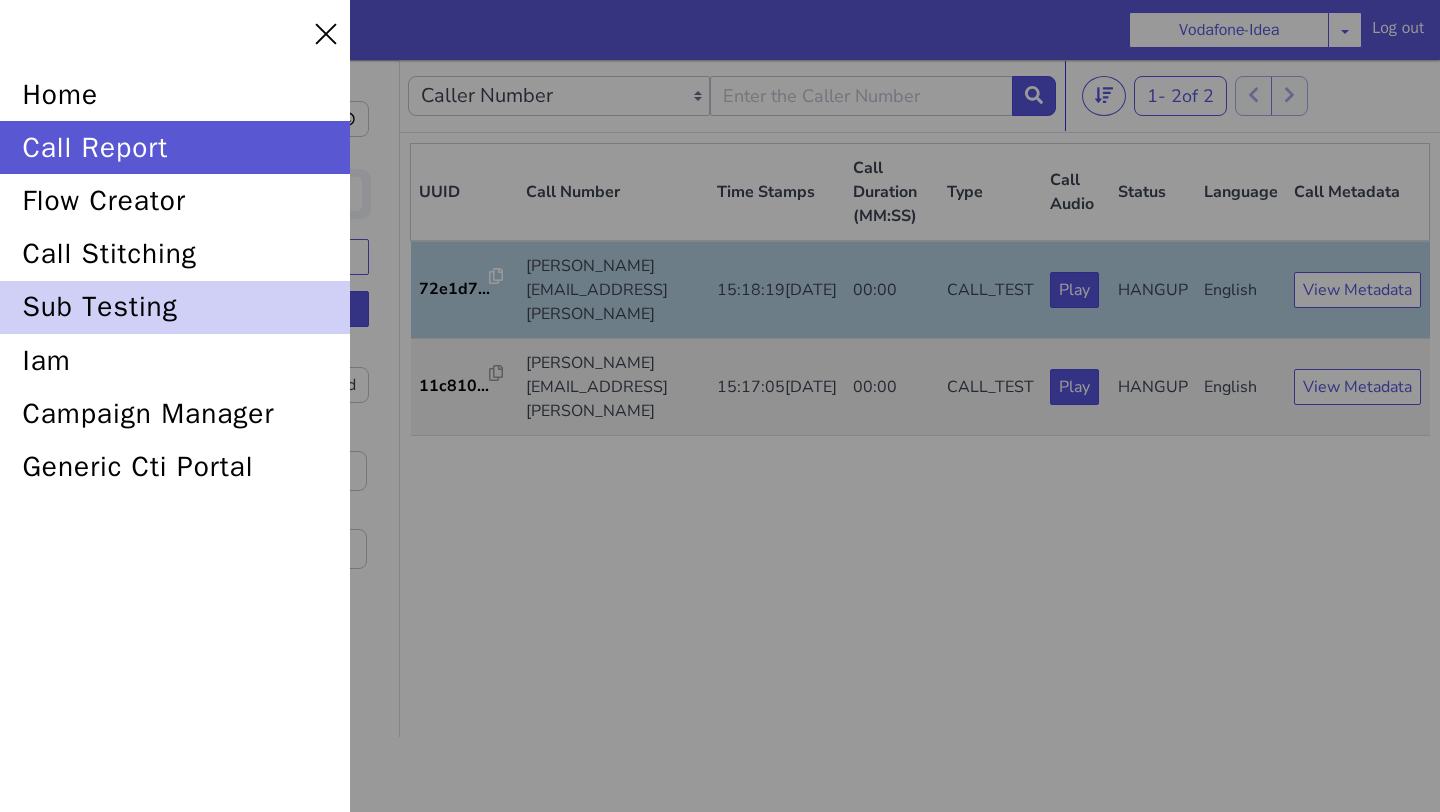 click on "sub testing" at bounding box center (175, 307) 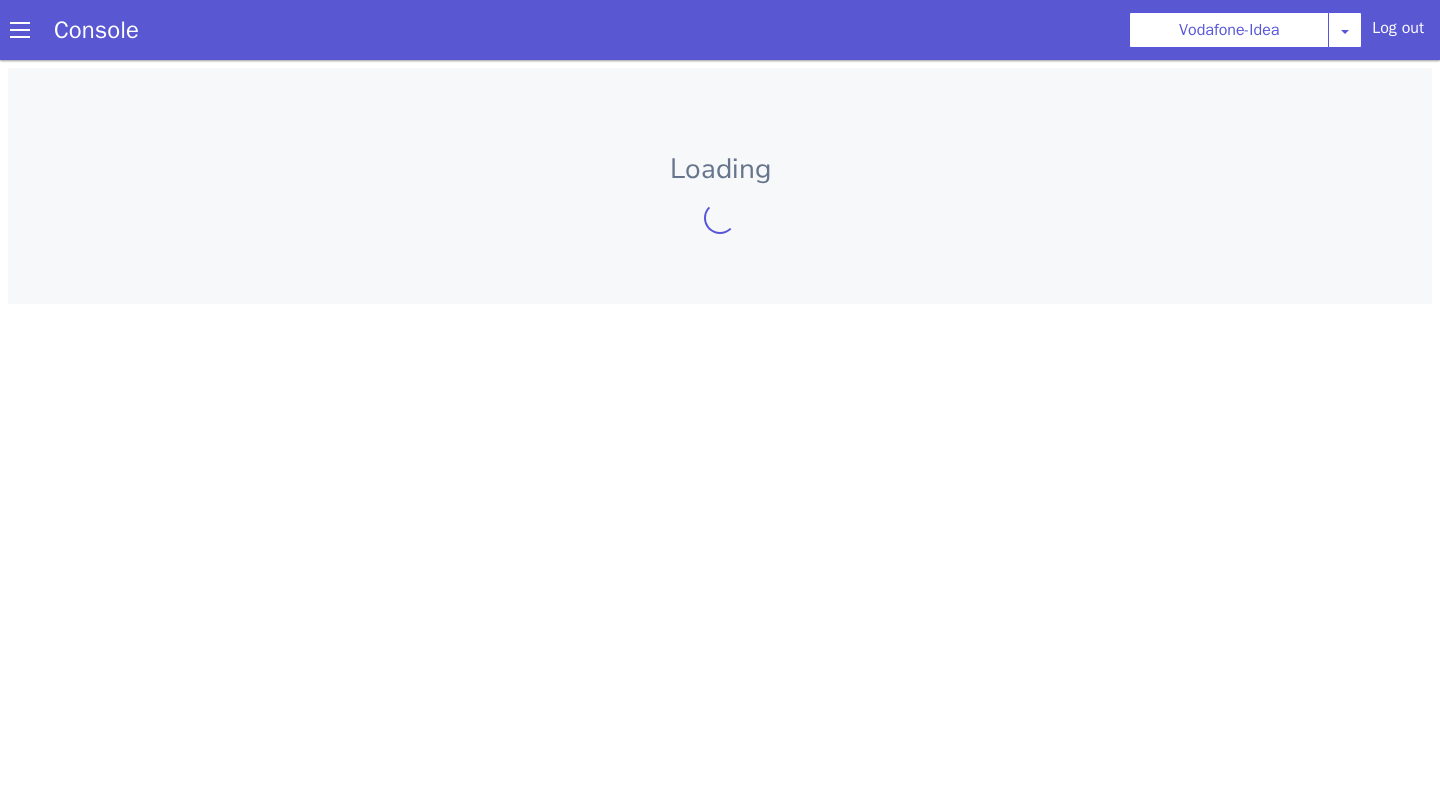 scroll, scrollTop: 0, scrollLeft: 0, axis: both 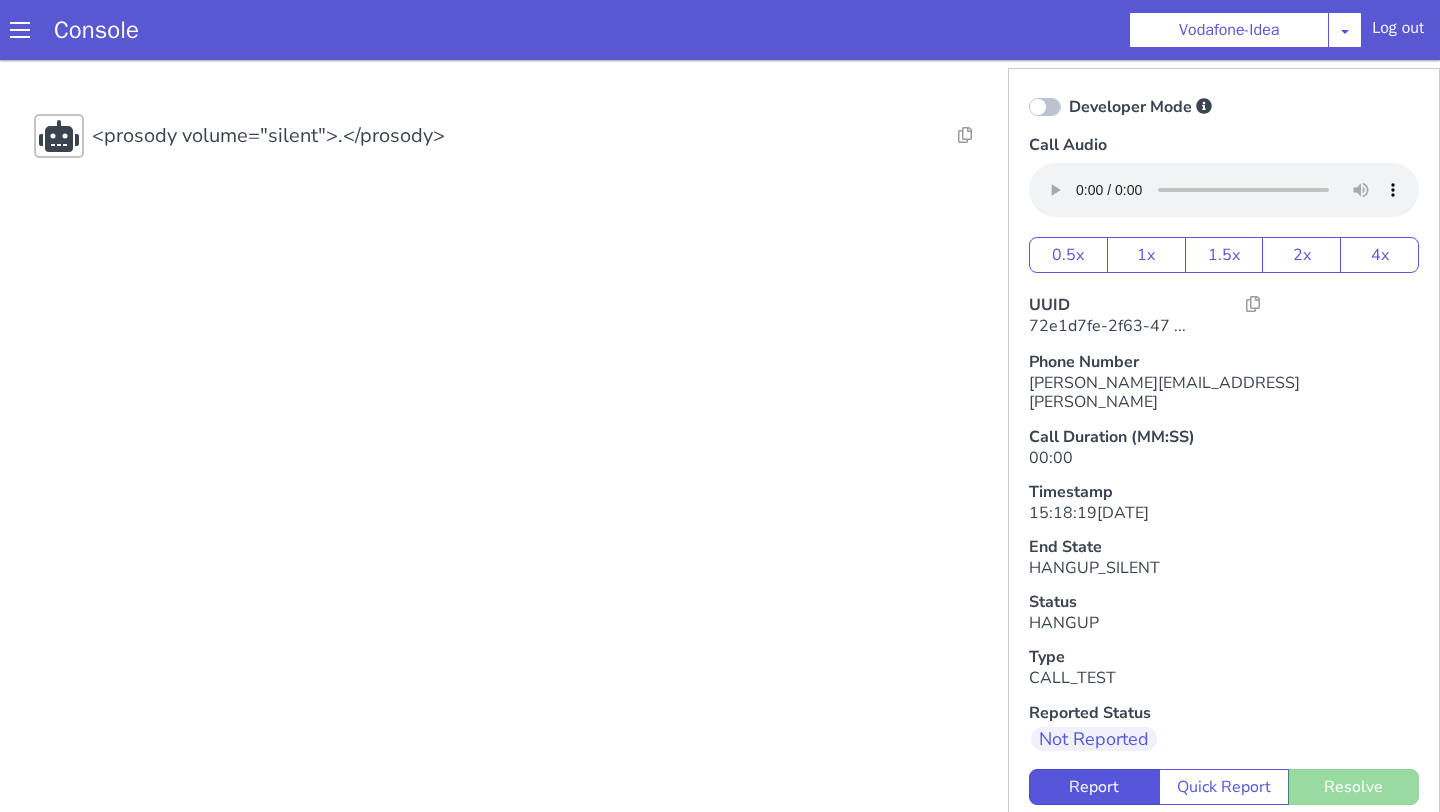 click at bounding box center [1045, 107] 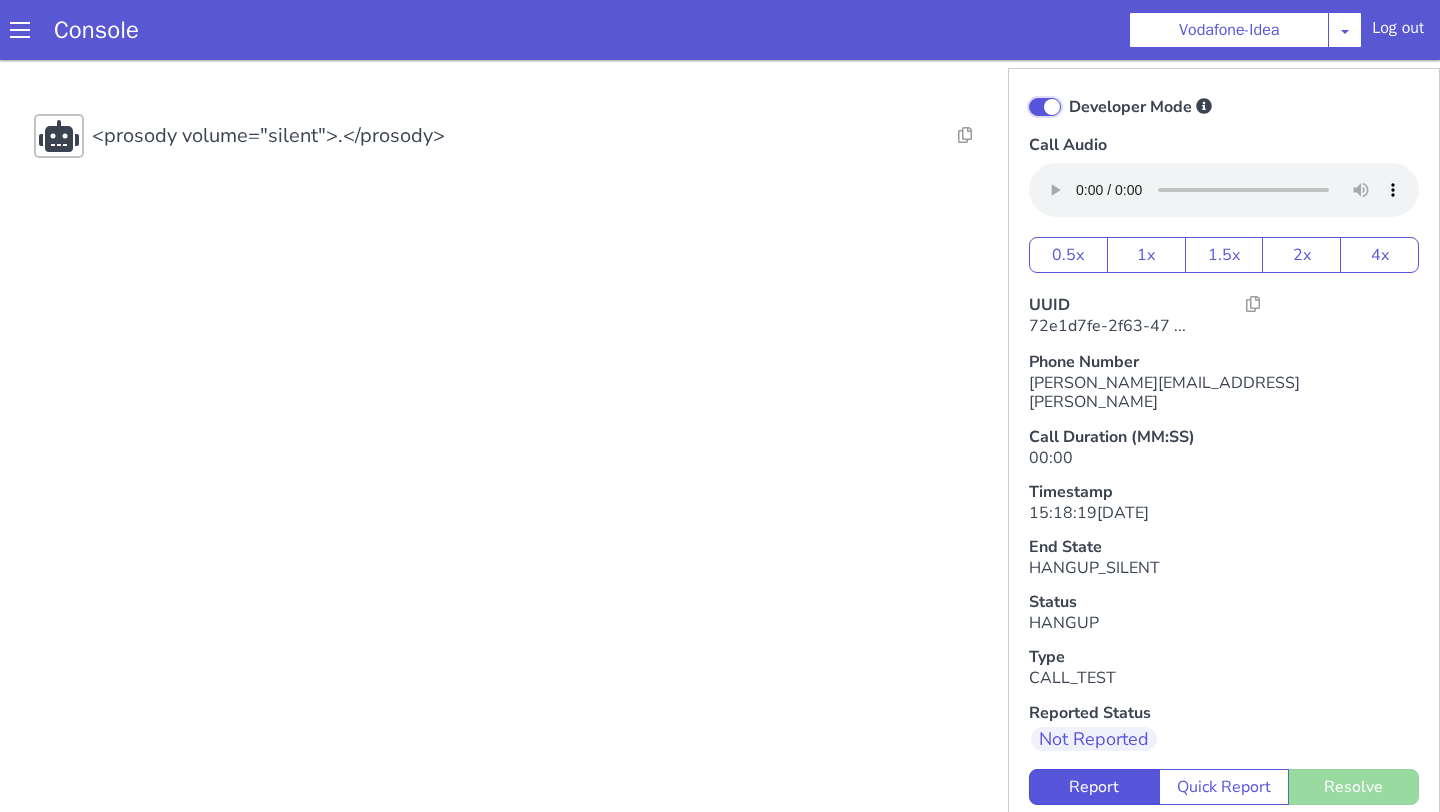 checkbox on "true" 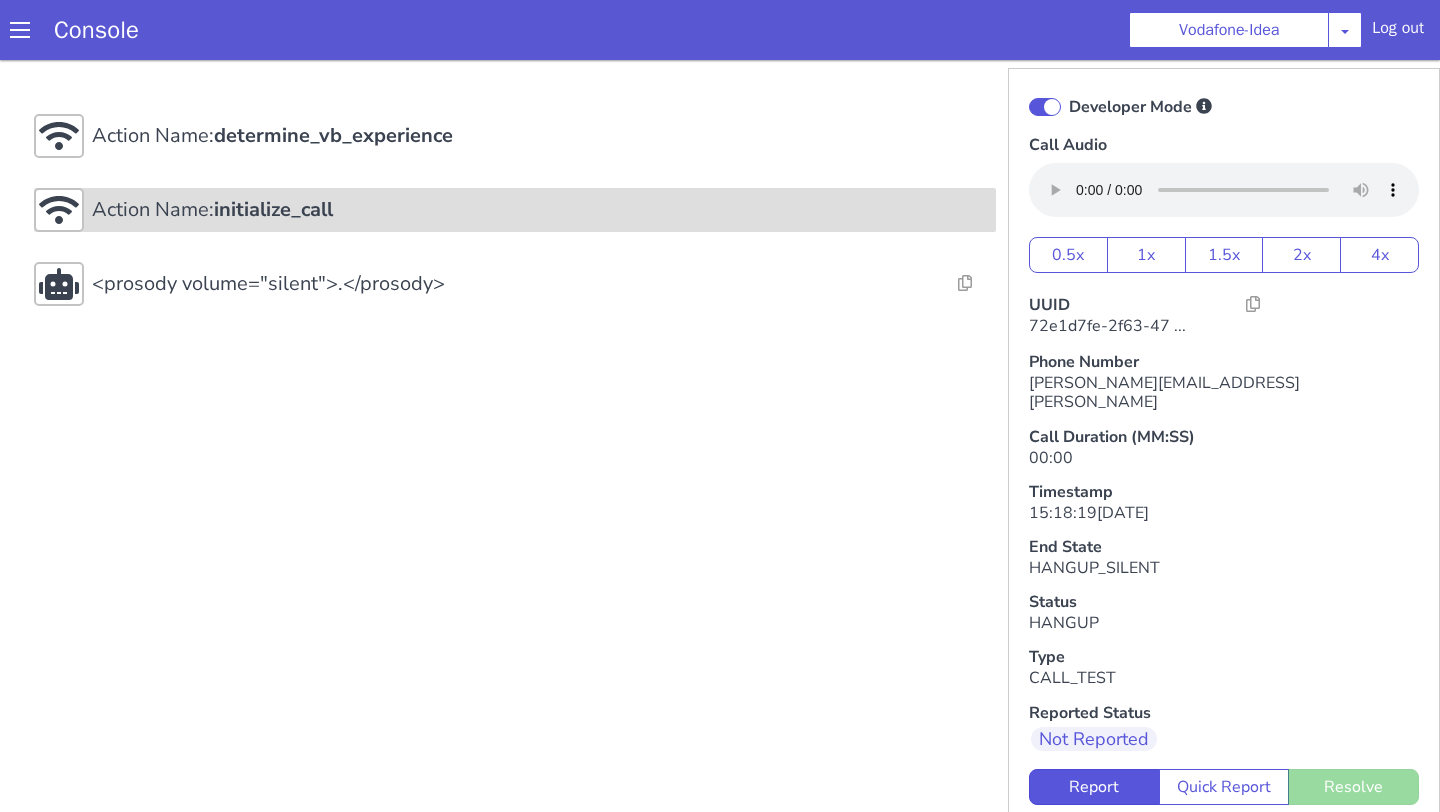 click on "Action Name:  initialize_call" at bounding box center [540, 136] 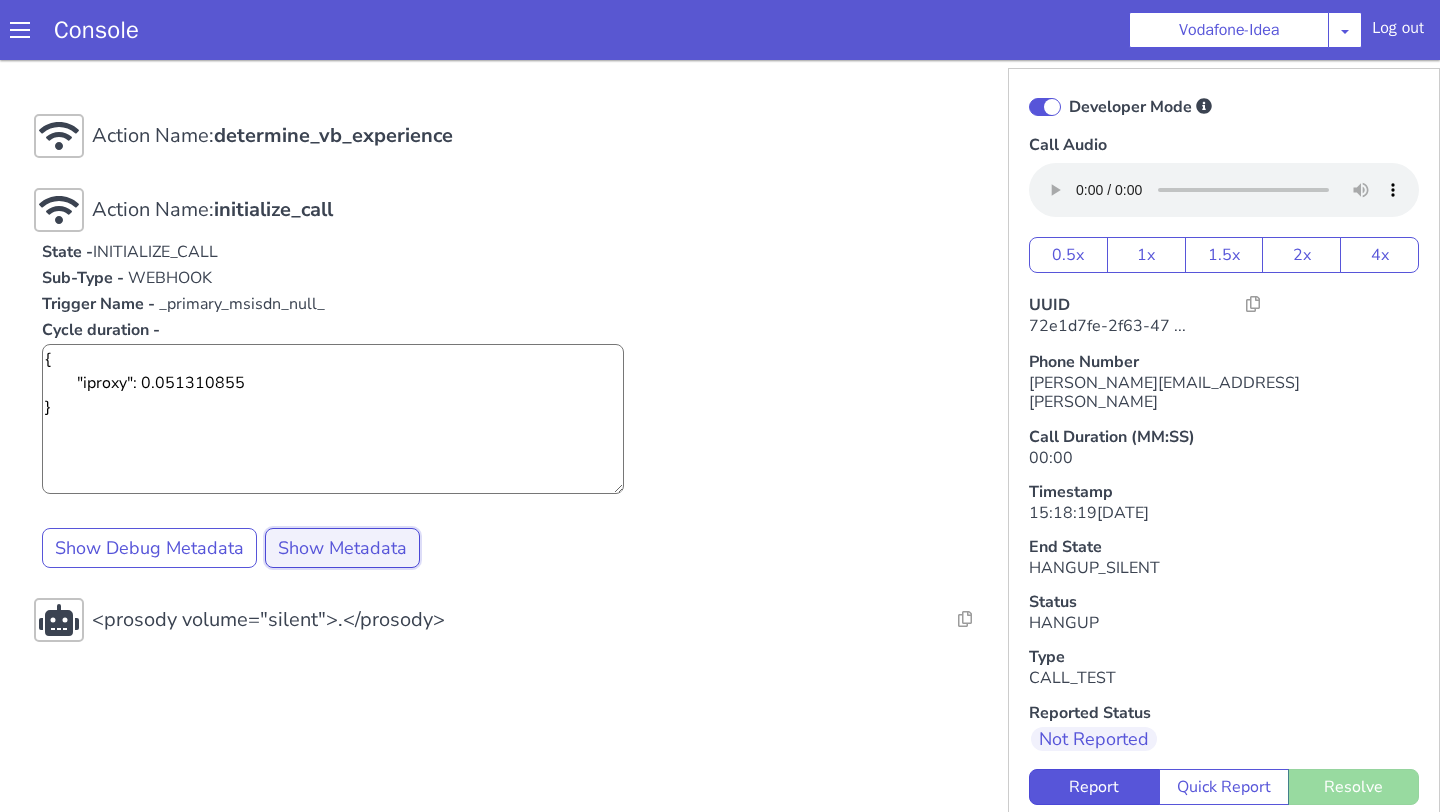 click on "Show Metadata" at bounding box center [342, 548] 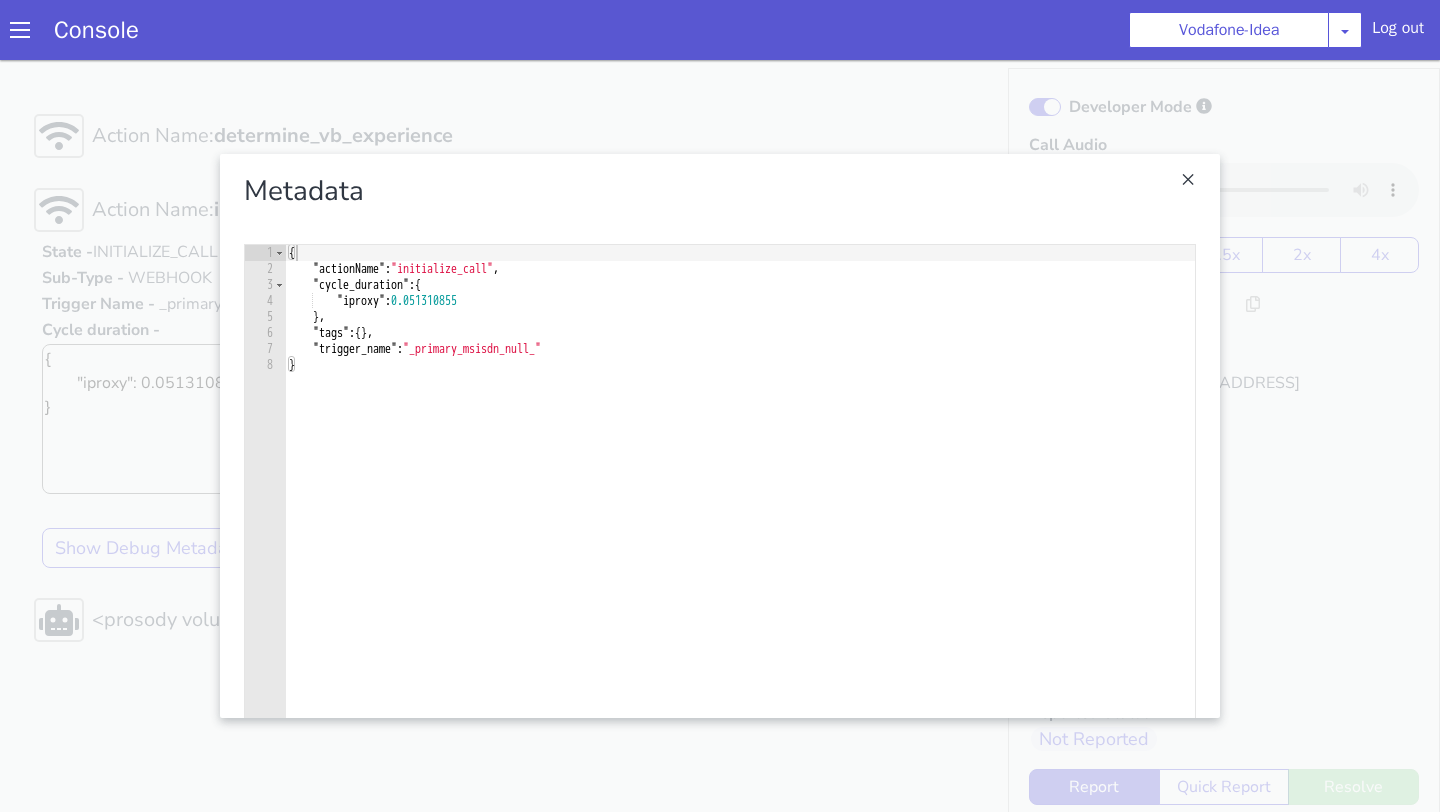 click on "{      "actionName" :  "initialize_call" ,      "cycle_duration" :  {           "iproxy" :  0.051310855      } ,      "tags" :  { } ,      "trigger_name" :  "_primary_msisdn_null_" }" at bounding box center [740, 510] 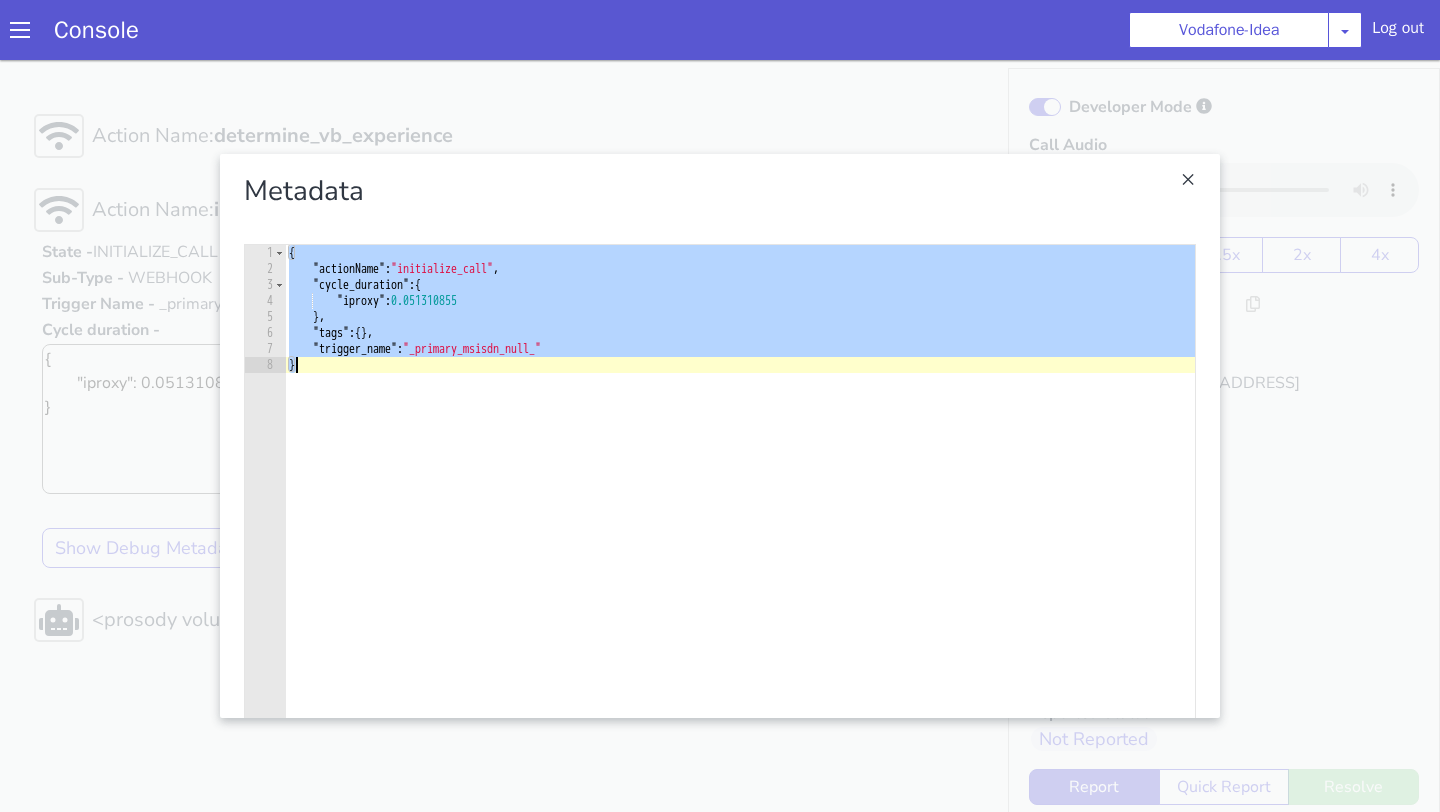 click on "{      "actionName" :  "initialize_call" ,      "cycle_duration" :  {           "iproxy" :  0.051310855      } ,      "tags" :  { } ,      "trigger_name" :  "_primary_msisdn_null_" }" at bounding box center [740, 510] 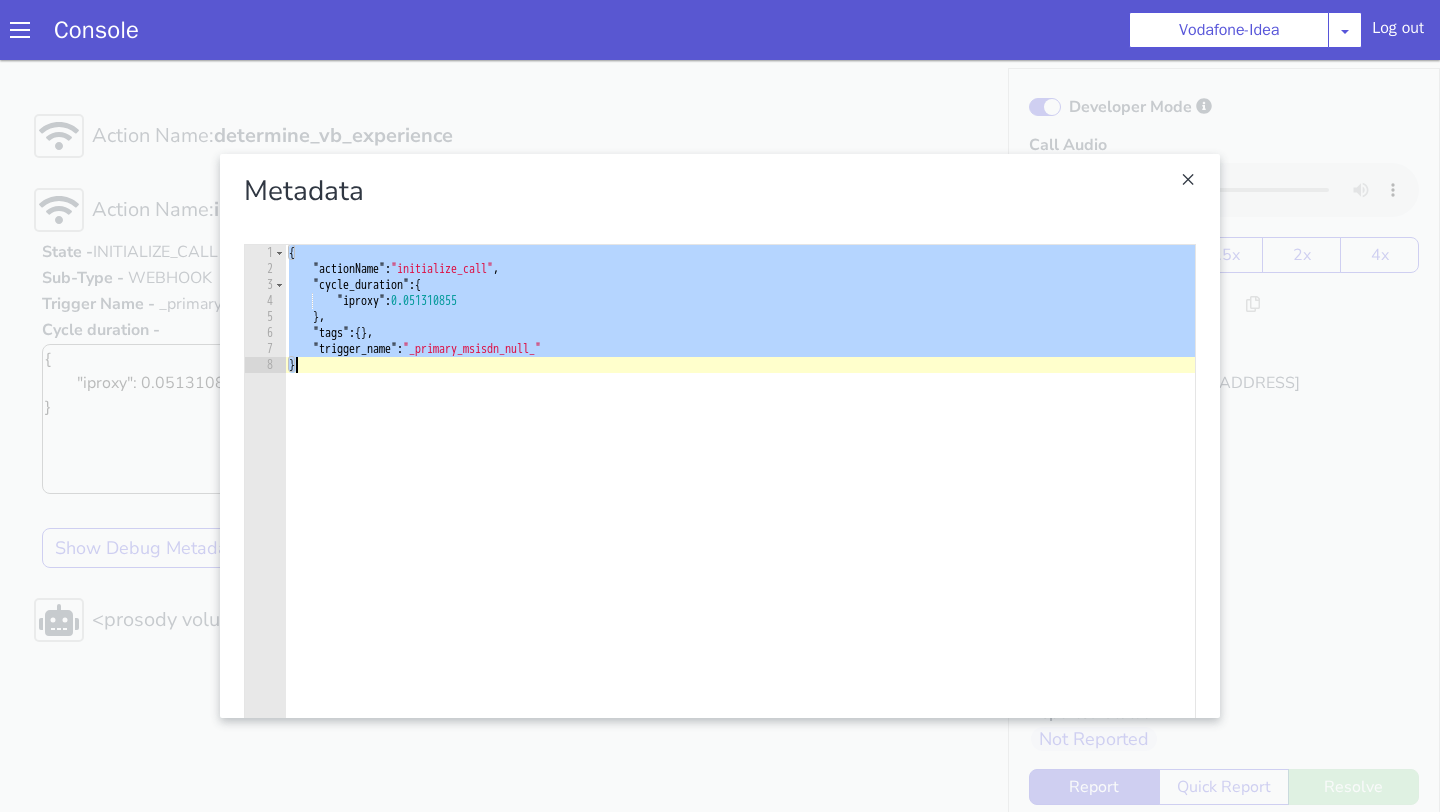click at bounding box center (720, 436) 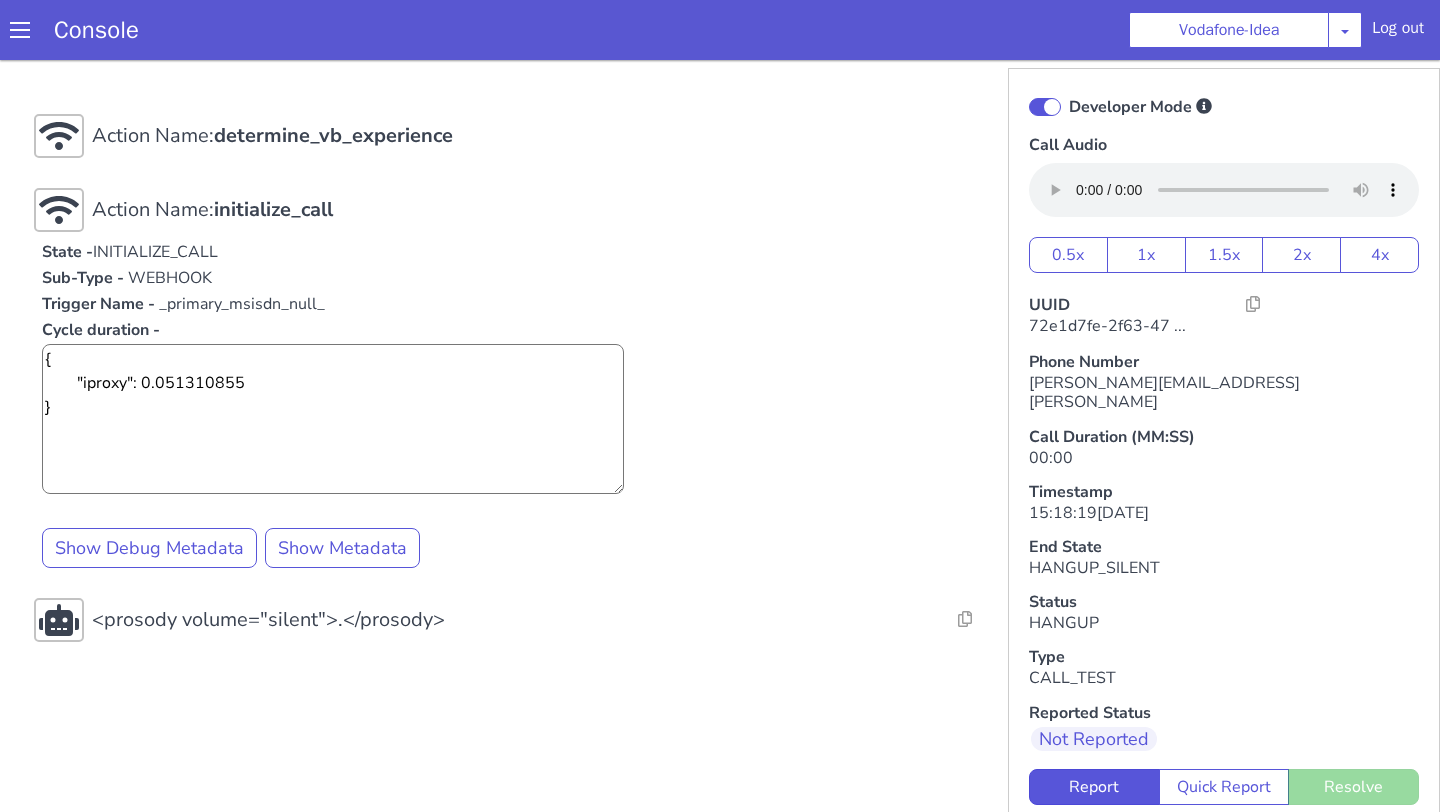click at bounding box center (20, 30) 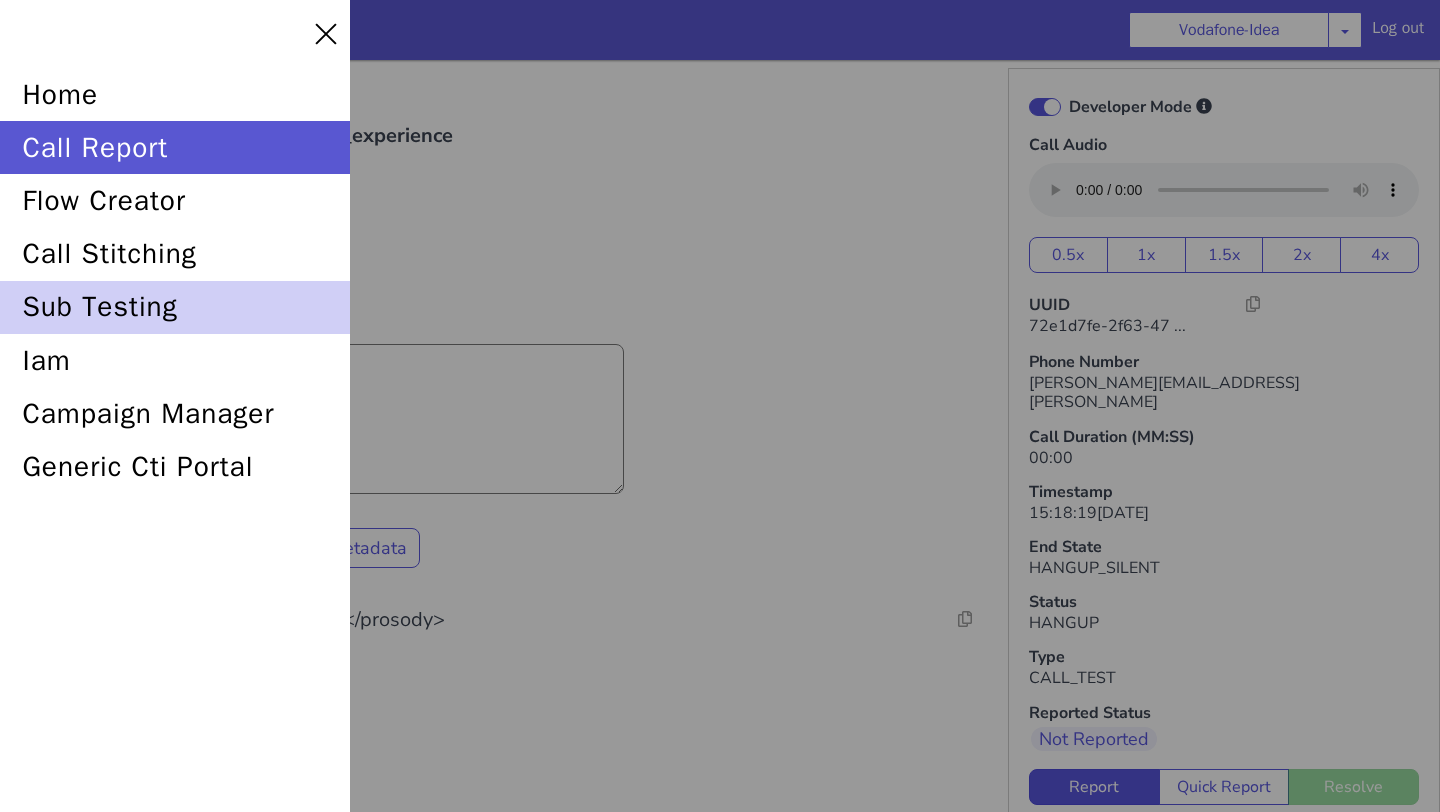 click on "sub testing" at bounding box center [175, 307] 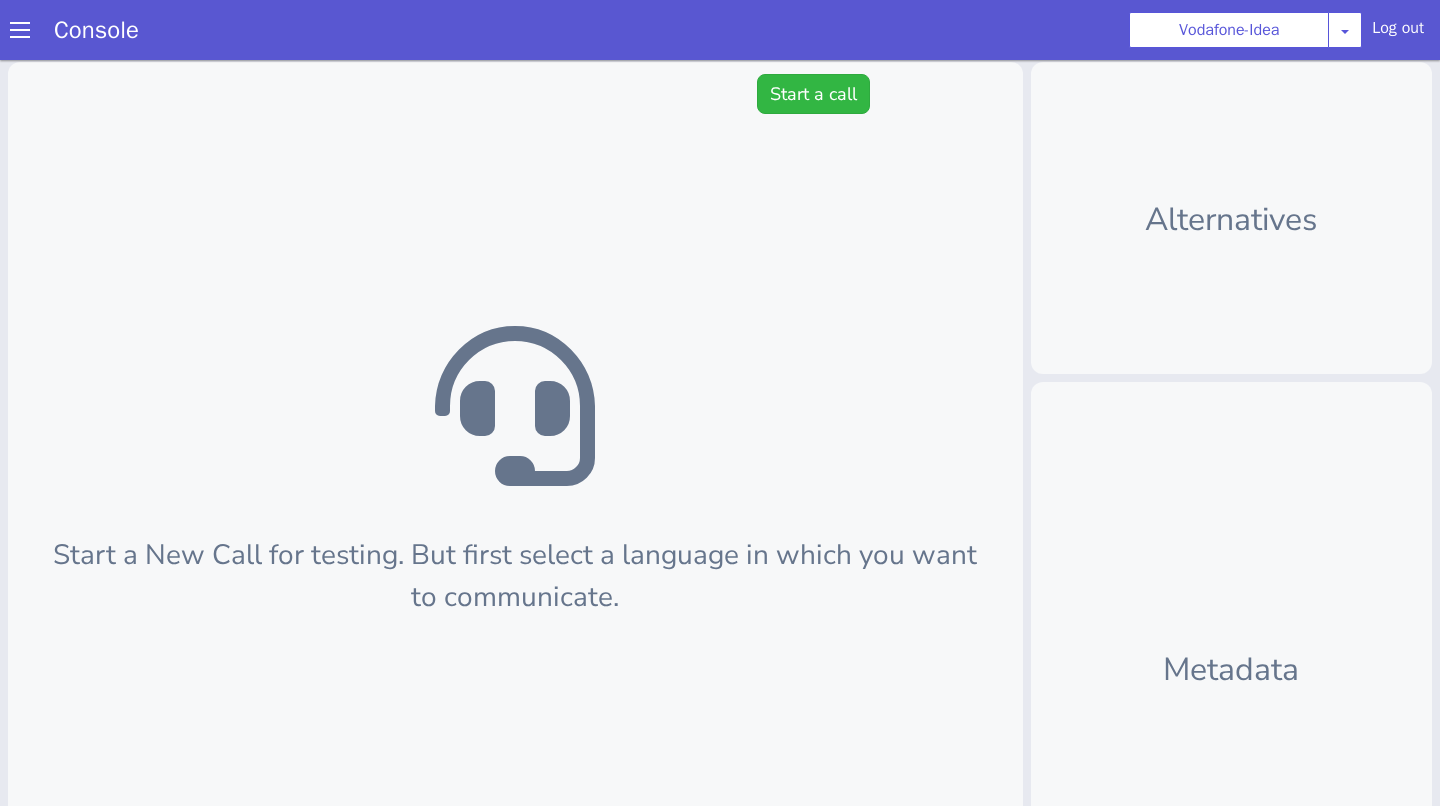 scroll, scrollTop: 0, scrollLeft: 0, axis: both 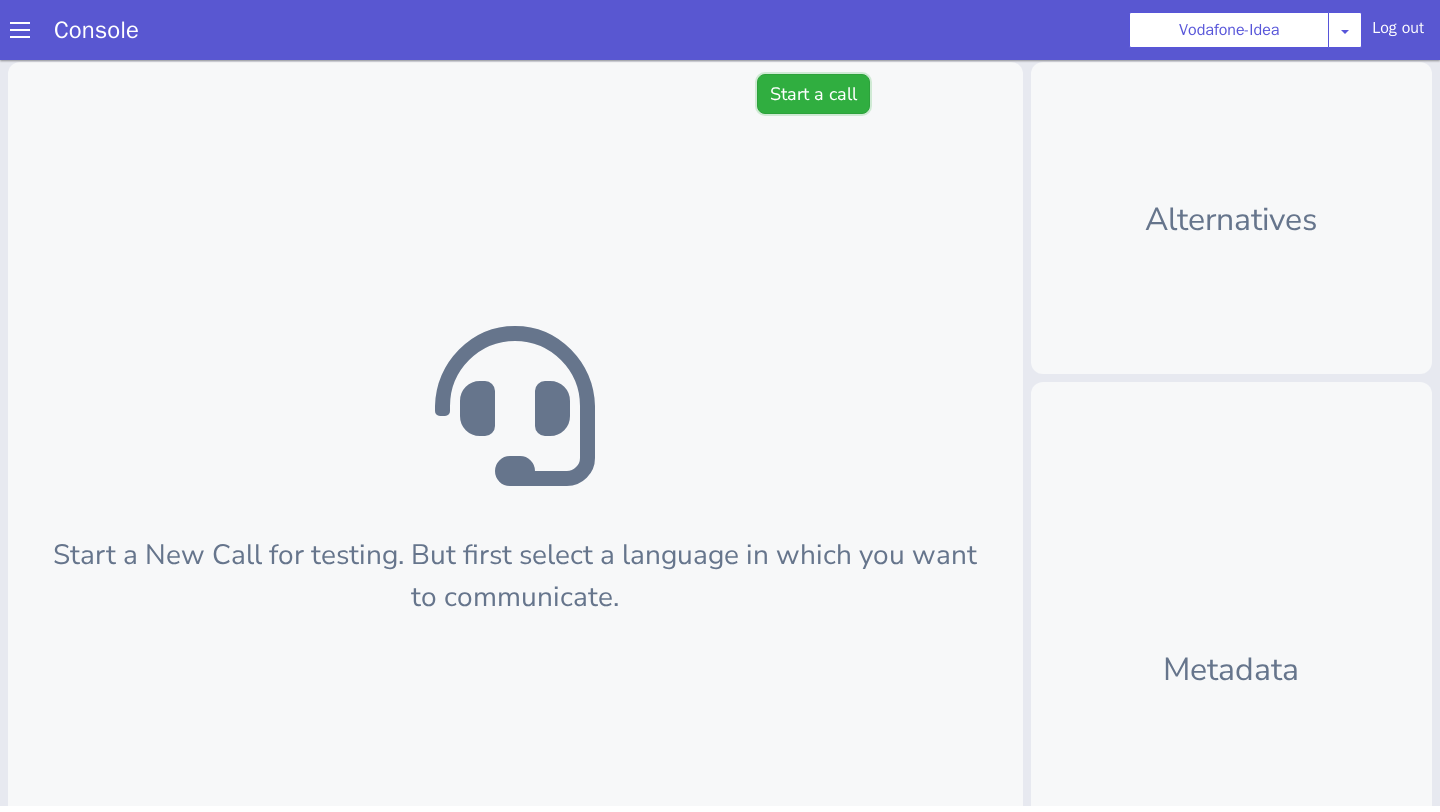 click on "Start a call" at bounding box center [813, 94] 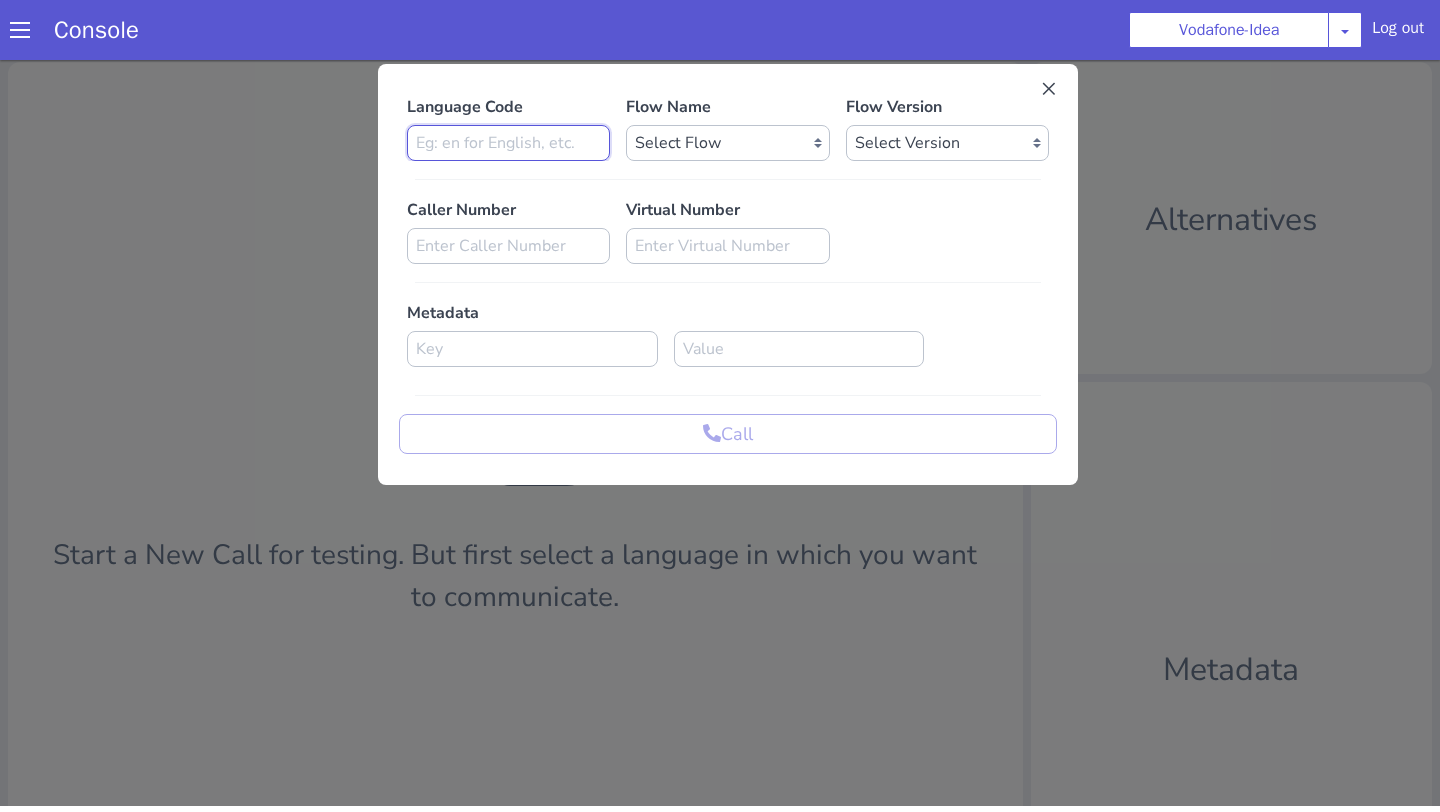 click at bounding box center (508, 143) 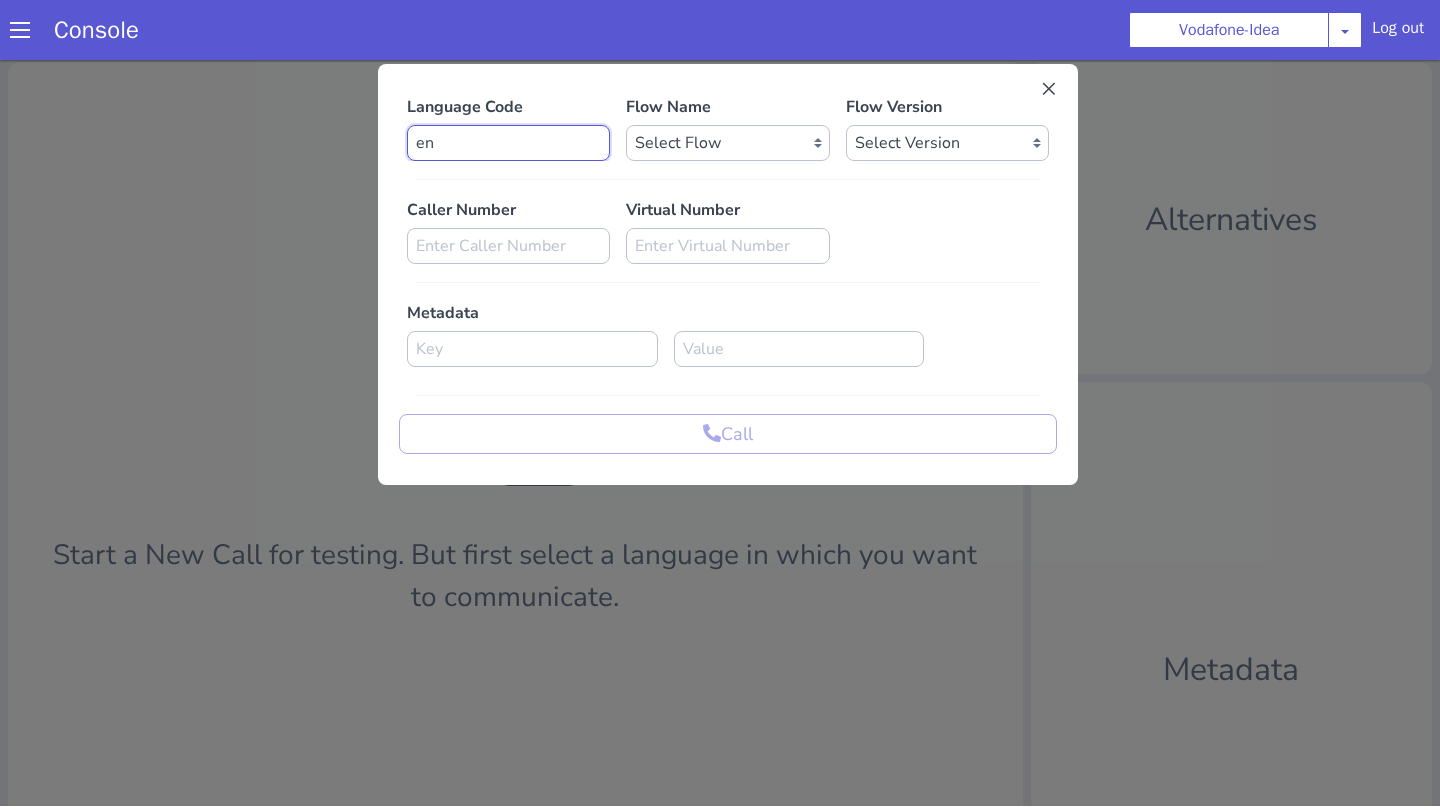 type on "en" 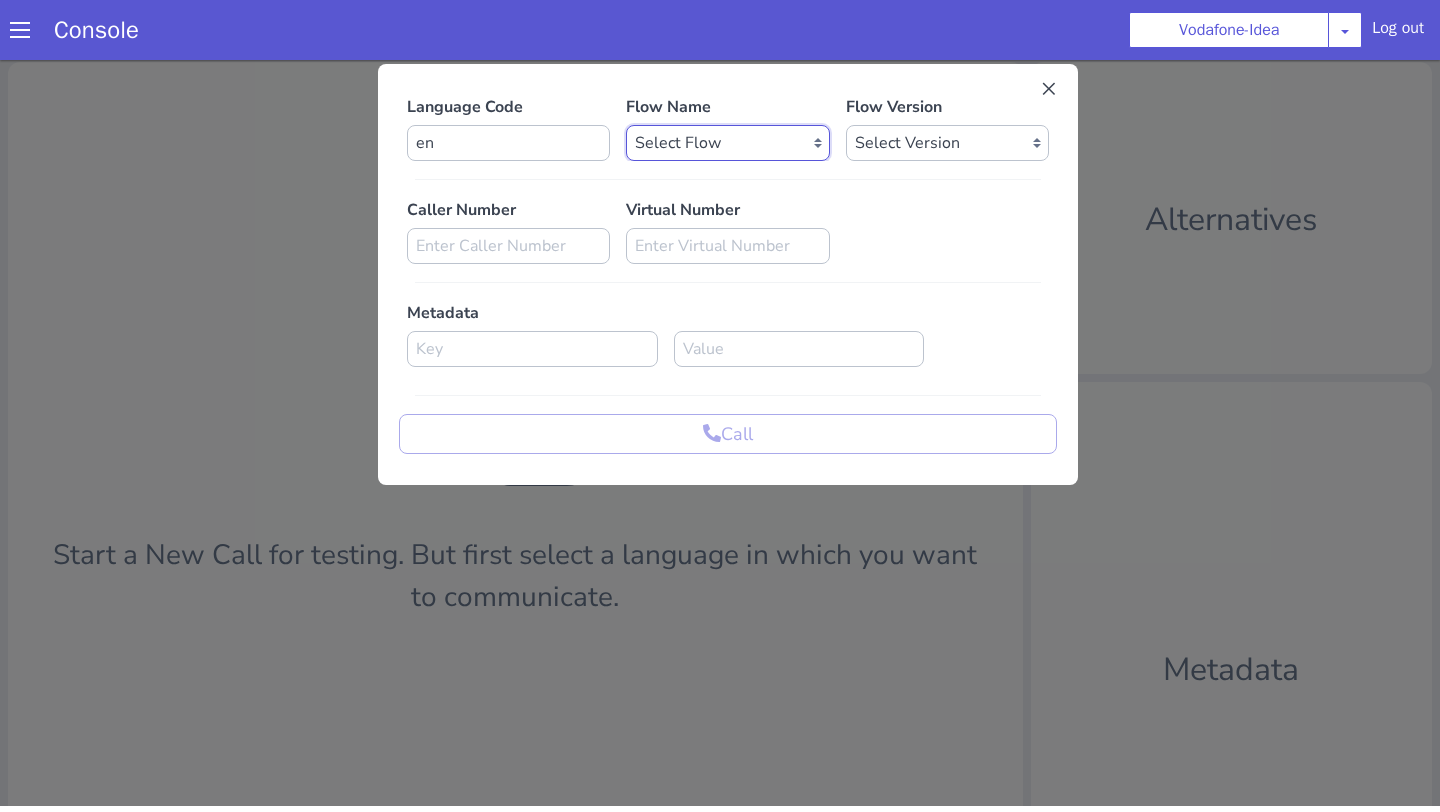 click on "Select Flow Vi_uc3_farmer_bot vi_uc3_ocm_api_load_test FarmerBot_ta Vi_mnp_retention dummy_flow_testing UAT_Vi_Prod test_flow_test Vi_Prod_Gujarathi_testing VI prepaid recharge UAT voda_test_import UAT Vi Deepgram testing flow test_redirection temp_test_recorded_prompt test_silence_recorded vi_1jantesting voda_test_import_3 prod_vi_outbound_hi vi_prod farmer_bot_be vi_prod_studio_import_test Vi Postpaid Collection UC1 [ARCHIVE] vi_beta vi_uat vi_prod_studio_import prod_vi_outbound_mr vi_gamma_bn Vi Prepaid Recharge dxl_sanity_check vi_sandbox_testing vi_gamma_ta_sandbox_testing vi_core_sandbox_testing farmer_bot_ml voda_copy_test vi_prod_ml_ab farmer_bot_hi_UC2 vi_merged farmer_bot_hi pre_fetch_flow farmer_bot_gujarati vi_gamma prod_vi_outbound_en vi_virtual_number_repo vi_gamma_ta farmer_bot_en vi_gamma_gu farmer_bot_ta vi_core Prepaid To Postpaid non_faq_gamma_1 vi_gamma_mr [PERSON_NAME] [PERSON_NAME]" at bounding box center (727, 143) 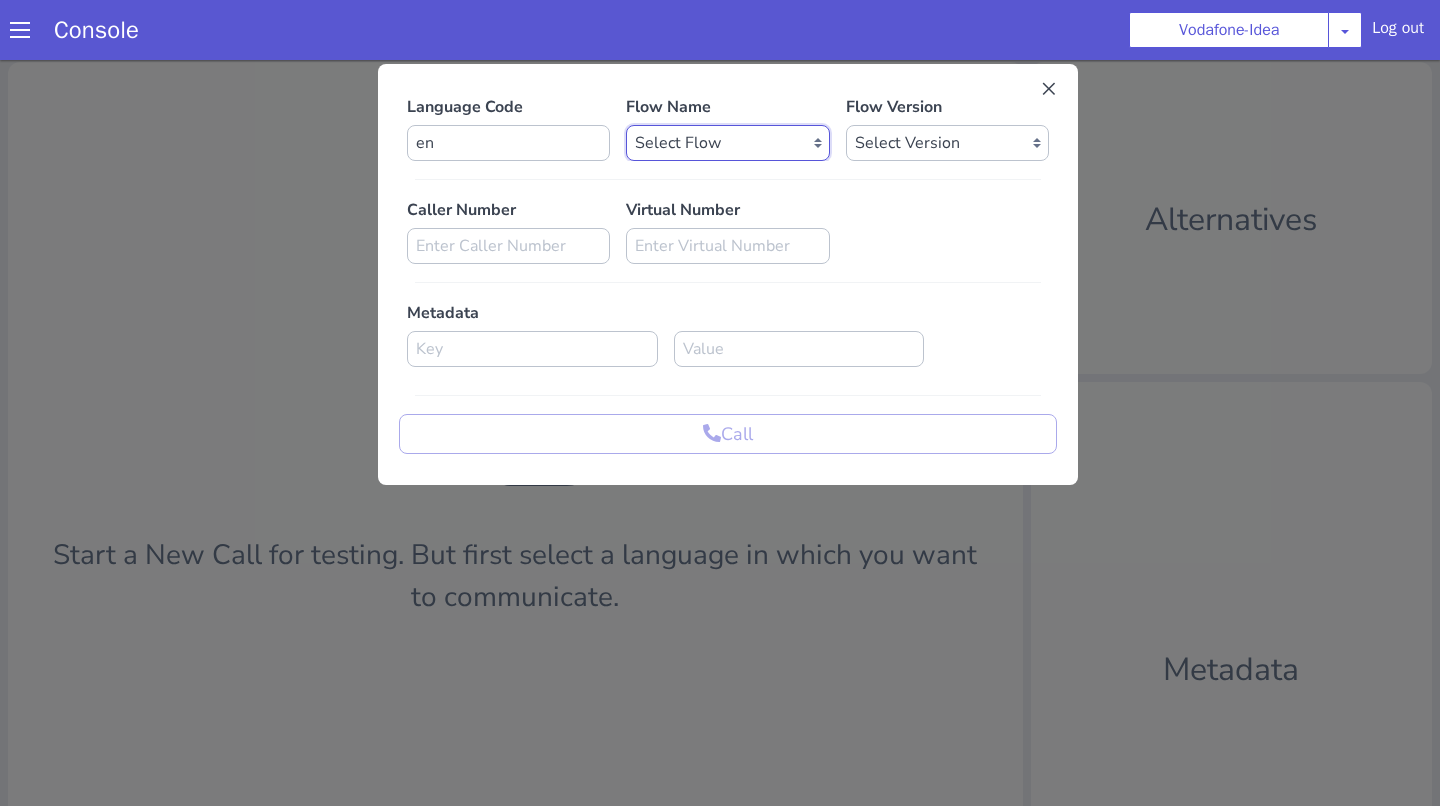select on "19db61bd-5fe9-41e3-8ca7-afe9eea2095b" 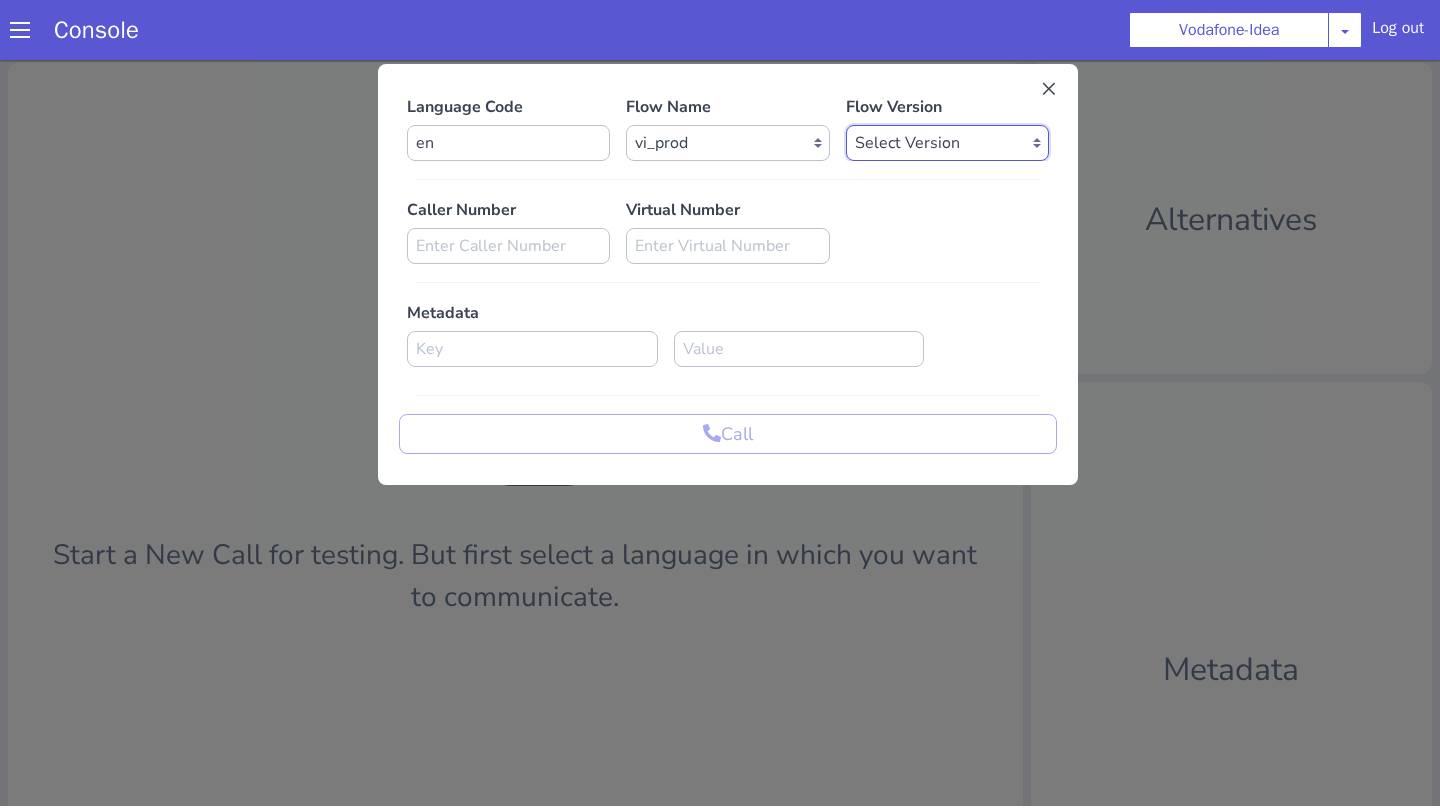 click on "Select Version 0.4.22 0.4.21 0.4.20 0.4.19 0.4.18 0.4.17 0.4.16 0.4.15 0.4.14 0.4.13 0.4.12 0.4.11 0.4.10 0.4.9 0.4.8 0.4.7 0.4.6 0.4.5 0.4.4 0.4.3 0.4.2 0.4.1 0.4.0 0.3.109 0.3.108 0.3.107 0.3.106 0.3.105 0.3.104 0.3.103 0.3.102 0.3.101 0.3.100 0.3.99 0.3.98 0.3.97 0.3.96 0.3.95 0.3.94 0.3.93 0.3.92 0.3.91 0.3.90 0.3.89 0.3.88 0.3.87 0.3.86 0.3.85 0.3.84 0.3.83 0.3.82 0.3.81 0.3.80 0.3.79 0.3.78 0.3.77 0.3.76 0.3.75 0.3.74 0.3.73 0.3.72 0.3.71 0.3.70 0.3.69 0.3.68 0.3.67 0.3.66 0.3.65 0.3.64 0.3.63 0.3.62 0.3.61 0.3.60 0.3.59 0.3.58 0.3.57 0.3.56 0.3.55 0.3.54 0.3.53 0.3.52 0.3.51 0.3.50 0.3.49 0.3.48 0.3.47 0.3.46 0.3.45 0.3.44 0.3.43 0.3.42 0.3.41 0.3.40 0.3.39 0.3.38 0.3.37 0.3.36 0.3.35 0.3.34 0.3.33 0.3.32 0.3.31 0.3.30 0.3.29 0.3.28 0.3.27 0.3.26 0.3.25 0.3.24 0.3.23 0.3.22 0.3.21 0.3.20 0.3.19 0.3.18 0.3.17 0.3.16 0.3.15 0.3.14 0.3.13 0.3.12 0.3.11 0.3.10 0.3.9 0.3.8 0.3.7 0.3.6 0.3.5 0.3.4 0.3.3 0.3.2 0.3.1 0.3.0 0.2.2 0.2.1 0.2.0 0.1.0 0.0.64 0.0.63 0.0.62 0.0.61 0.0.60 0.0.59 0.0.58 0.0.57 0.0.56" at bounding box center [947, 143] 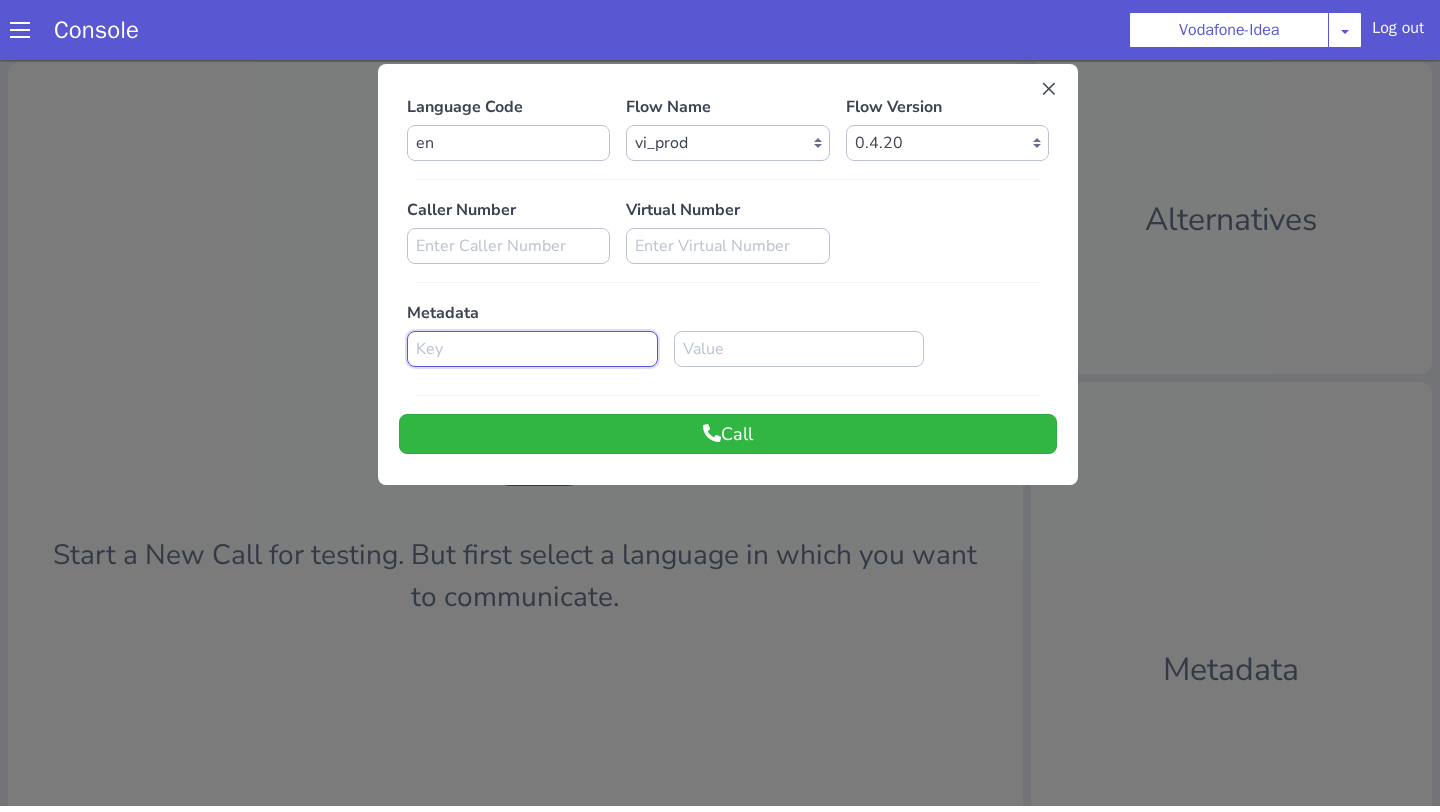 click at bounding box center (532, 349) 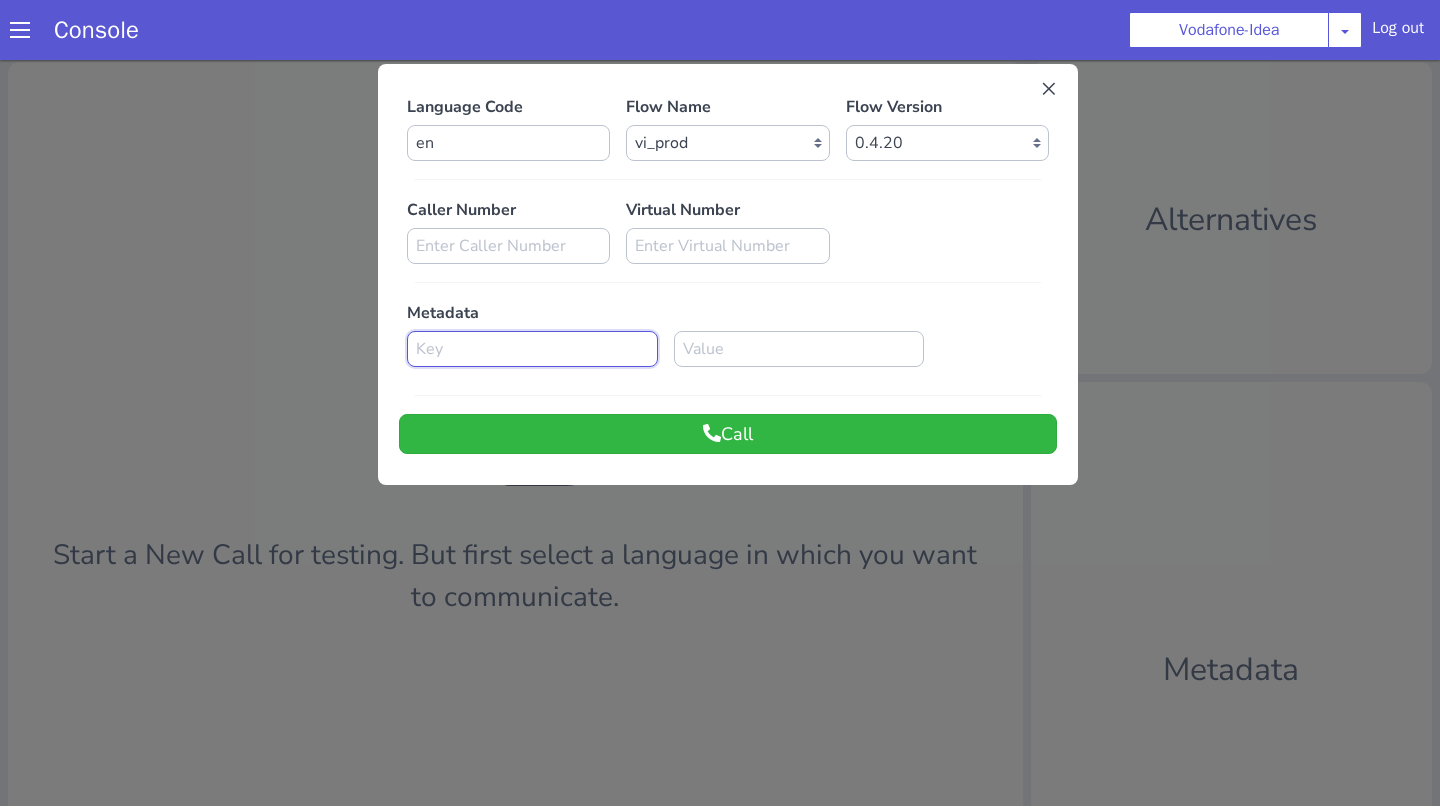 click at bounding box center (532, 349) 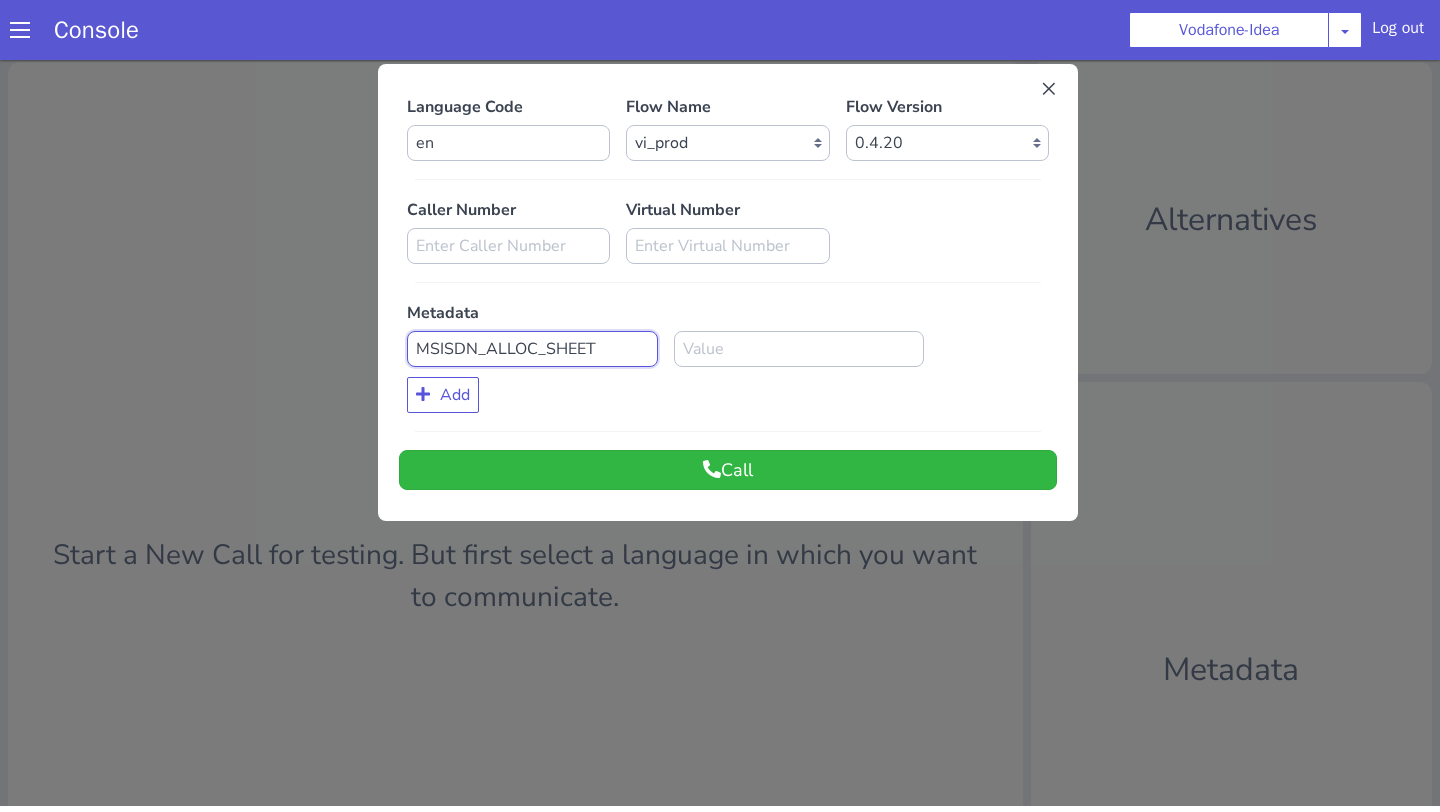 type on "MSISDN_ALLOC_SHEET" 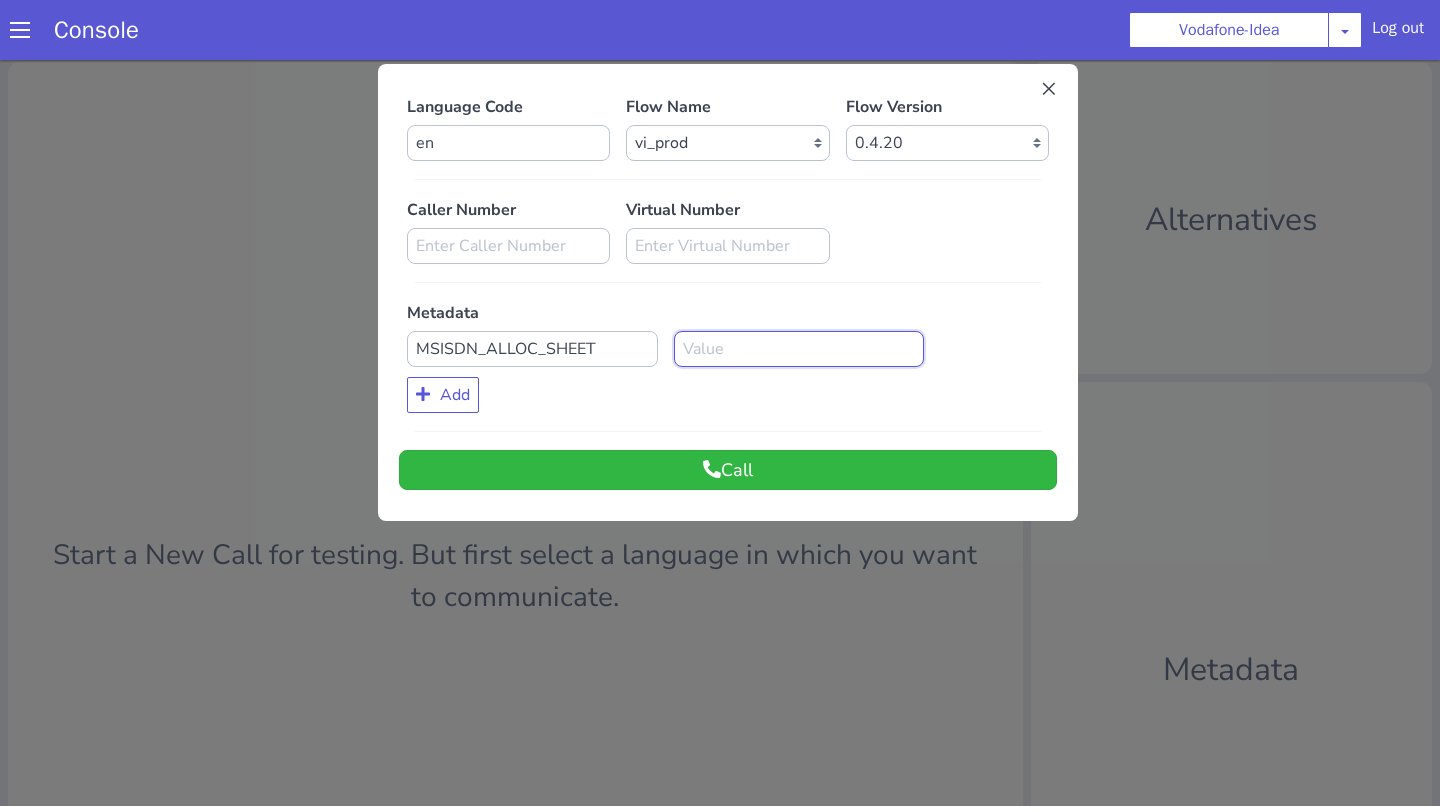 click at bounding box center [799, 349] 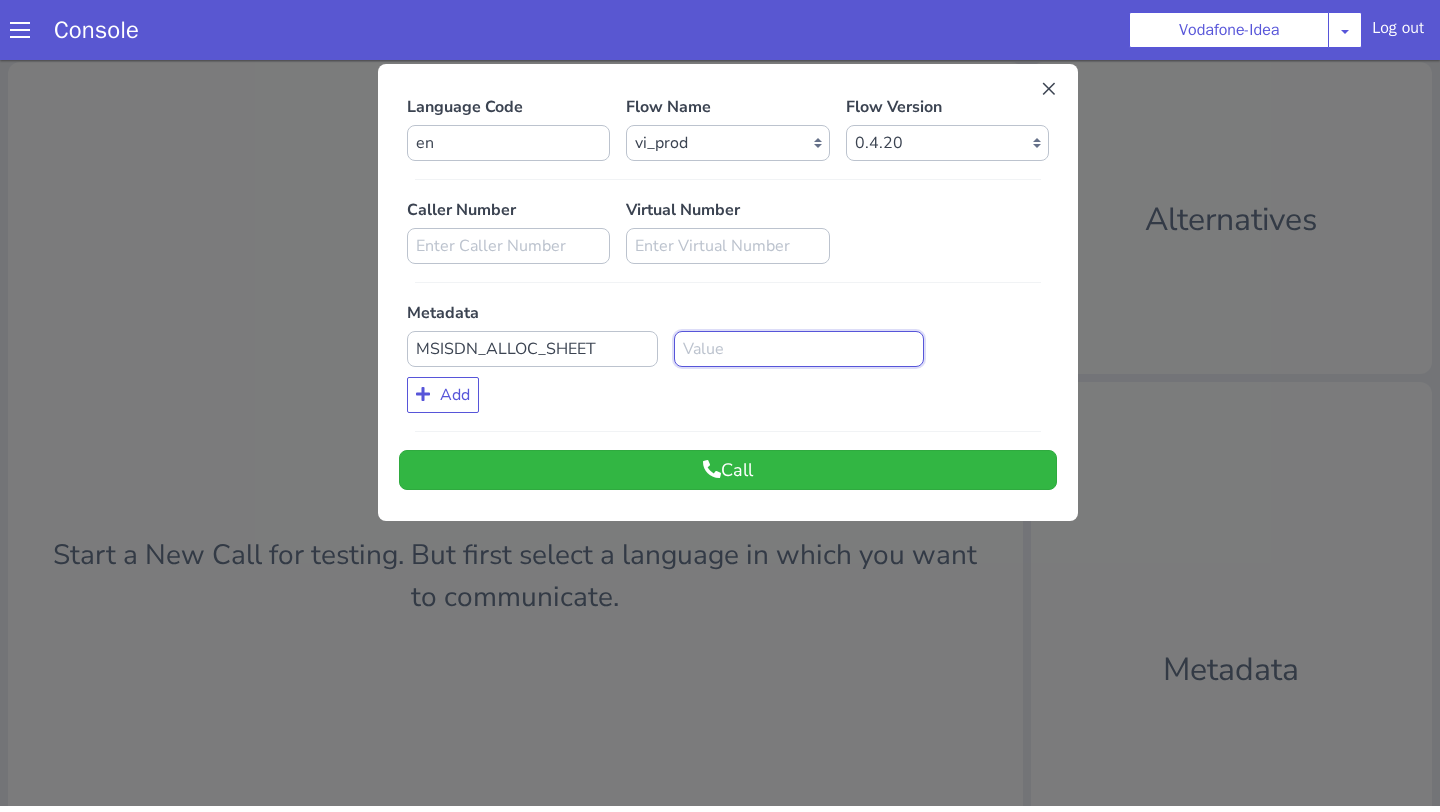 paste on "8652477772" 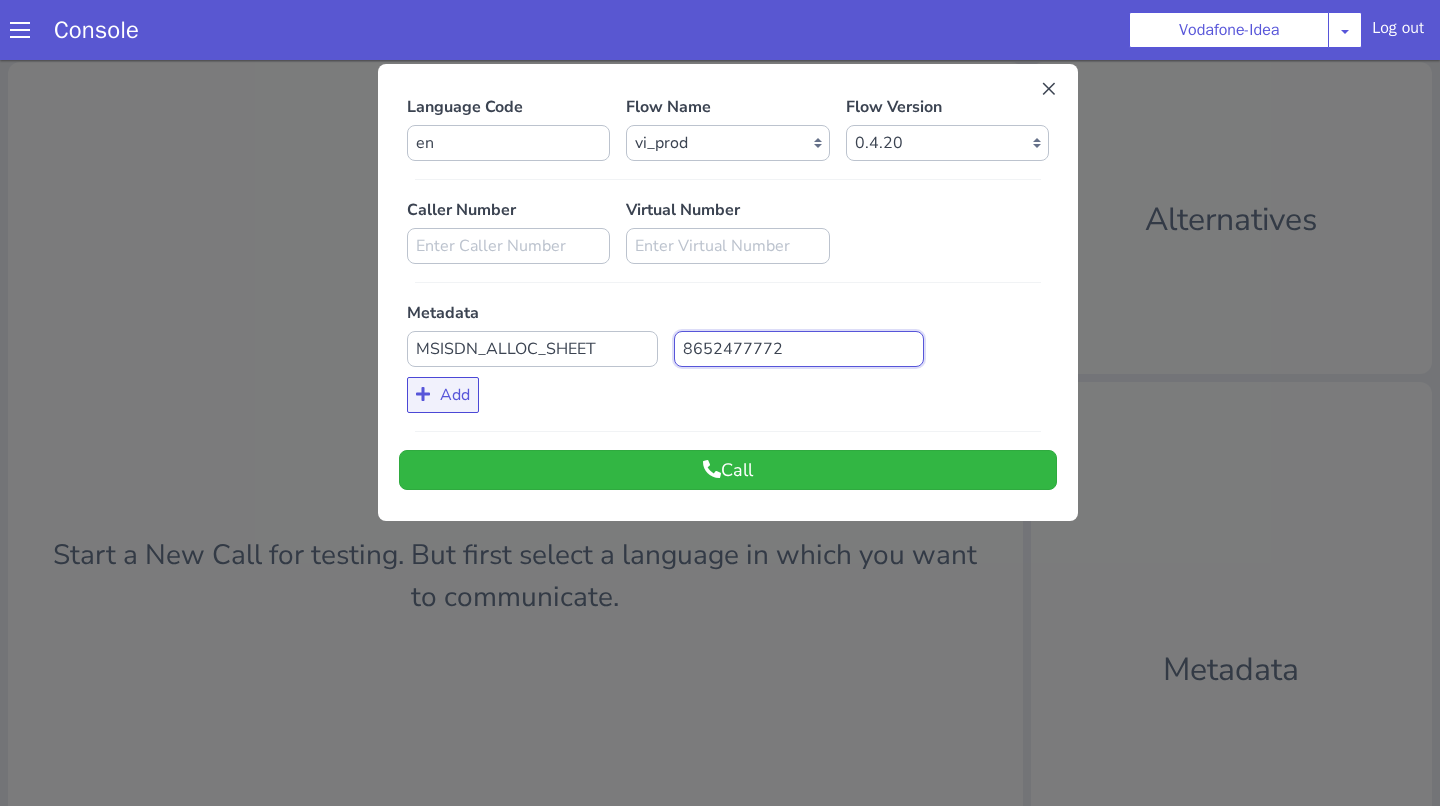 type on "8652477772" 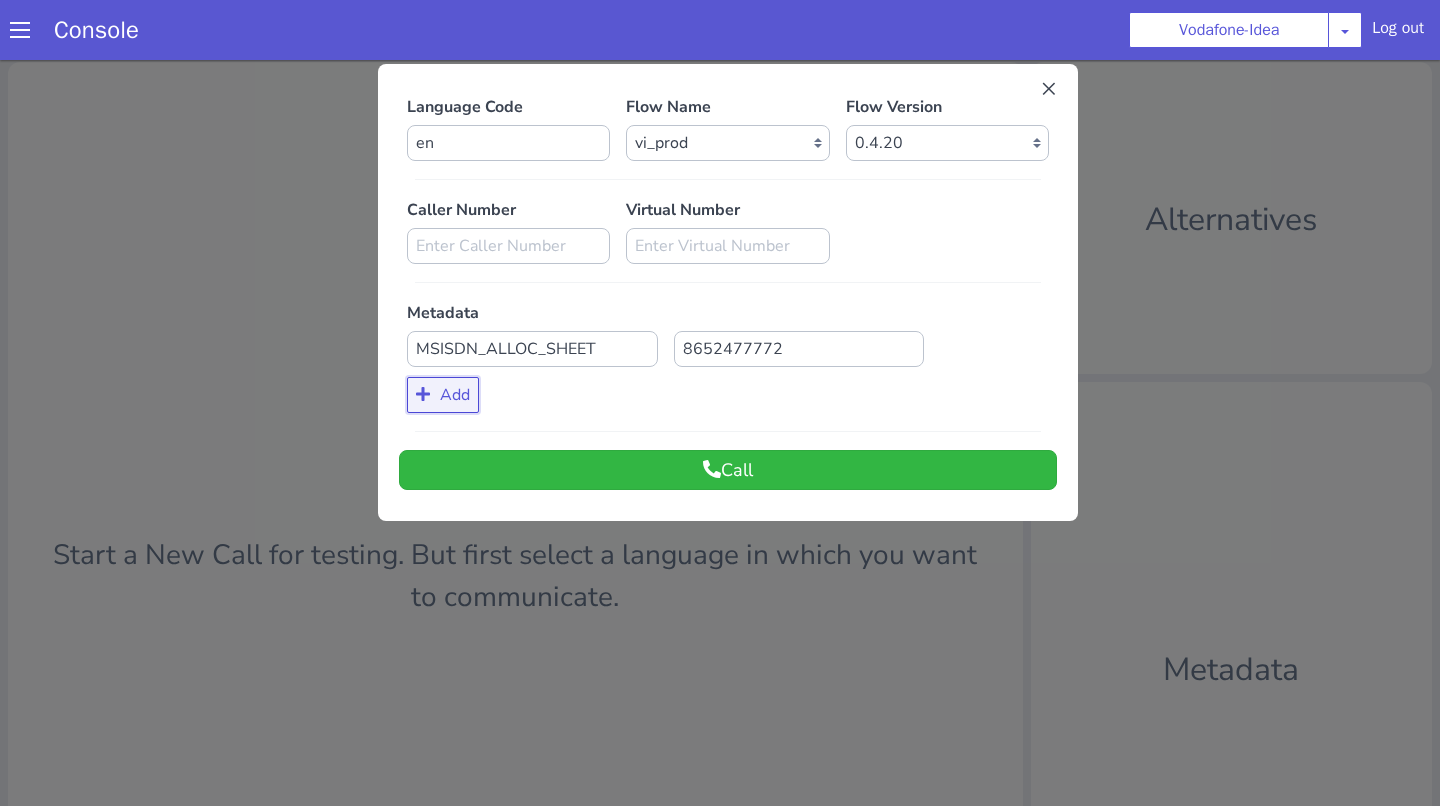 click on "Add" at bounding box center (443, 395) 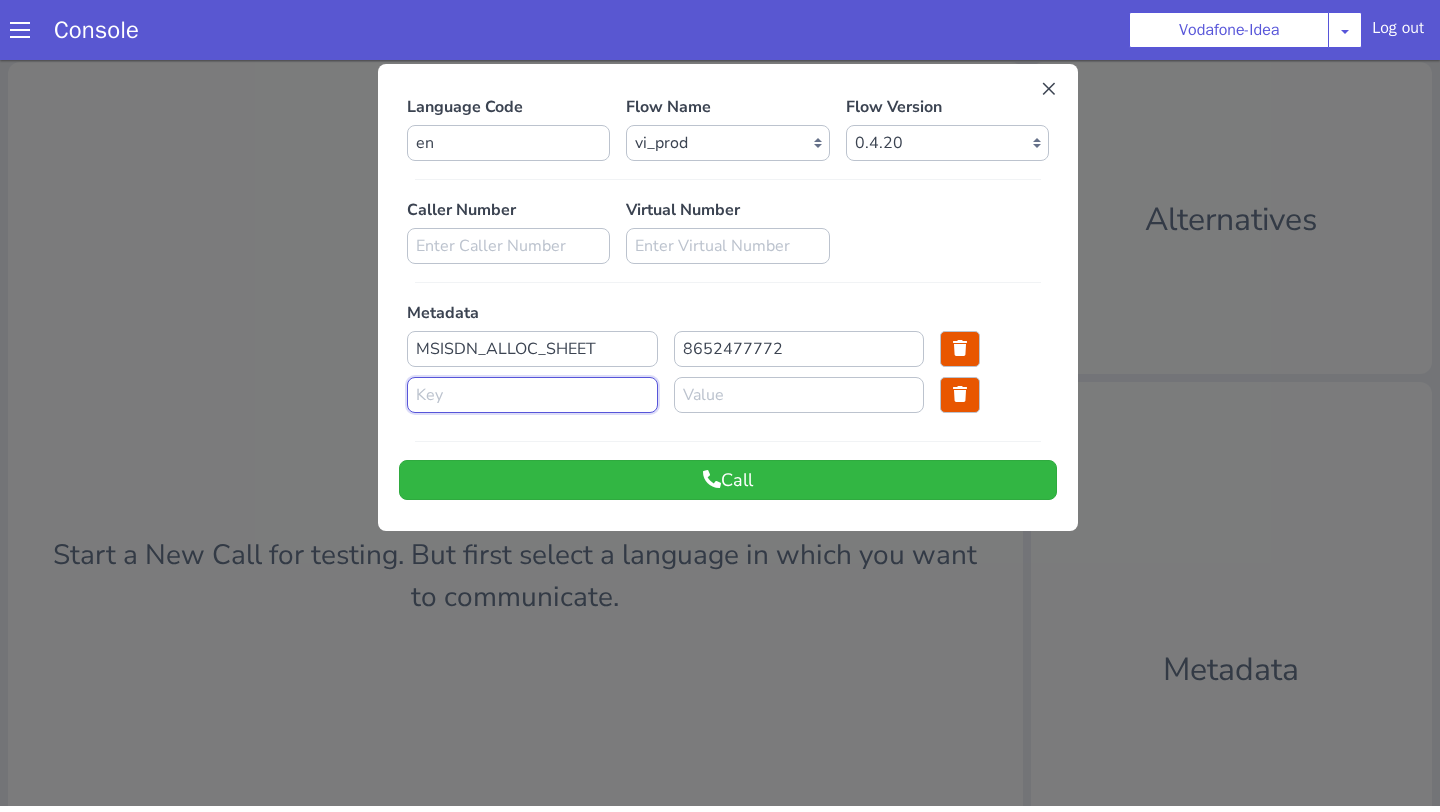 click at bounding box center [532, 395] 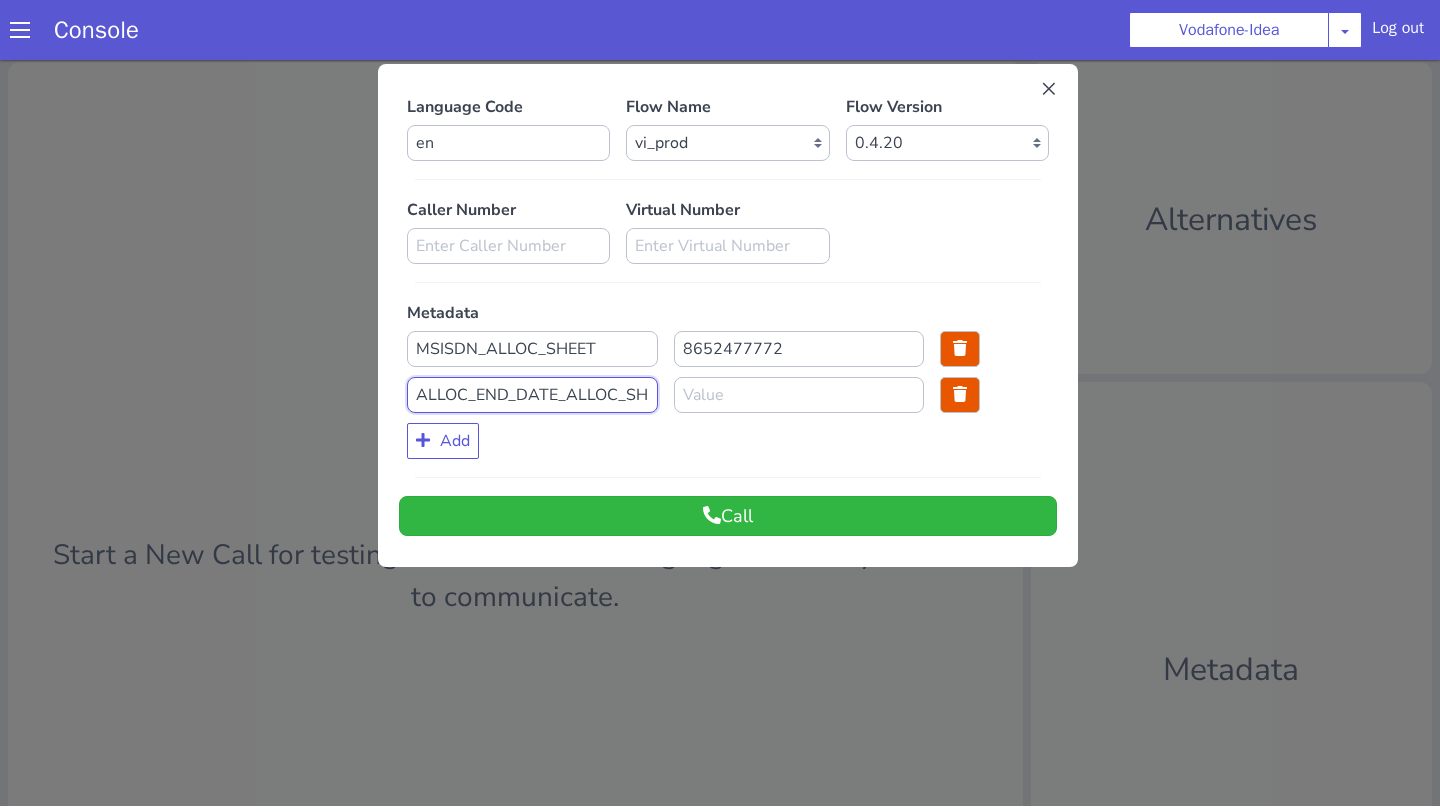 scroll, scrollTop: 0, scrollLeft: 27, axis: horizontal 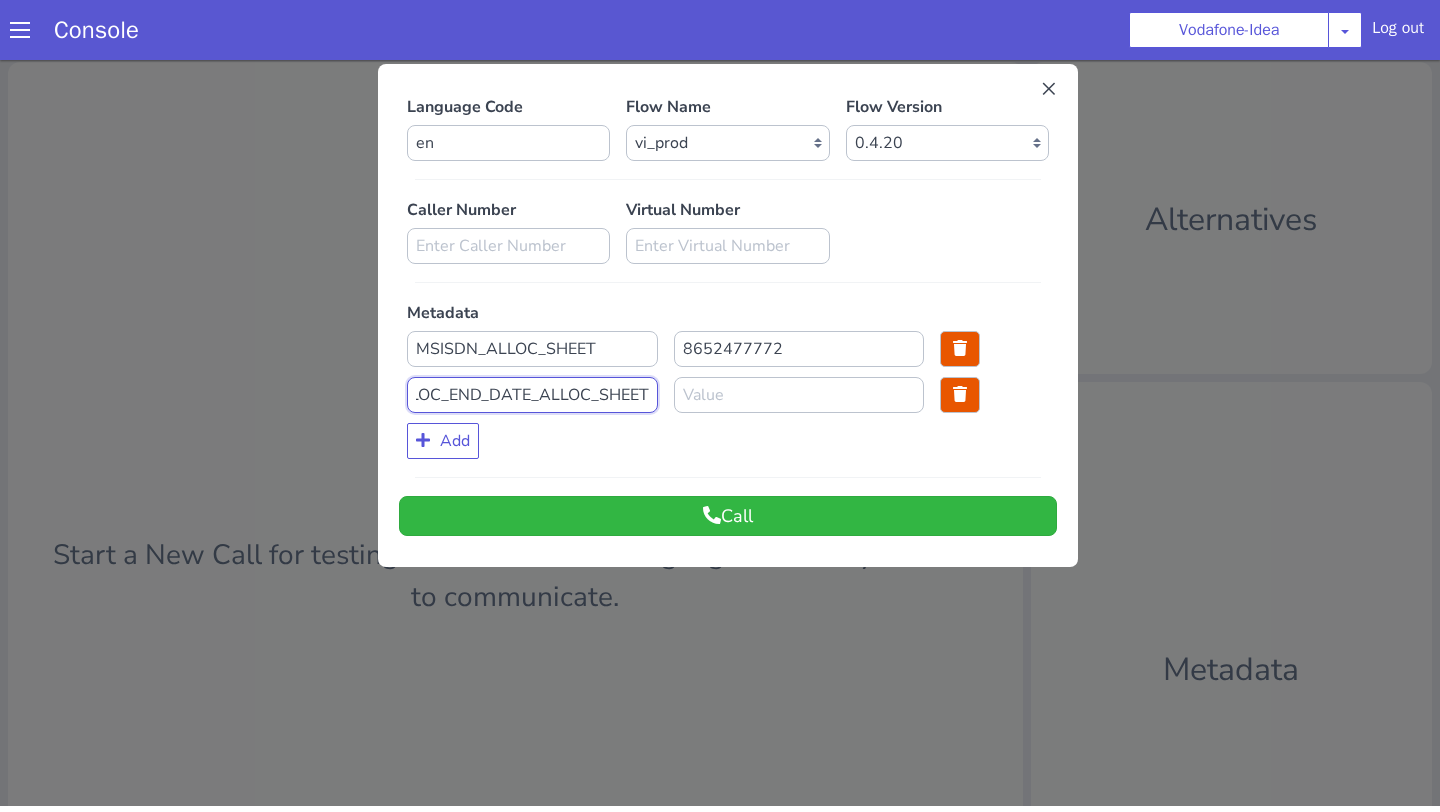 type on "ALLOC_END_DATE_ALLOC_SHEET" 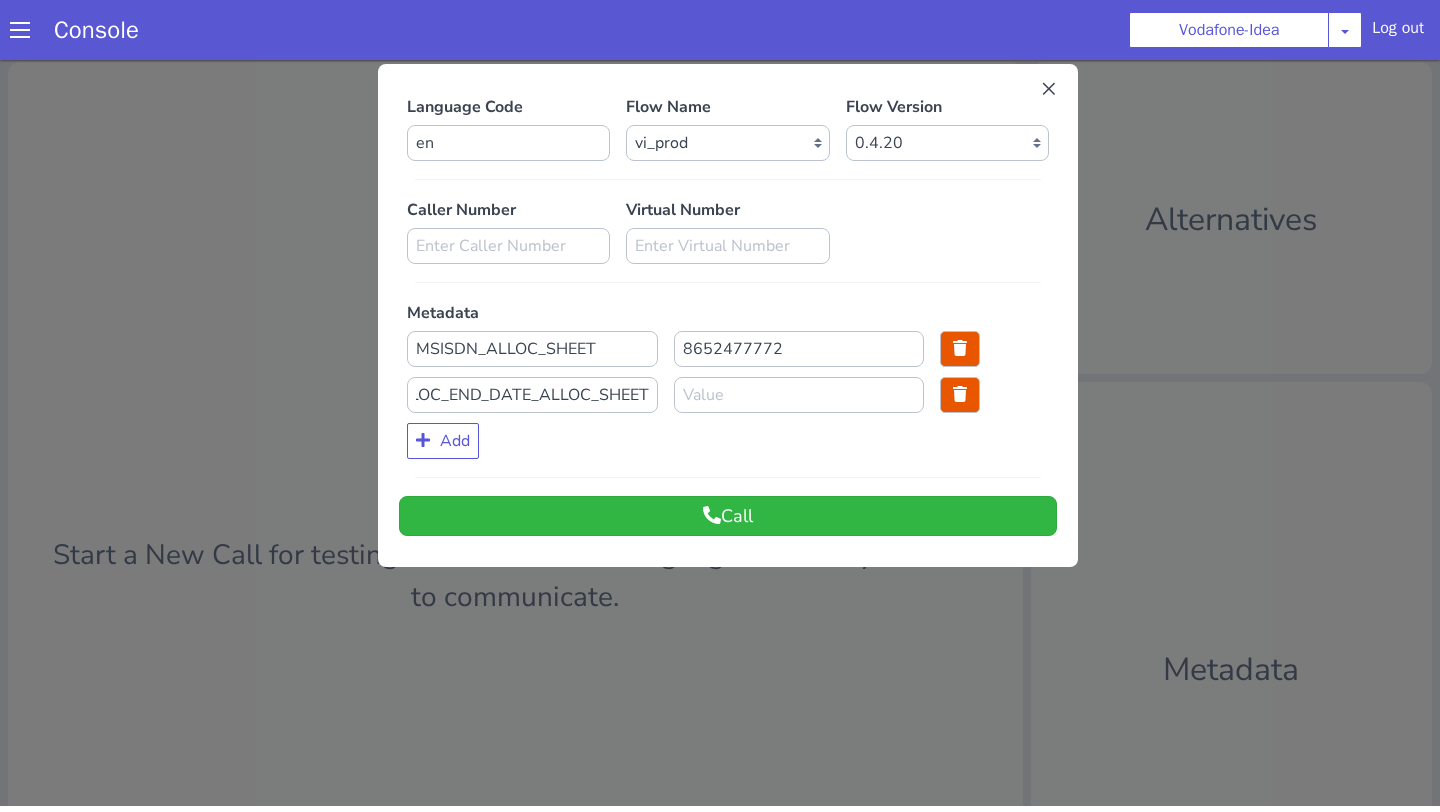 scroll, scrollTop: 0, scrollLeft: 0, axis: both 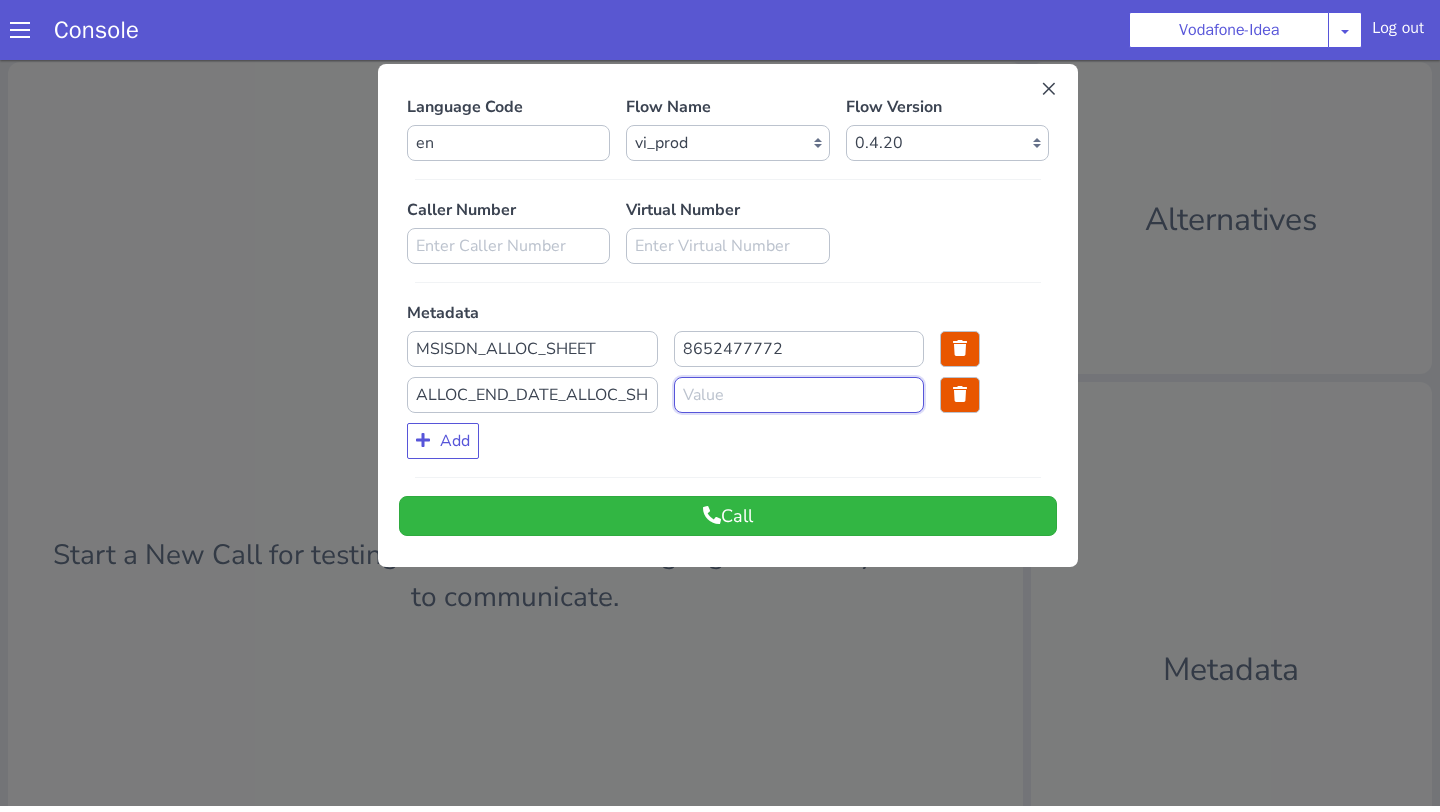 click at bounding box center [799, 395] 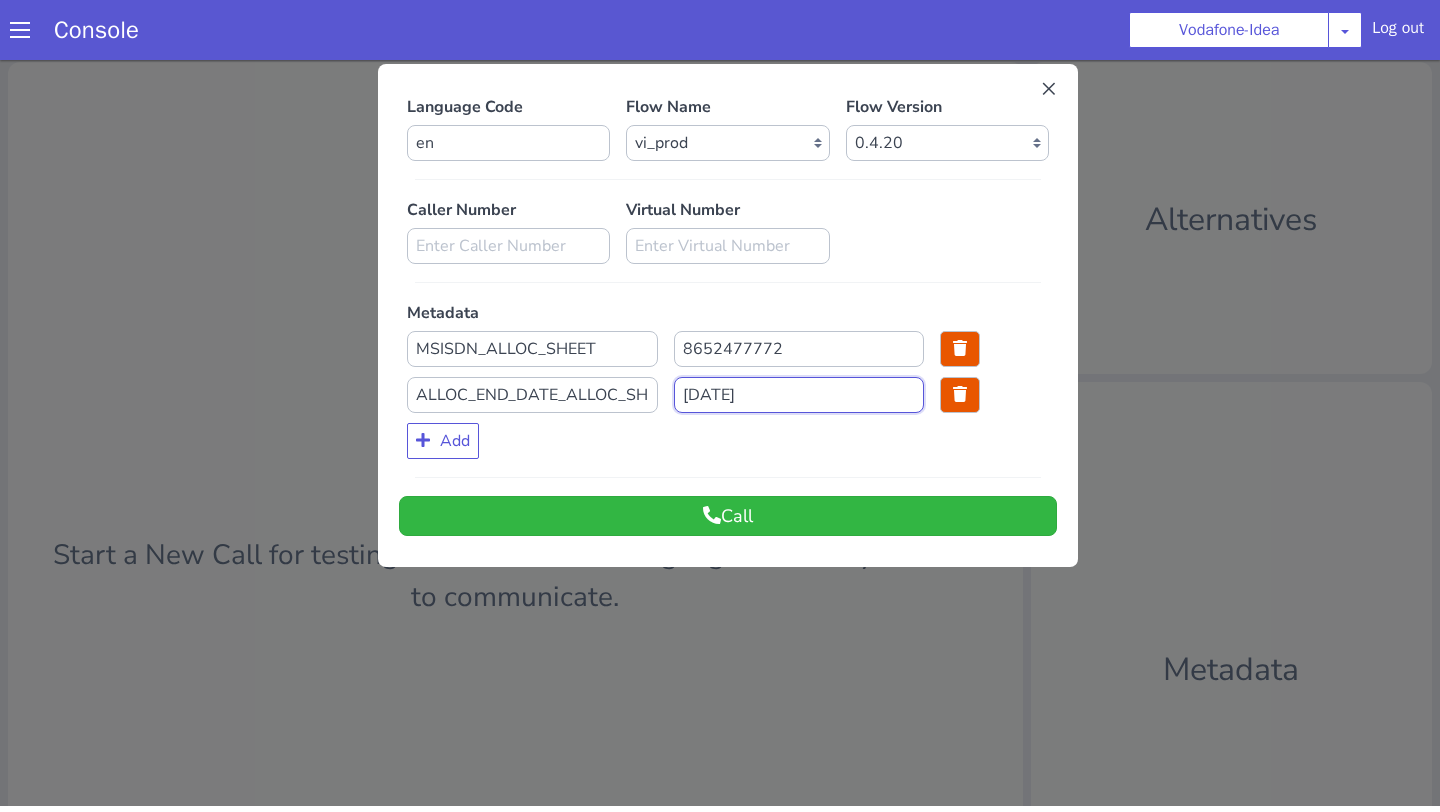 paste on "07-31-25" 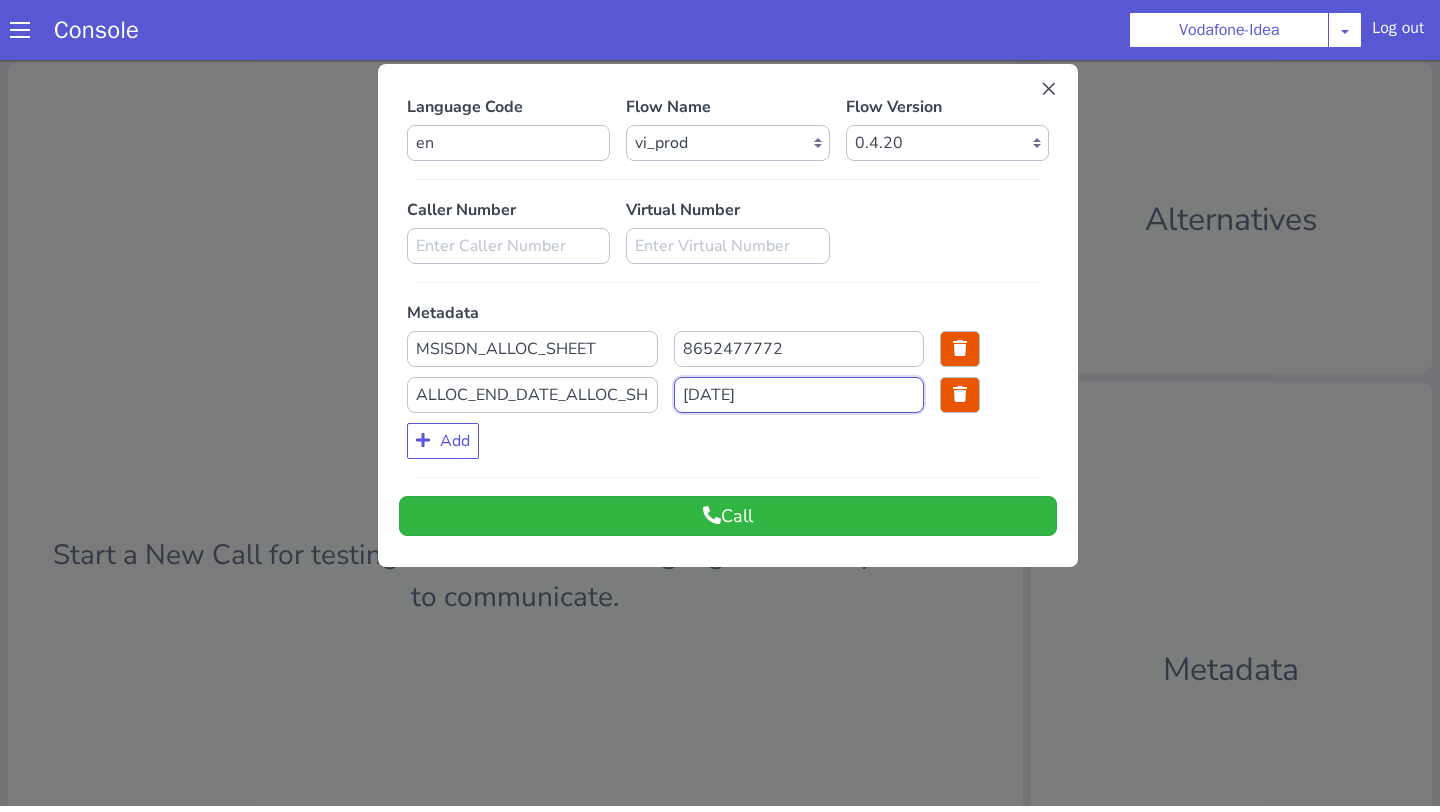 type on "07-31-25" 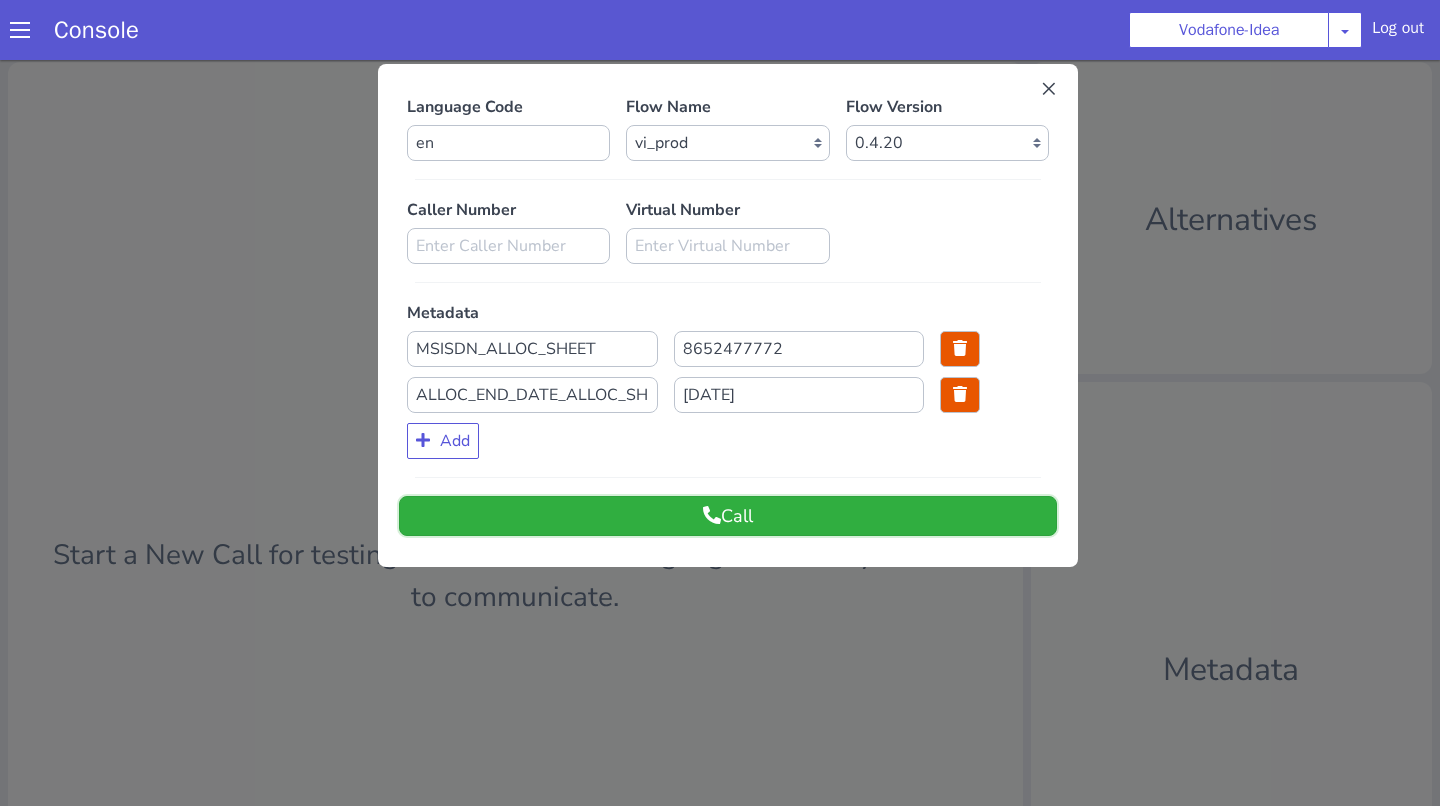 click on "Call" at bounding box center [728, 516] 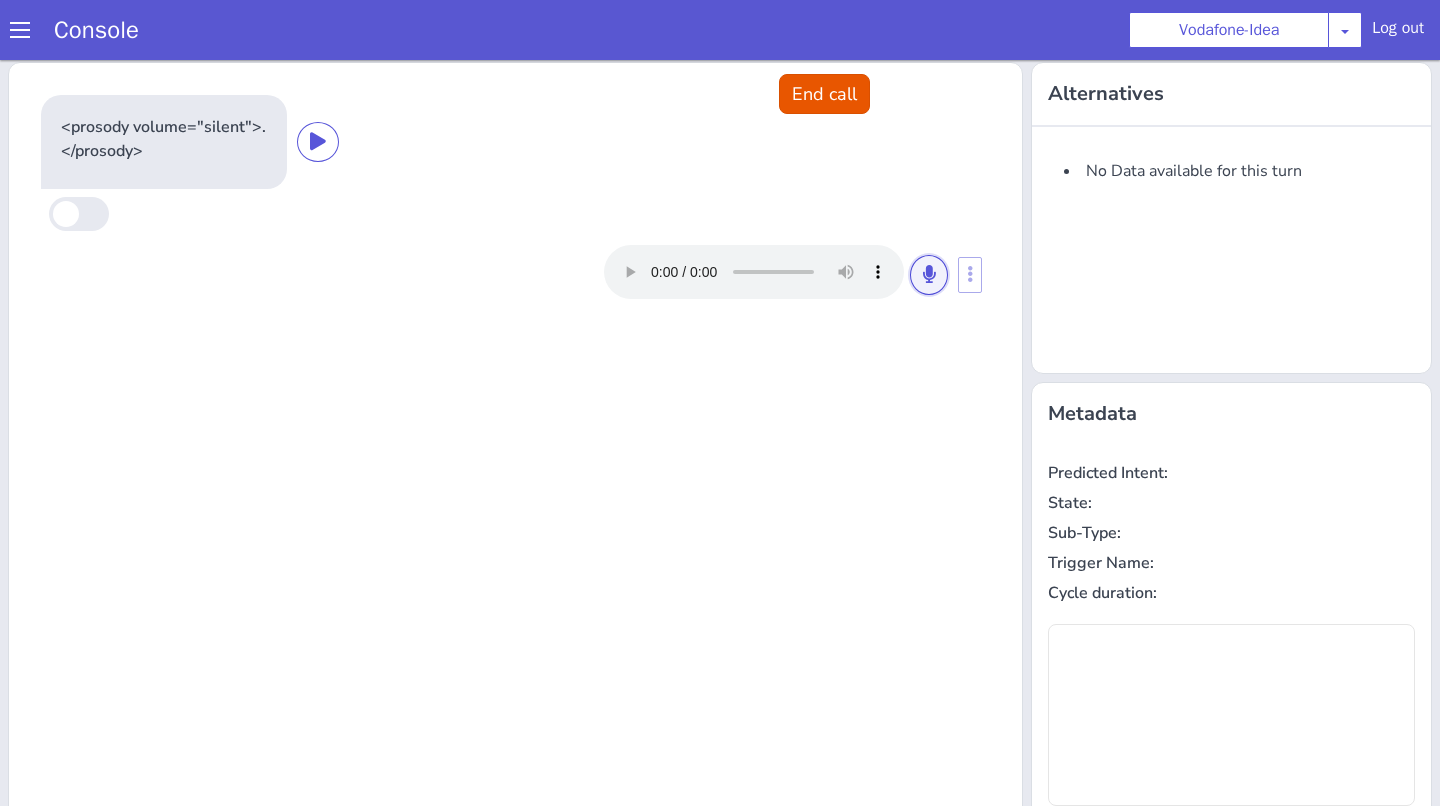 click at bounding box center (929, 274) 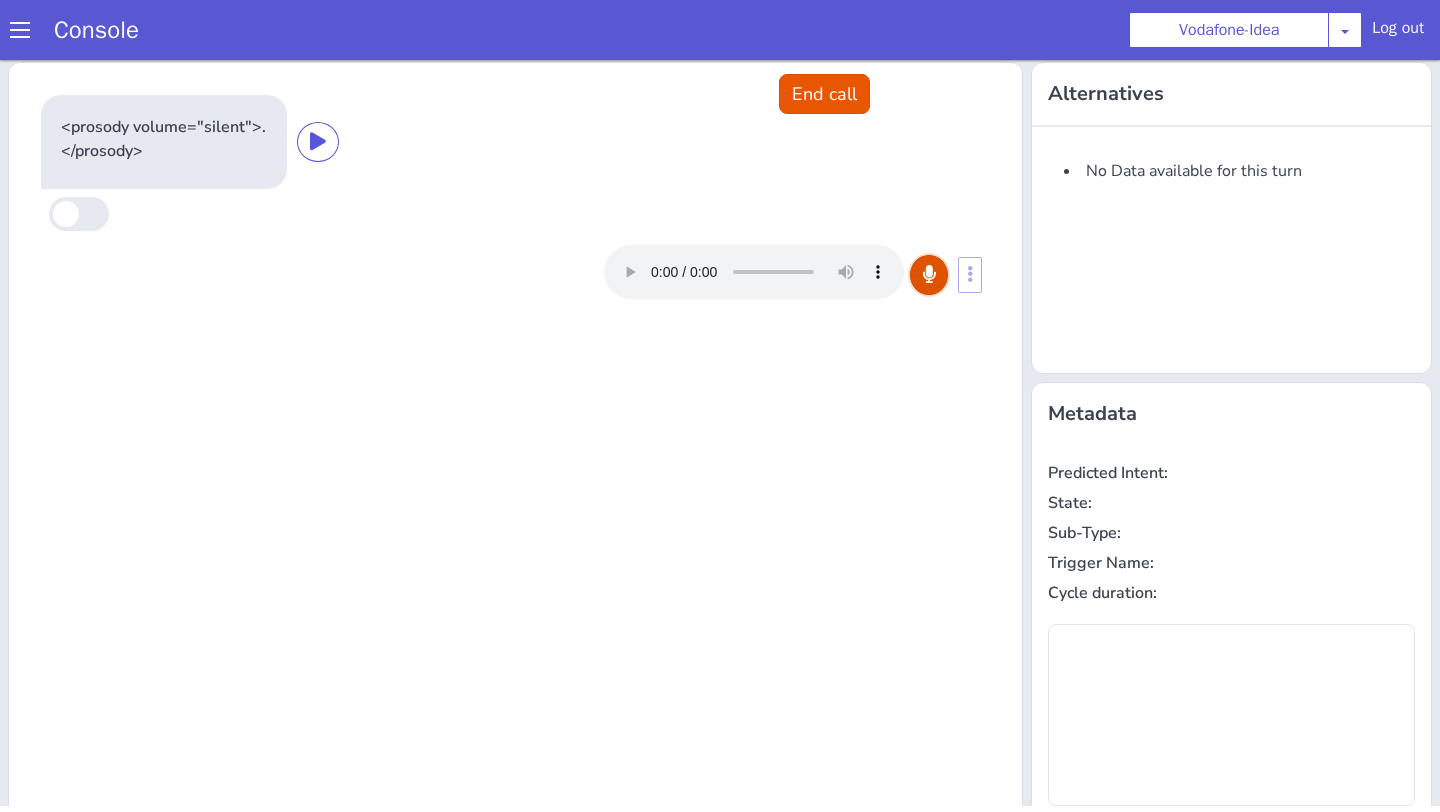 click at bounding box center (929, 274) 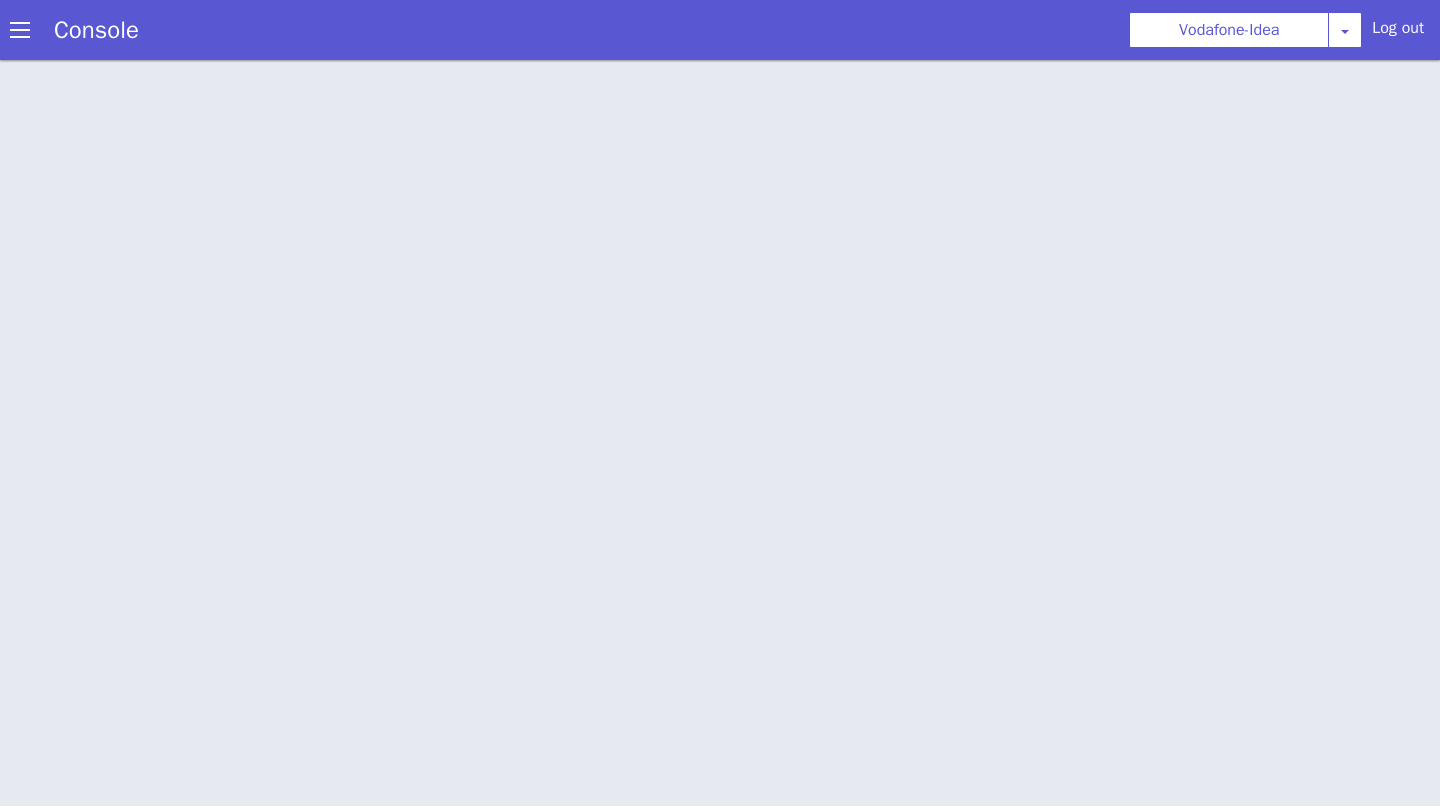 scroll, scrollTop: 0, scrollLeft: 0, axis: both 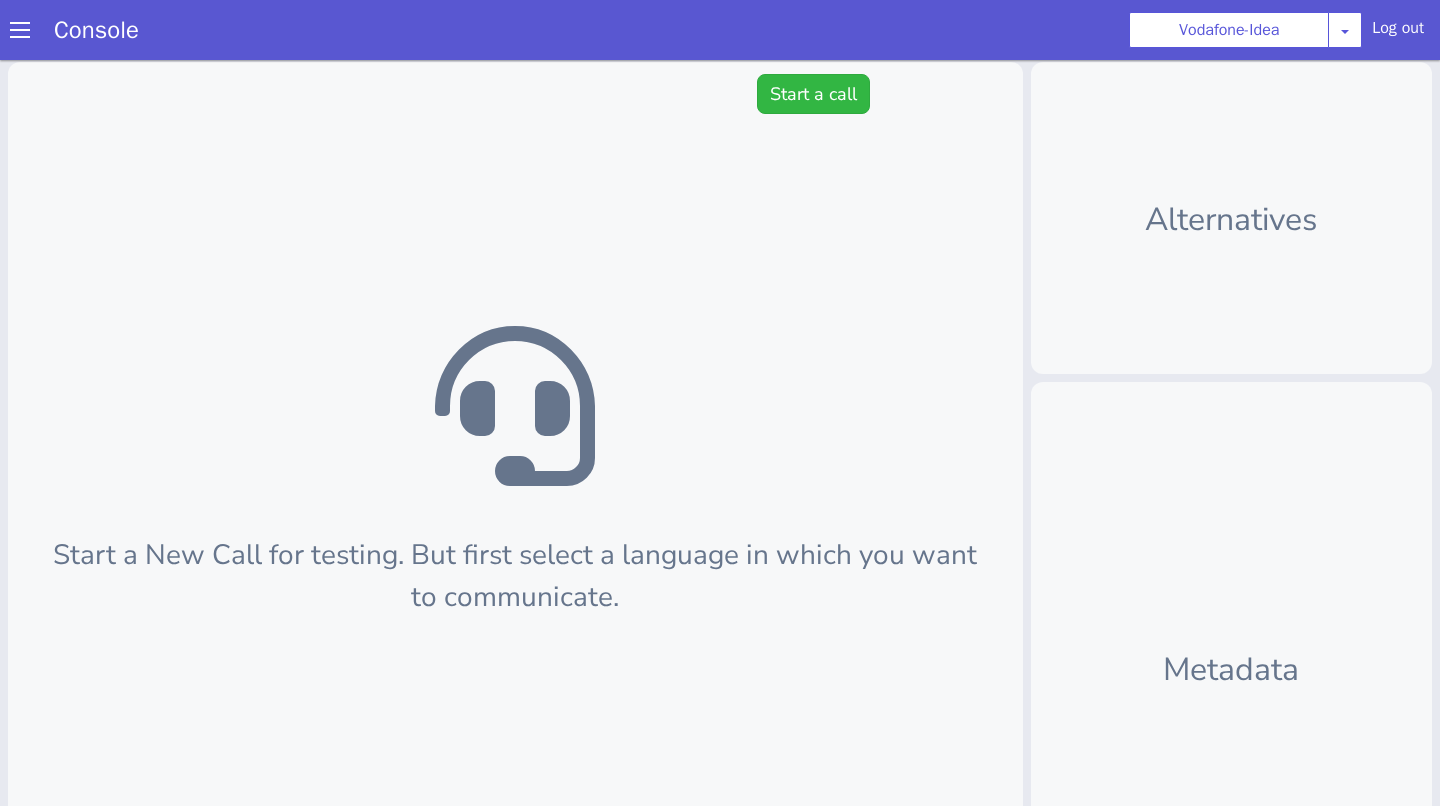 click on "Console" at bounding box center (86, 30) 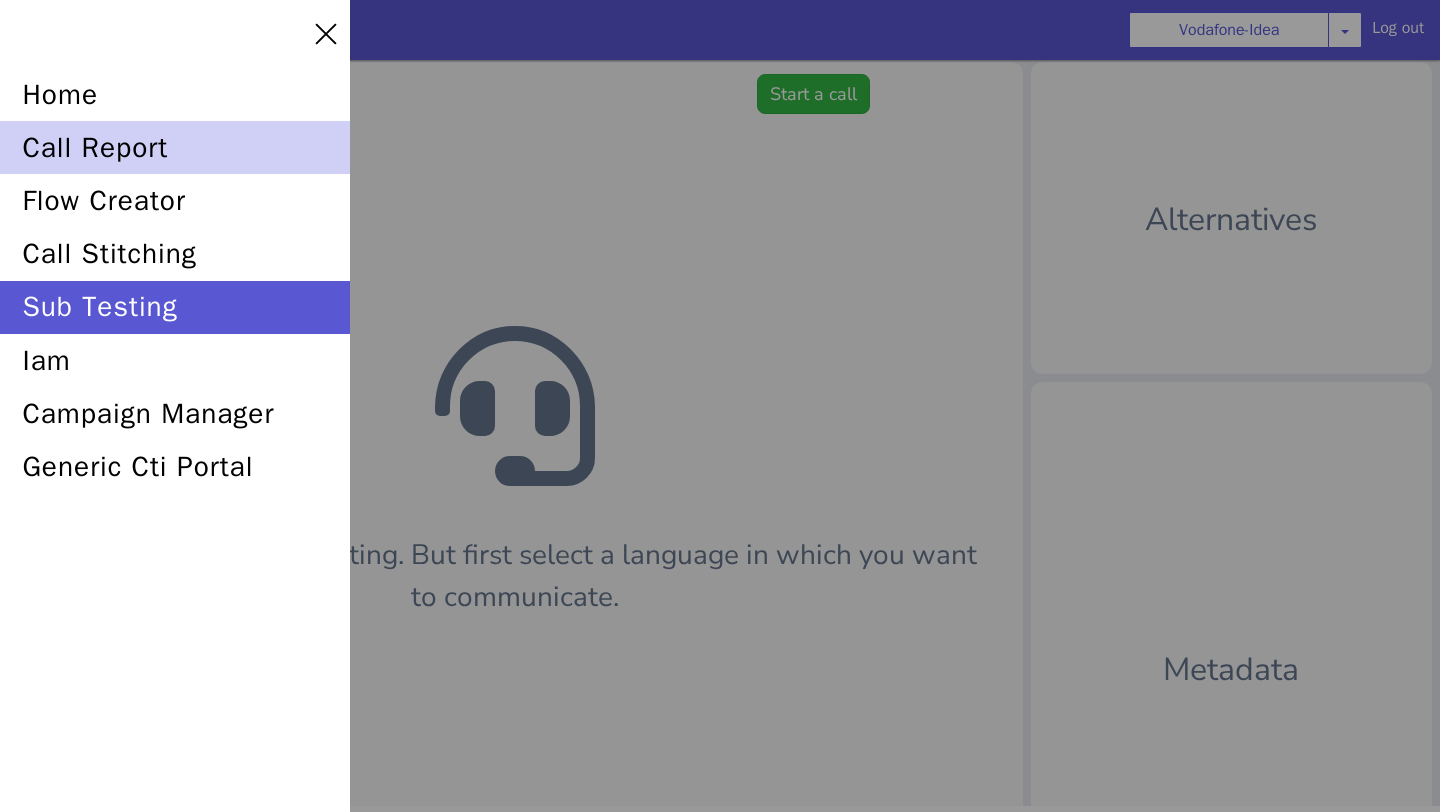 click on "call report" at bounding box center (175, 147) 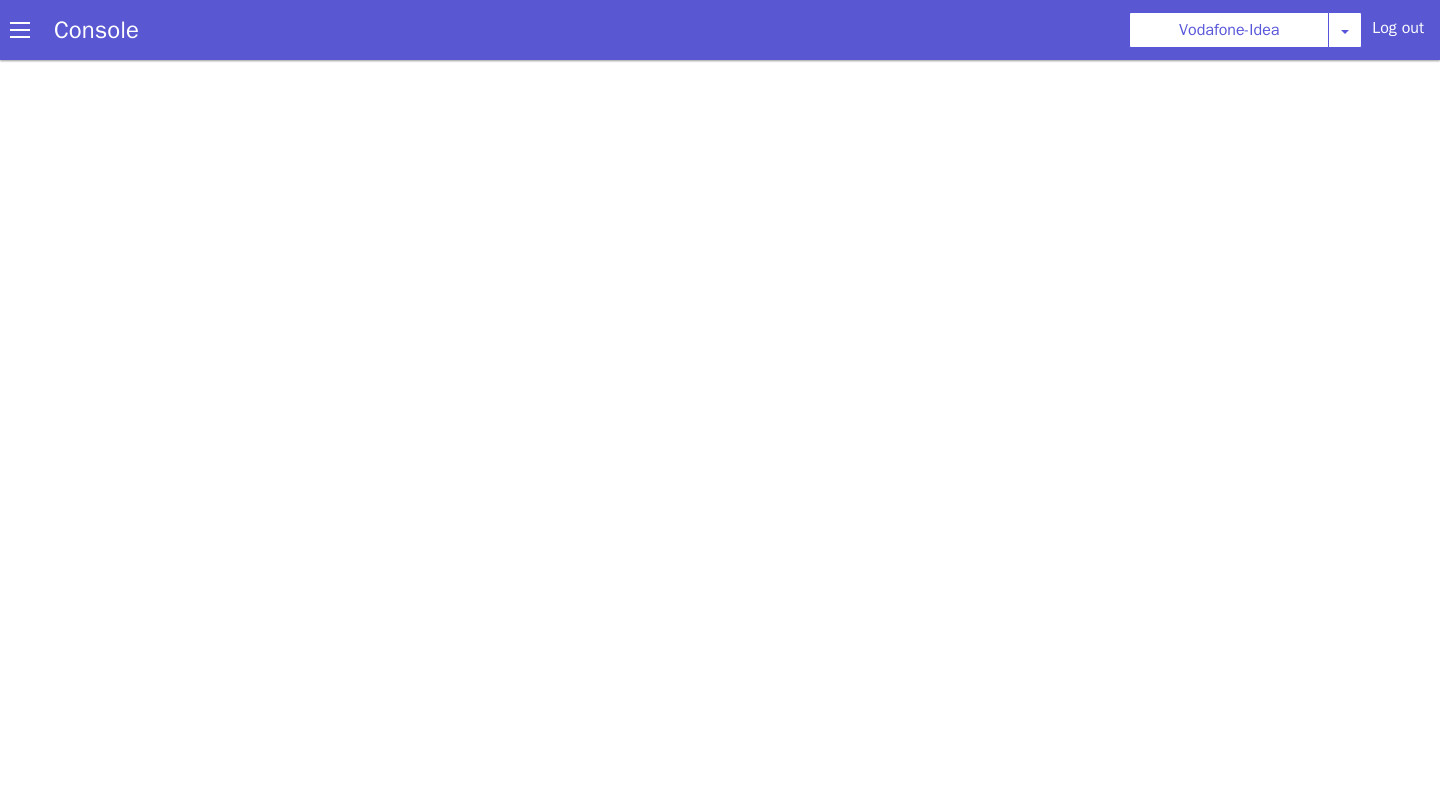 scroll, scrollTop: 0, scrollLeft: 0, axis: both 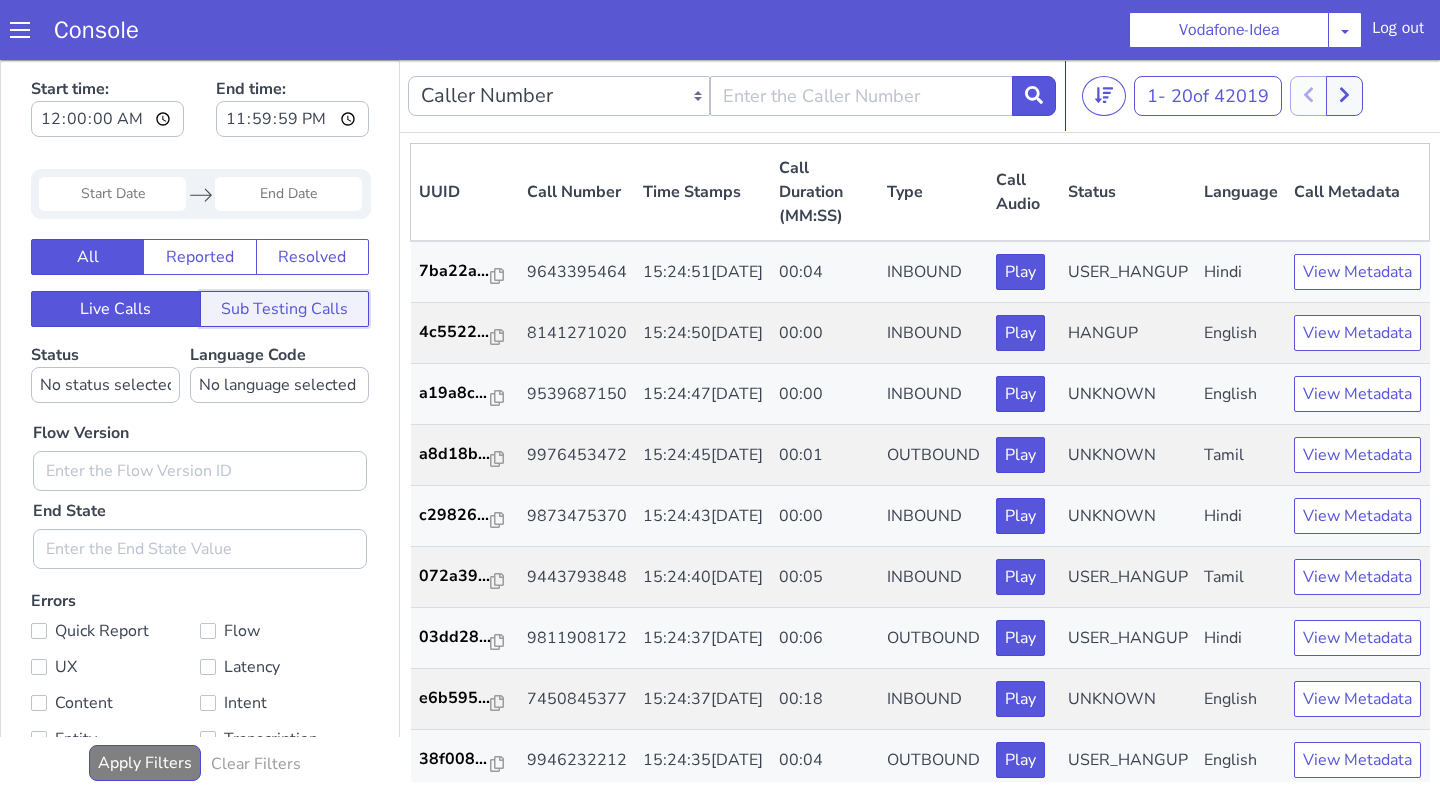 click on "Sub Testing Calls" at bounding box center (285, 309) 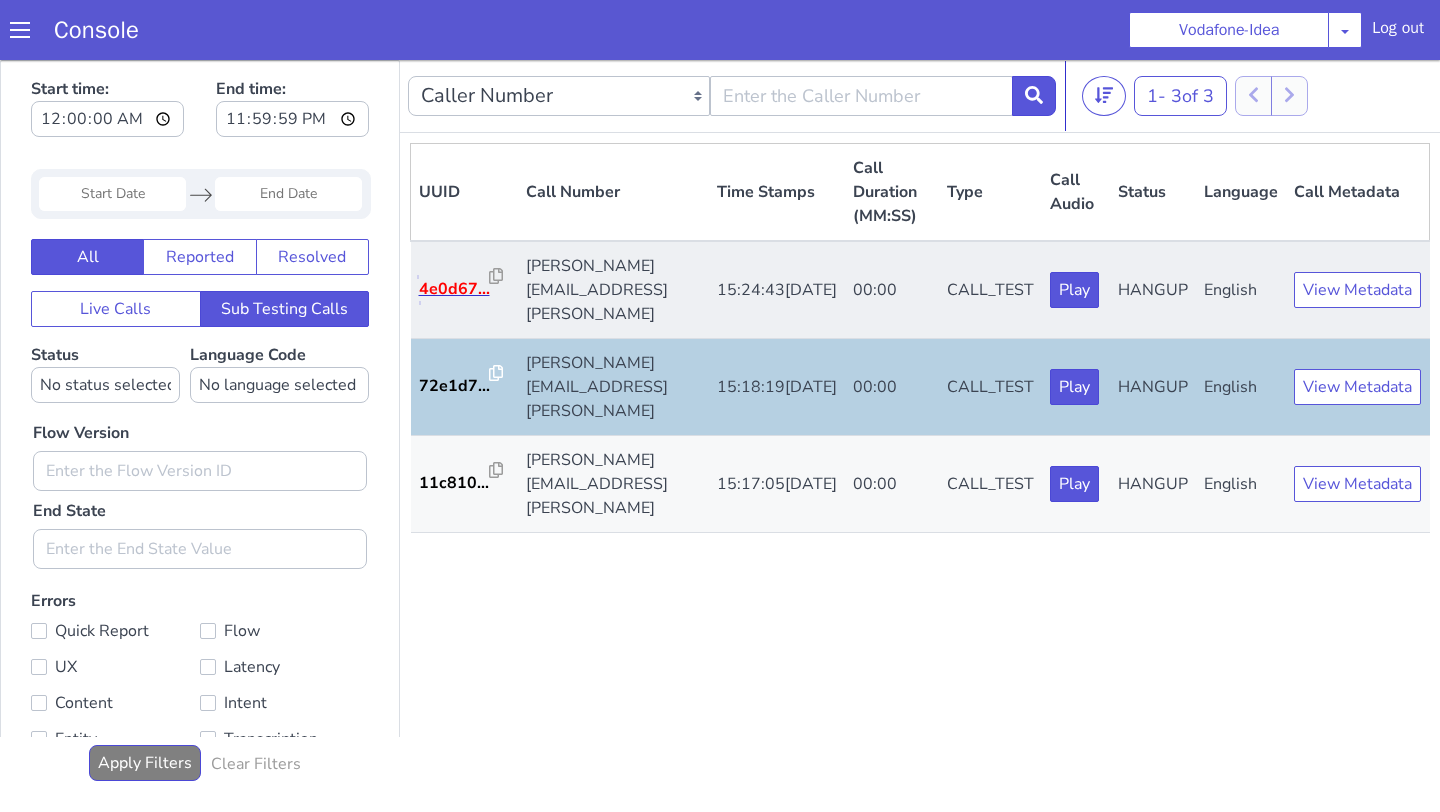 click on "4e0d67..." at bounding box center (454, 289) 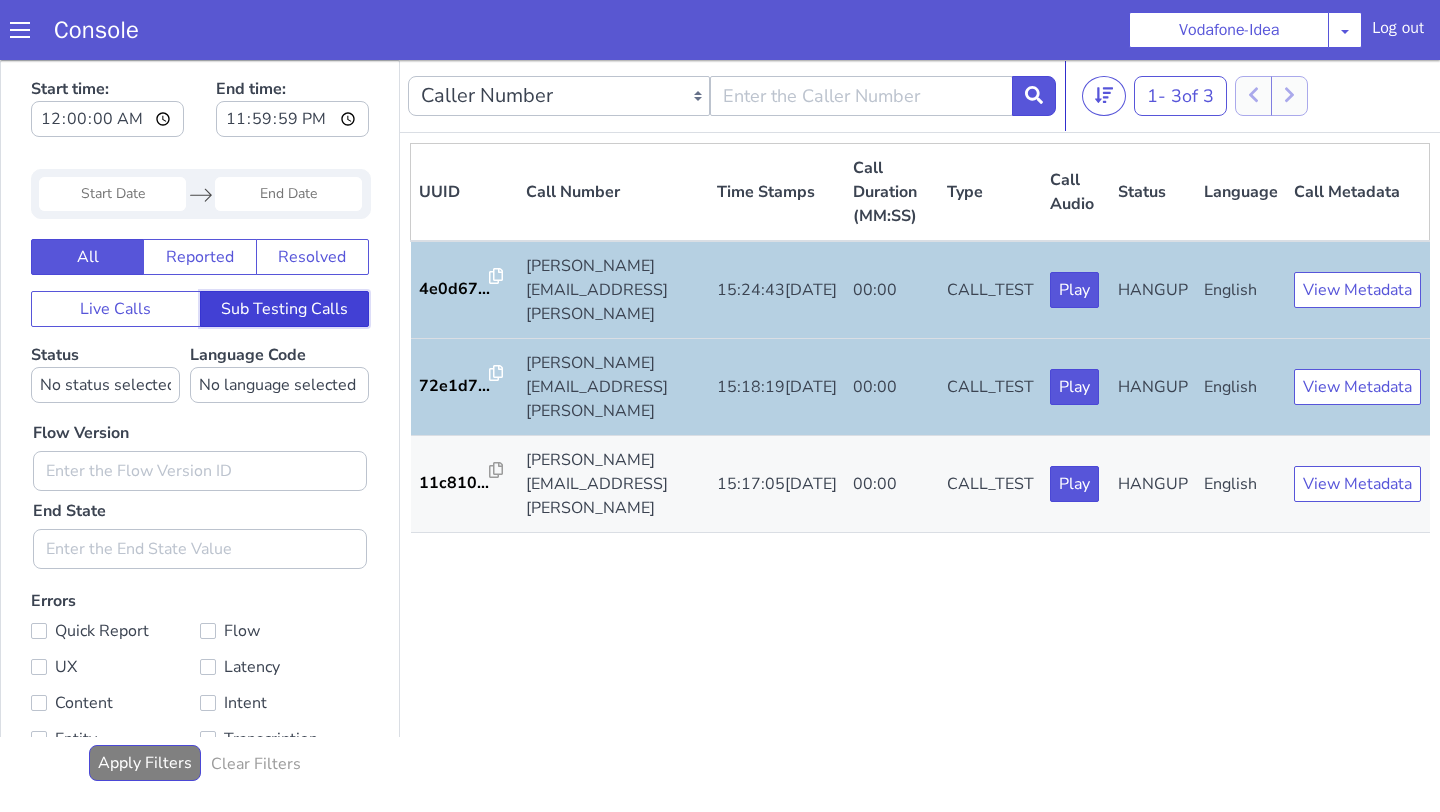 click on "Sub Testing Calls" at bounding box center (285, 309) 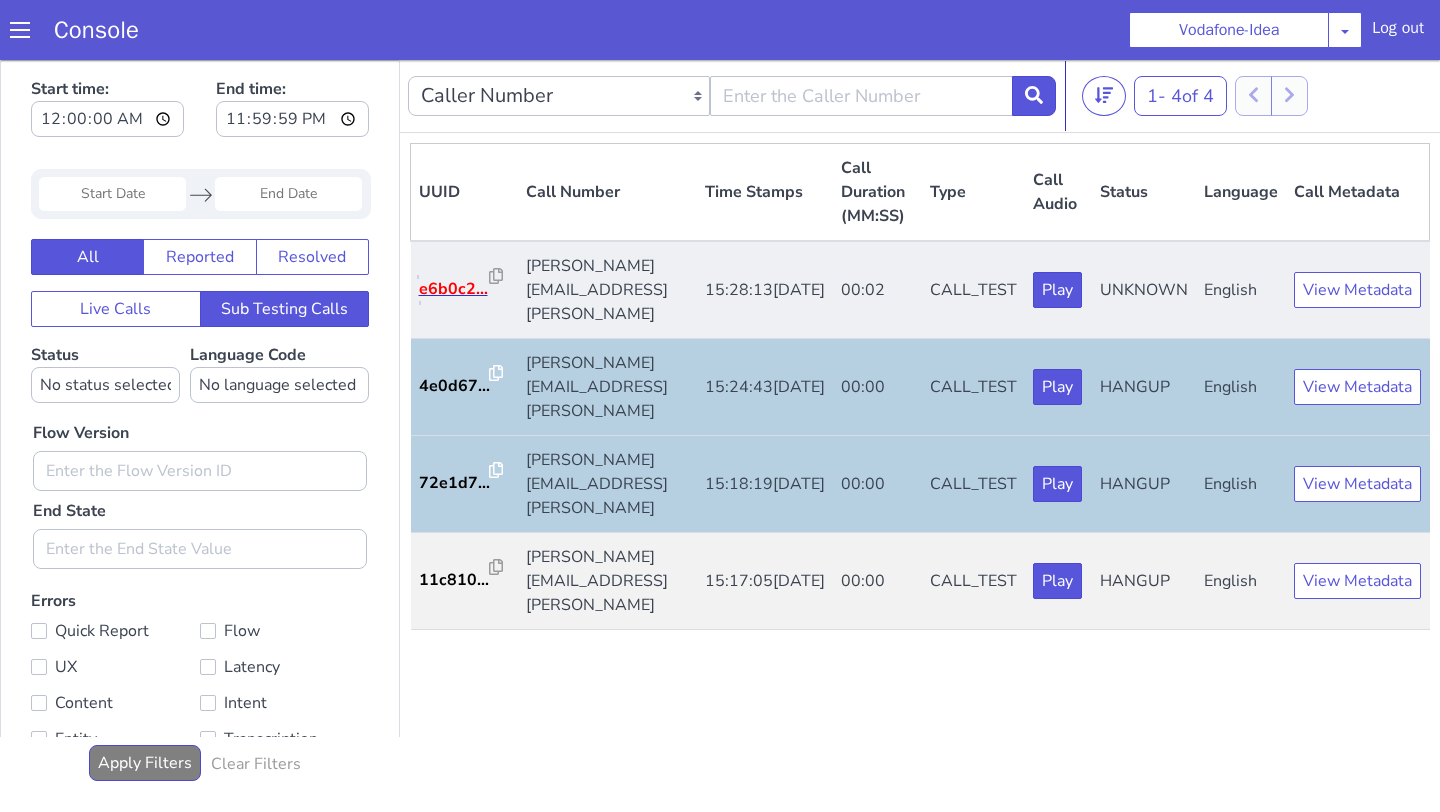 click on "e6b0c2..." at bounding box center (454, 289) 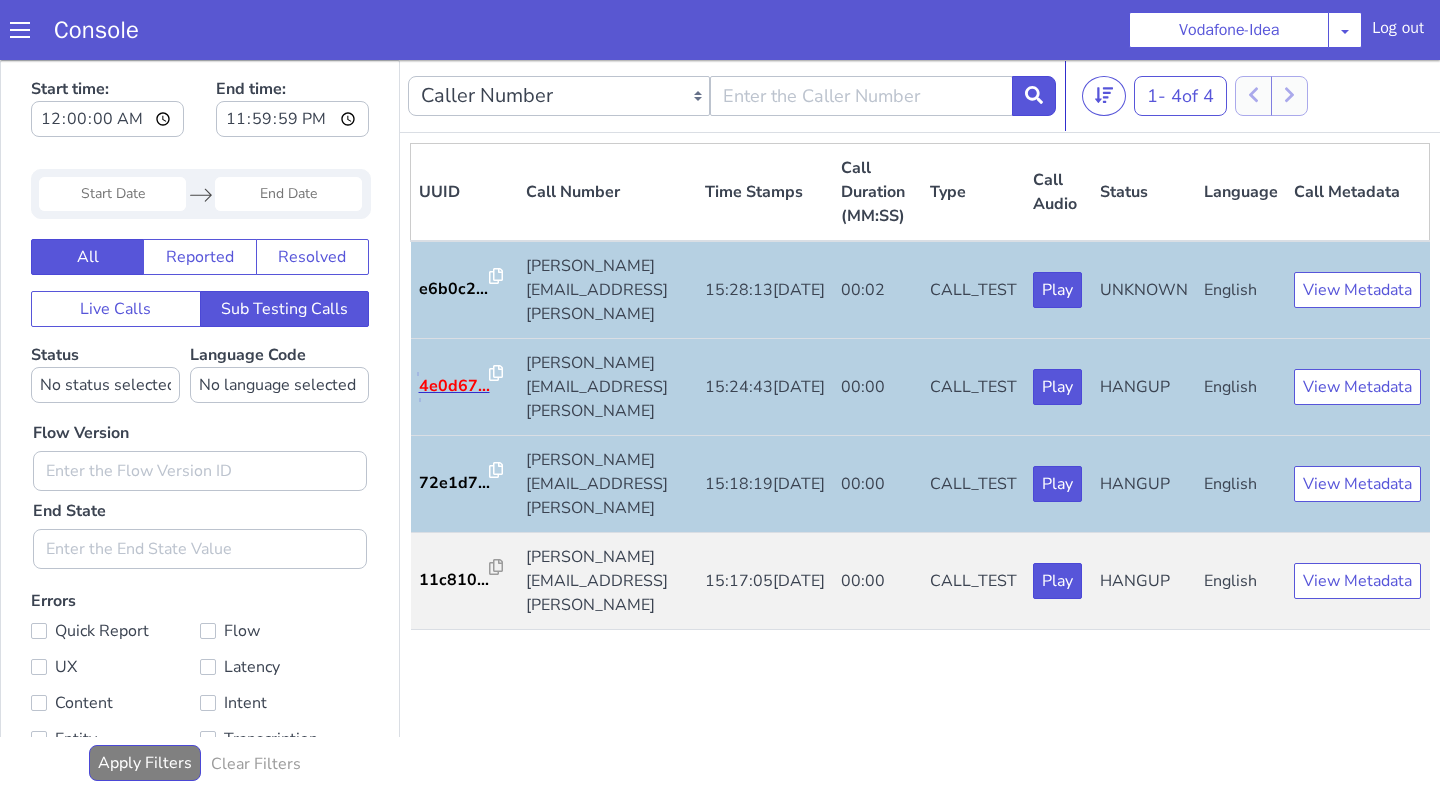 click on "4e0d67..." at bounding box center (454, 386) 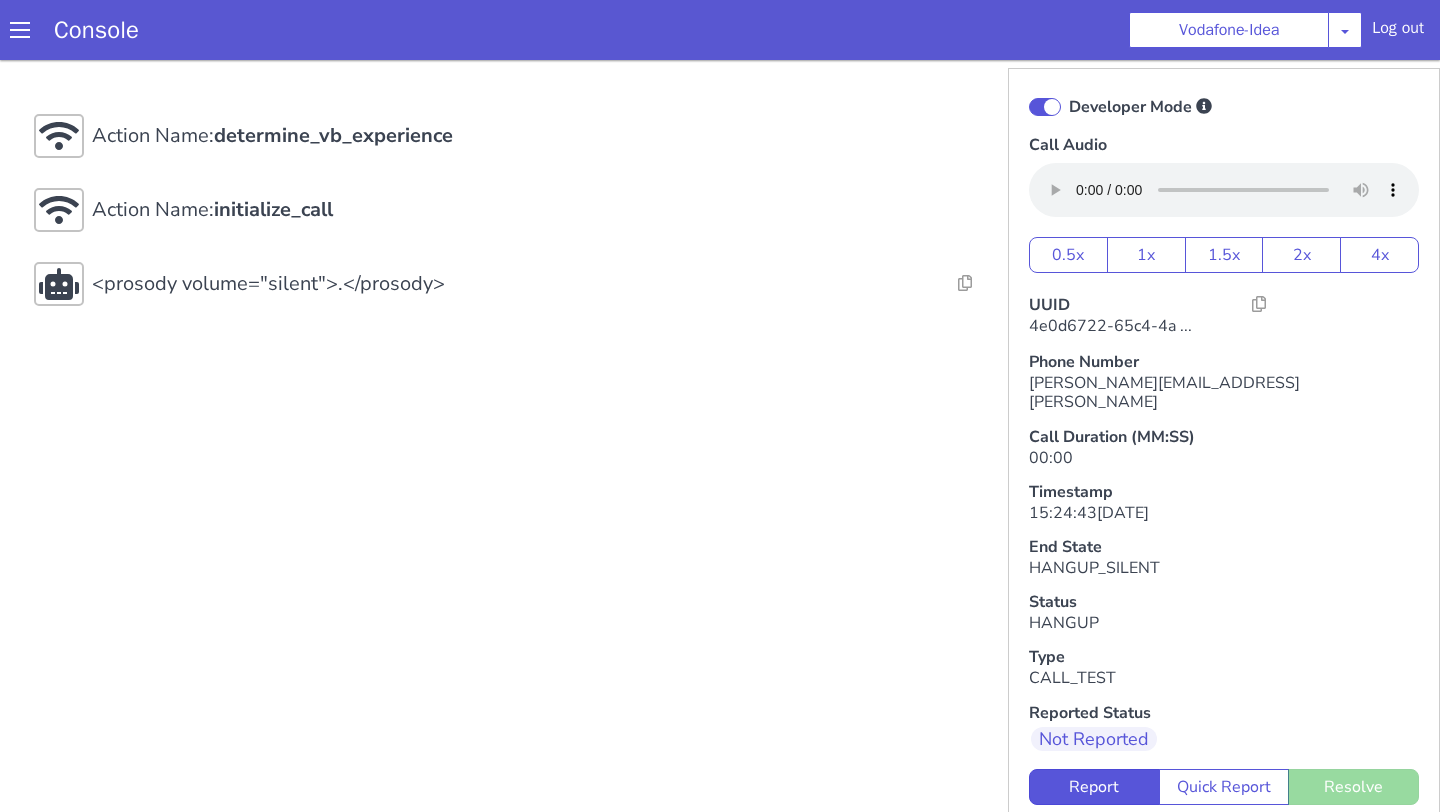 scroll, scrollTop: 0, scrollLeft: 0, axis: both 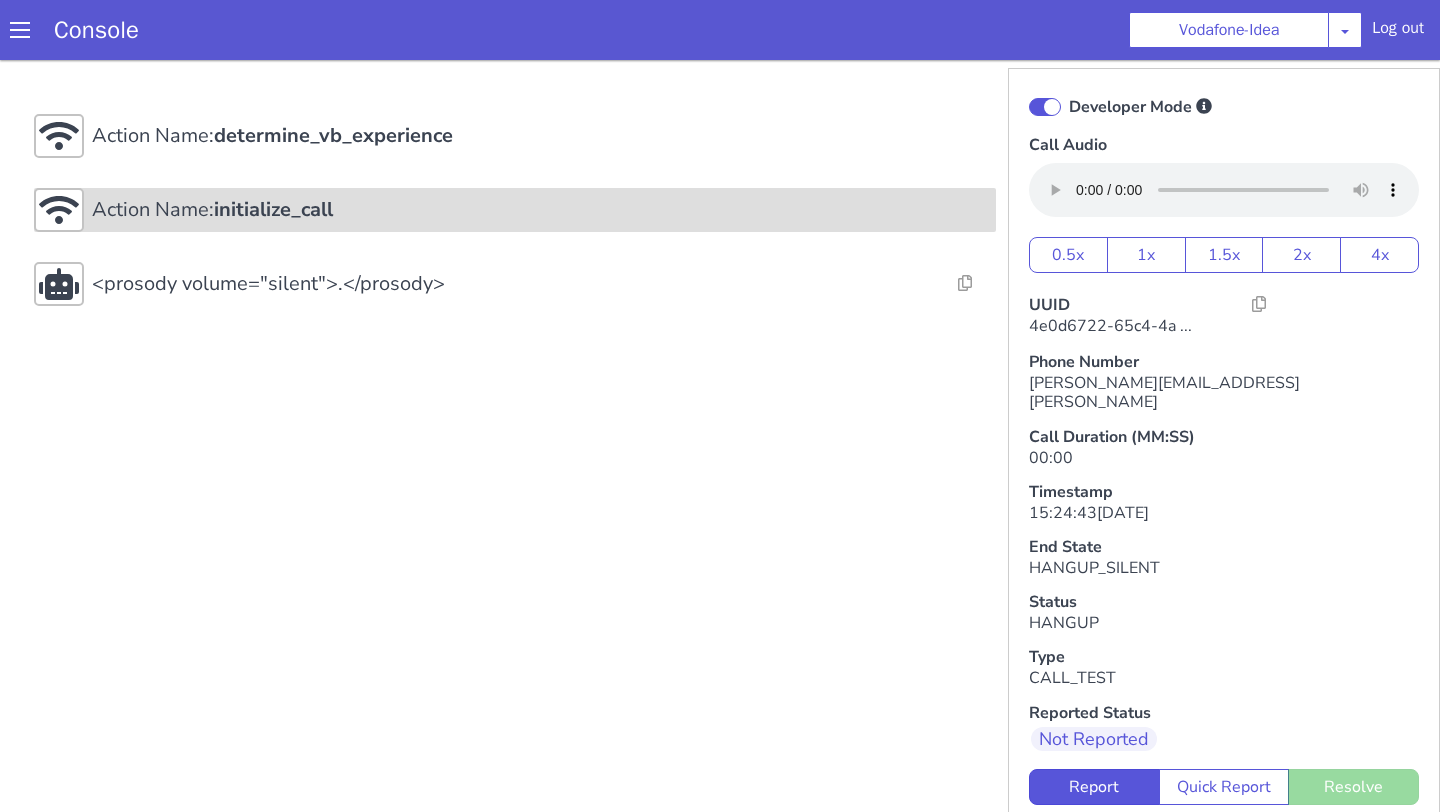 click on "Action Name:  initialize_call" at bounding box center [540, 136] 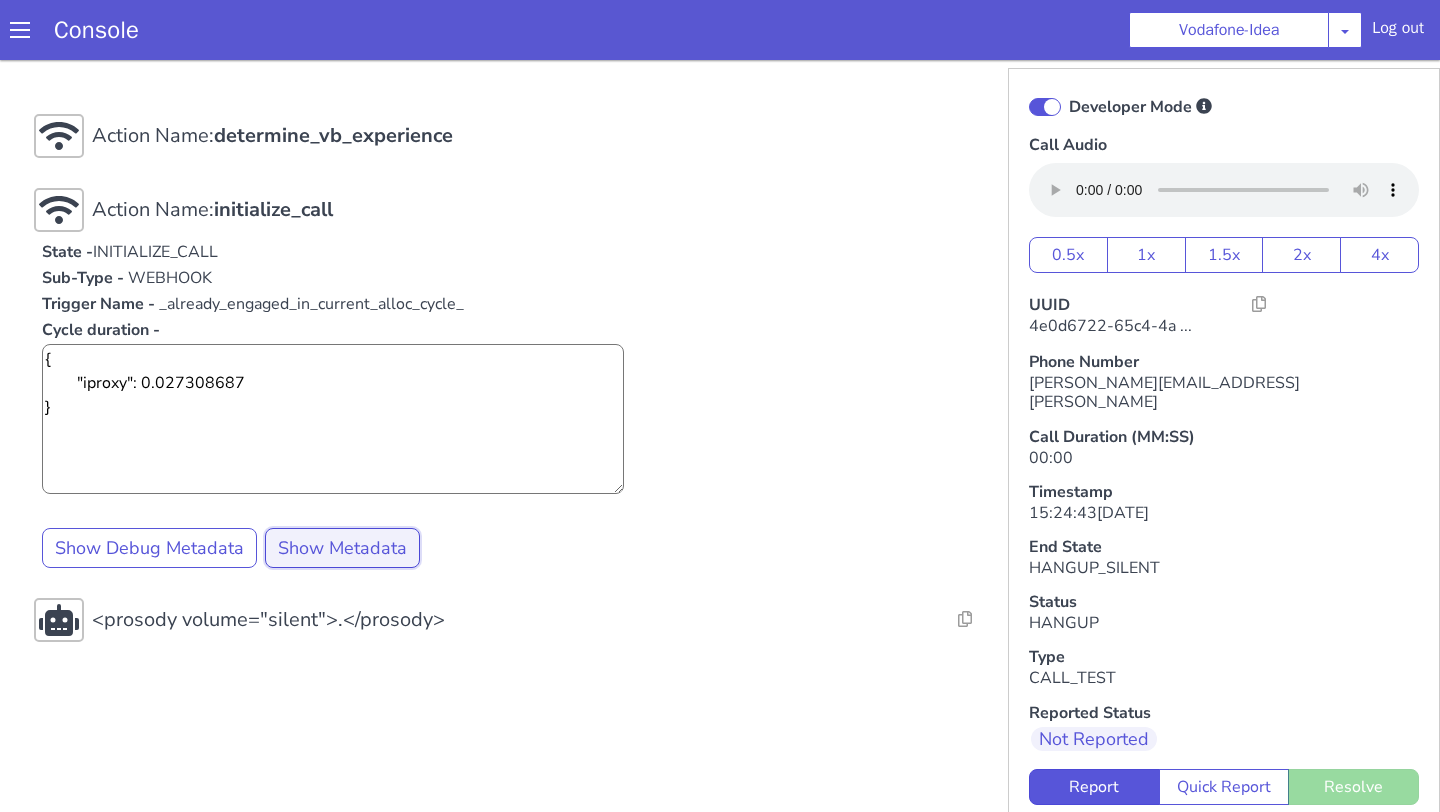 click on "Show Metadata" at bounding box center (342, 548) 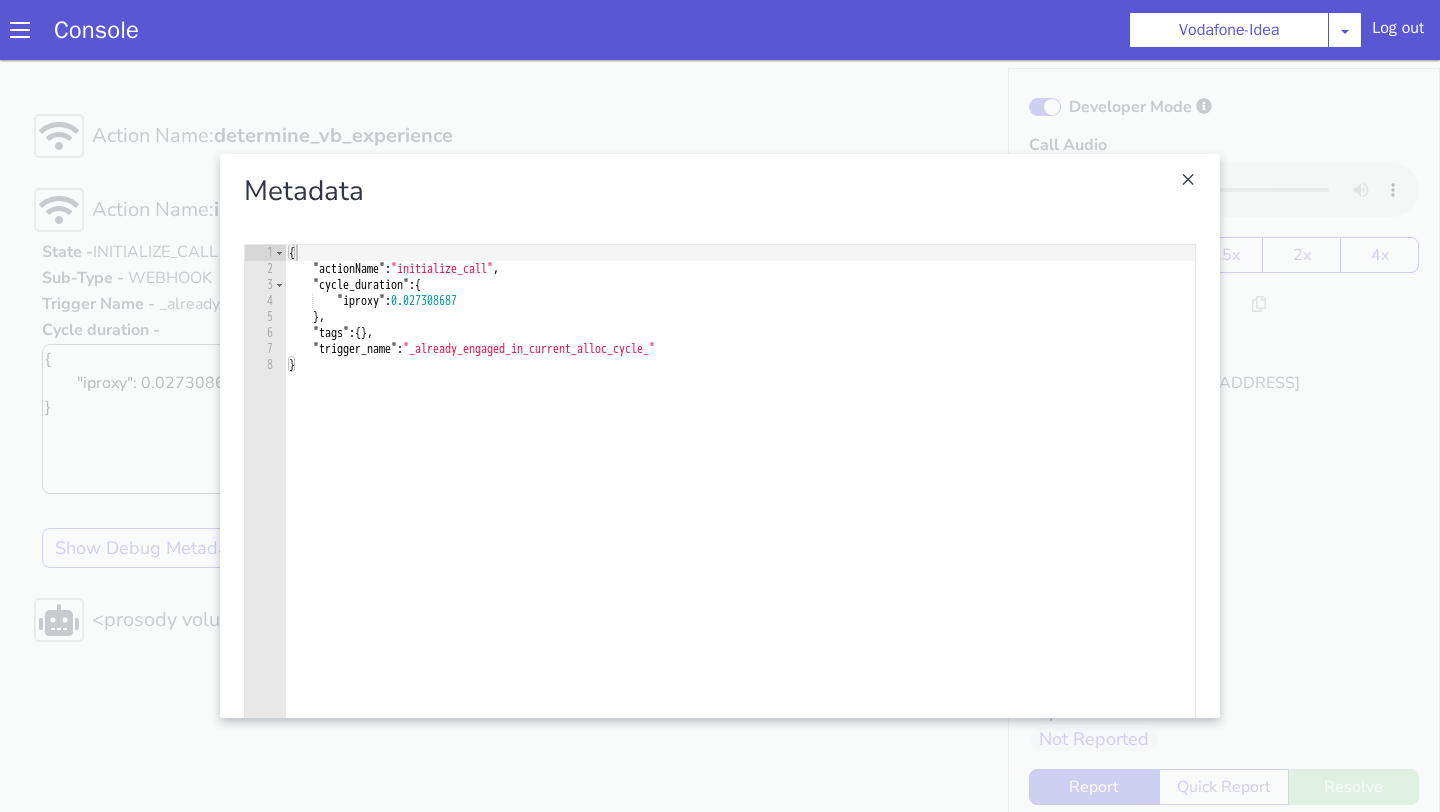 click on "{      "actionName" :  "initialize_call" ,      "cycle_duration" :  {           "iproxy" :  0.027308687      } ,      "tags" :  { } ,      "trigger_name" :  "_already_engaged_in_current_alloc_cycle_" }" at bounding box center (740, 510) 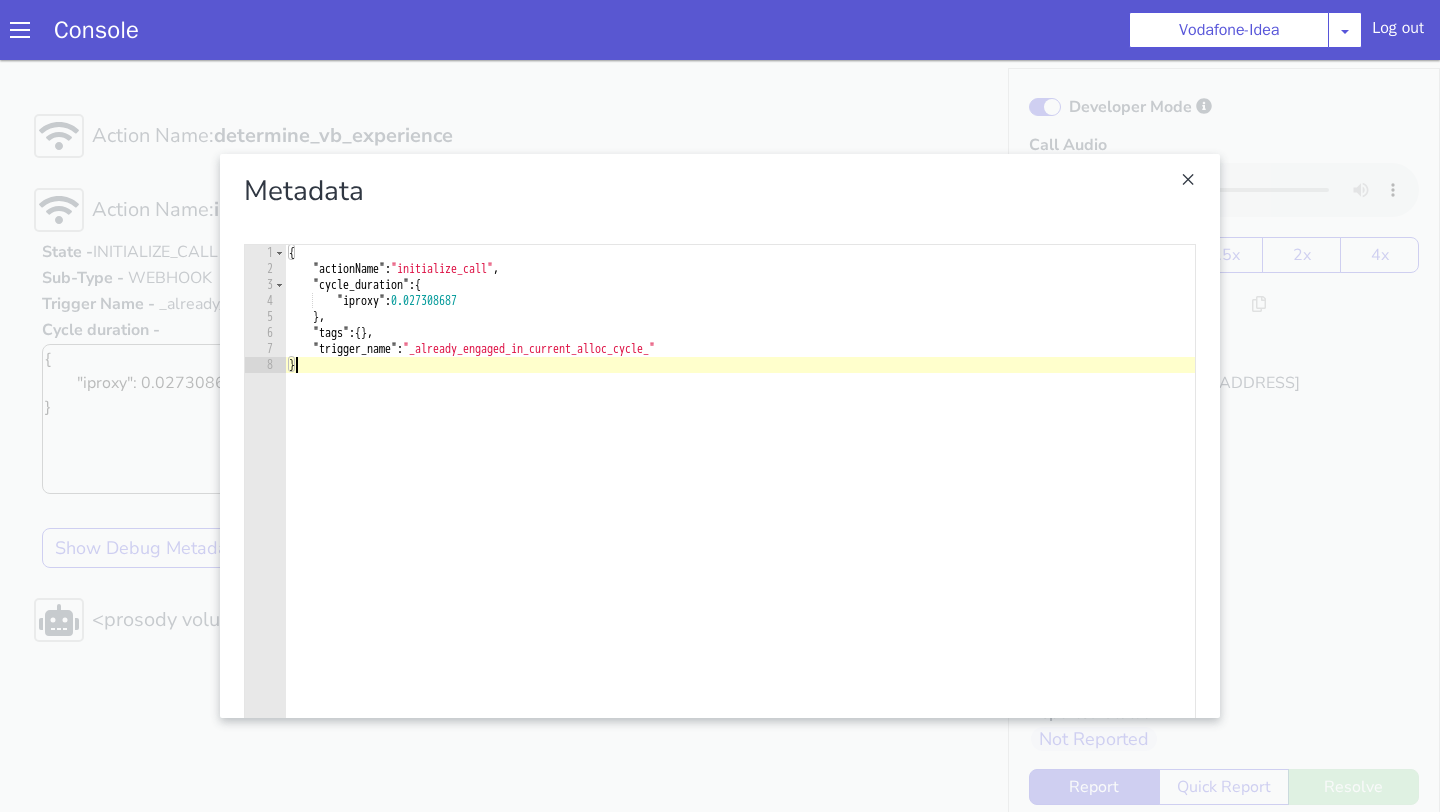 click on "{      "actionName" :  "initialize_call" ,      "cycle_duration" :  {           "iproxy" :  0.027308687      } ,      "tags" :  { } ,      "trigger_name" :  "_already_engaged_in_current_alloc_cycle_" }" at bounding box center (740, 510) 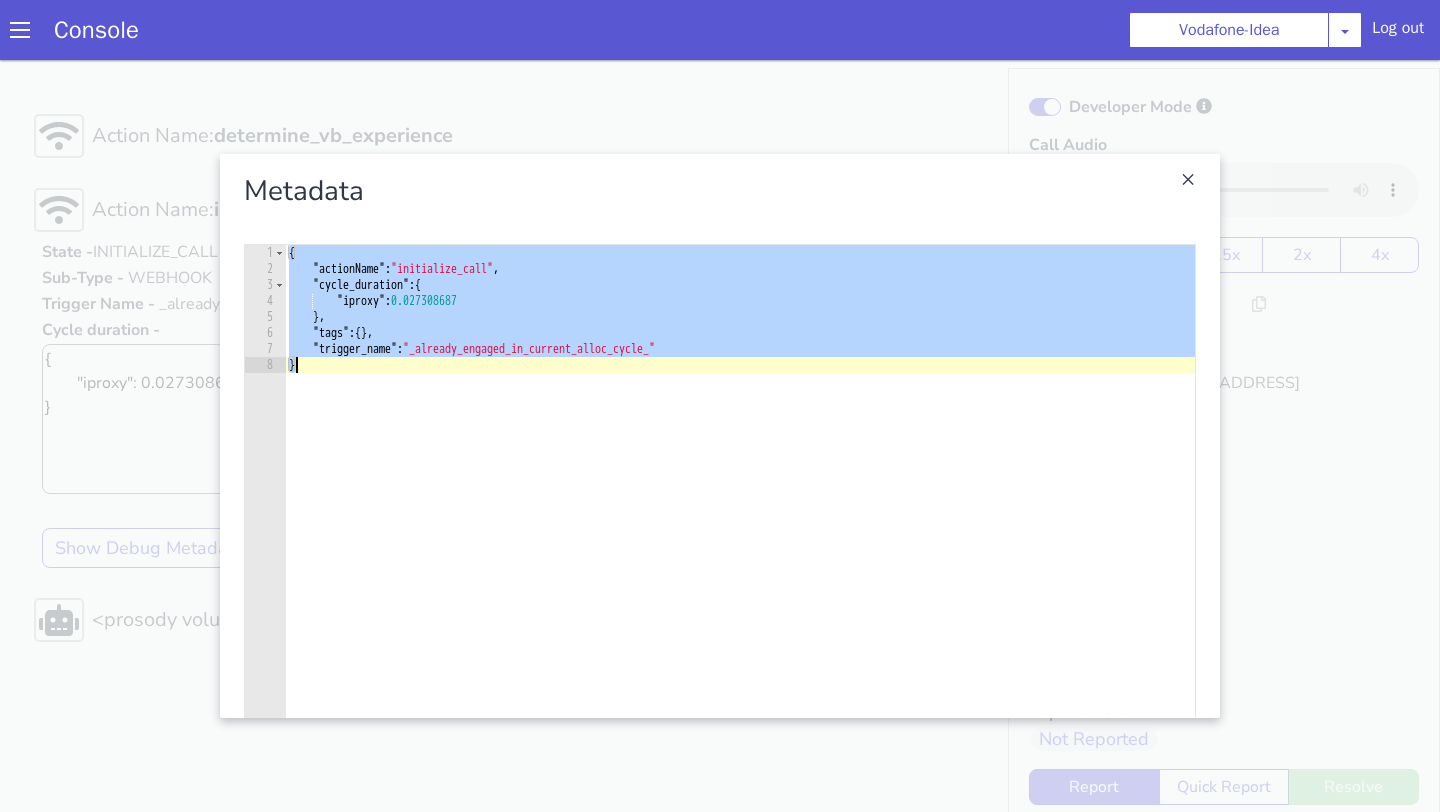 click on "{      "actionName" :  "initialize_call" ,      "cycle_duration" :  {           "iproxy" :  0.027308687      } ,      "tags" :  { } ,      "trigger_name" :  "_already_engaged_in_current_alloc_cycle_" }" at bounding box center (740, 510) 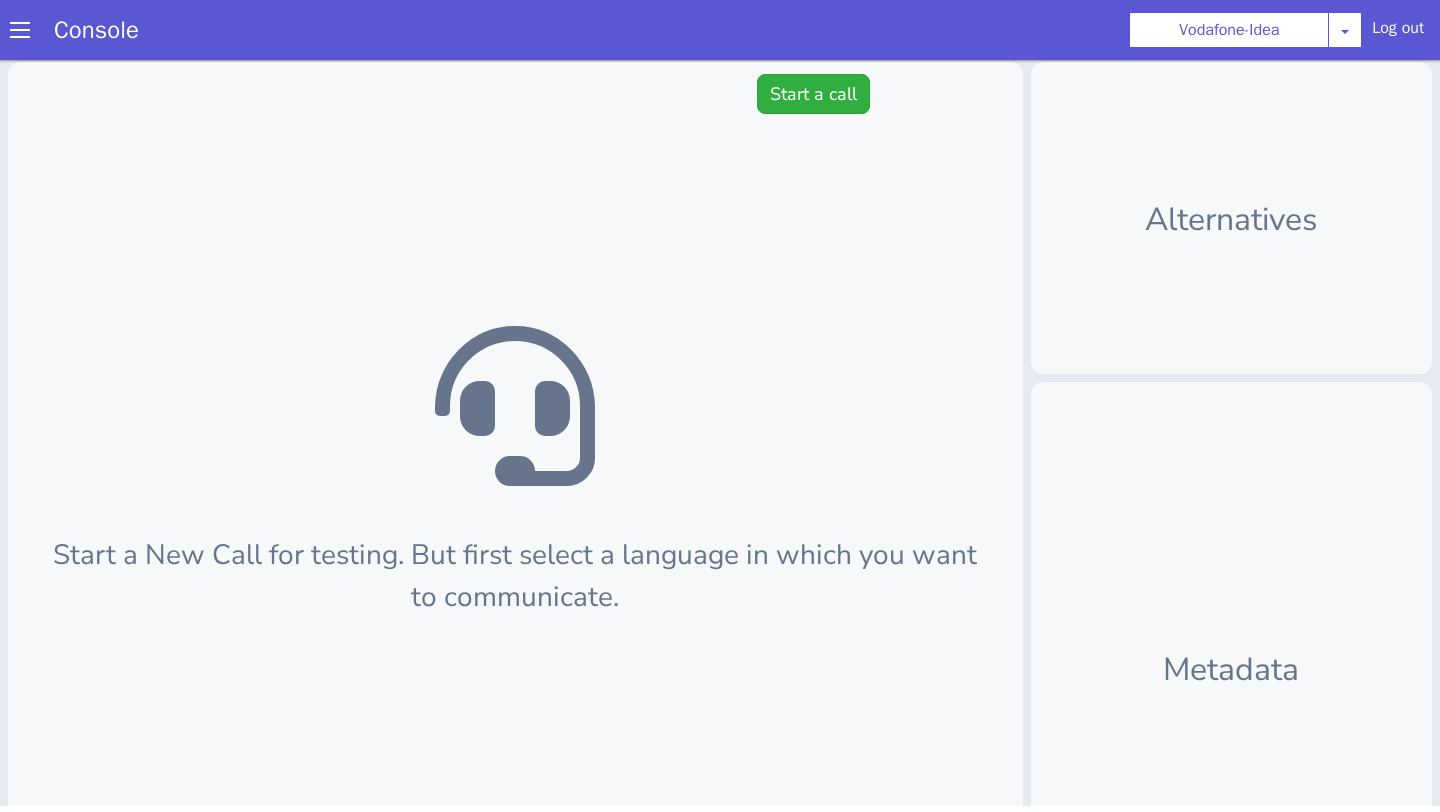 scroll, scrollTop: 0, scrollLeft: 0, axis: both 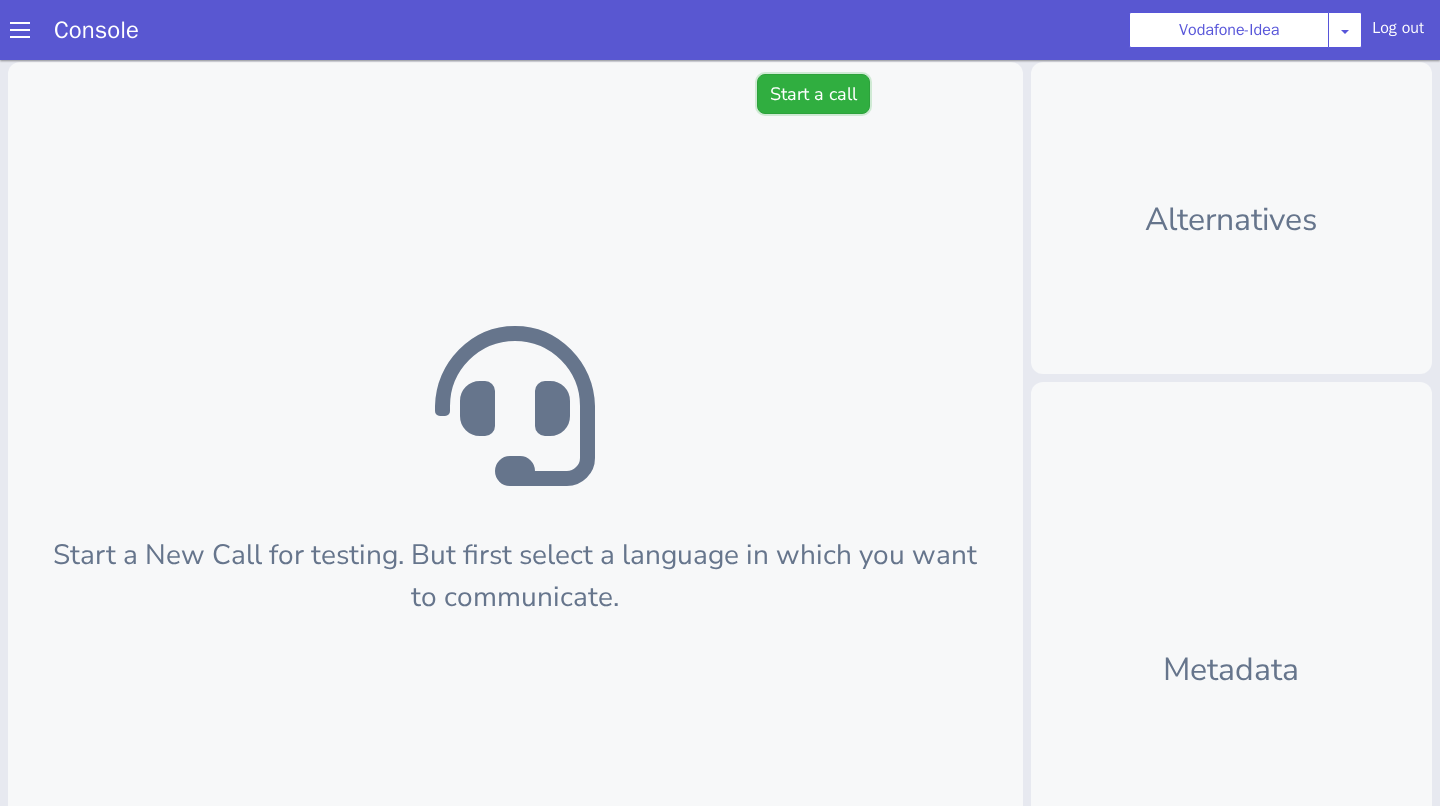 click on "Start a call" at bounding box center (1366, 1221) 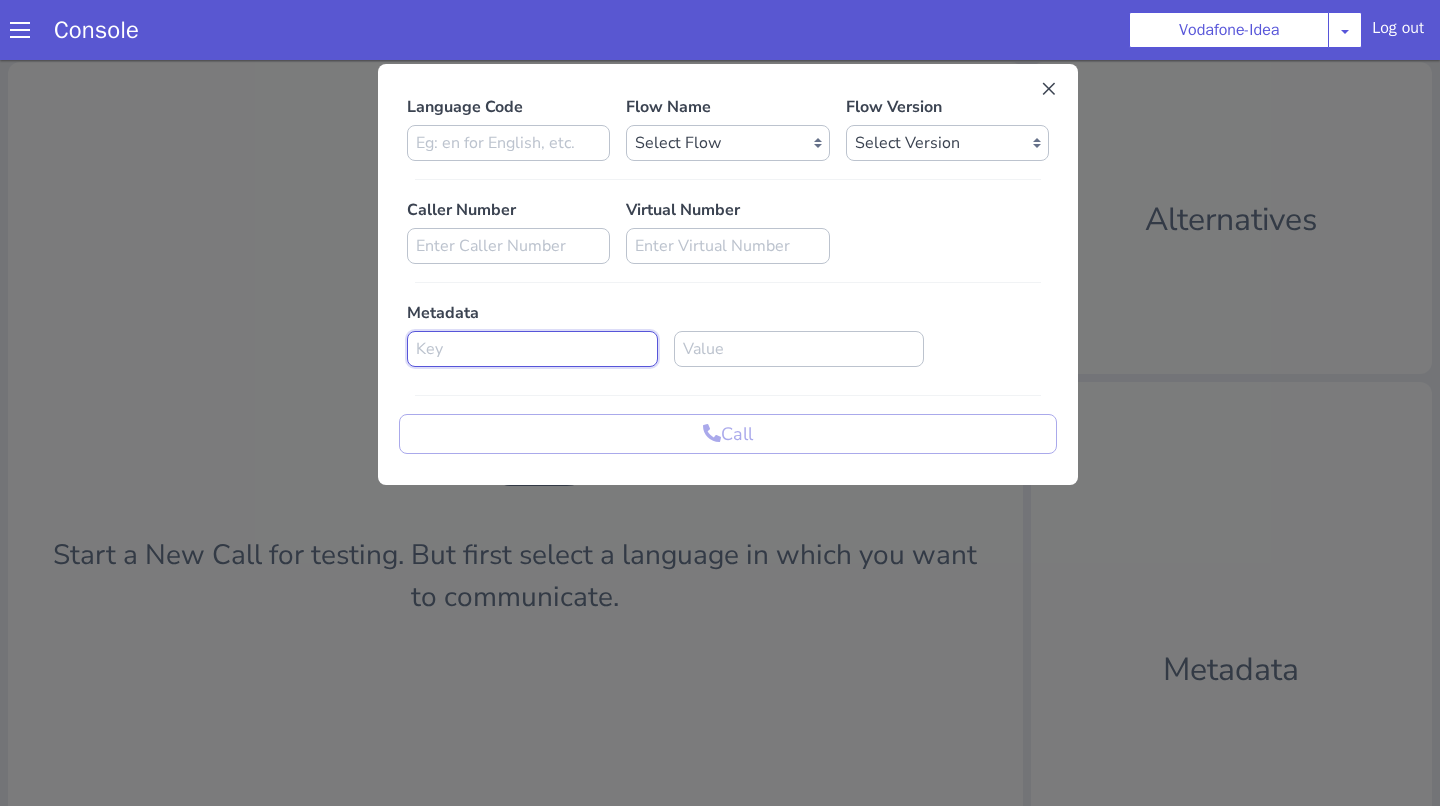 click at bounding box center [2007, 434] 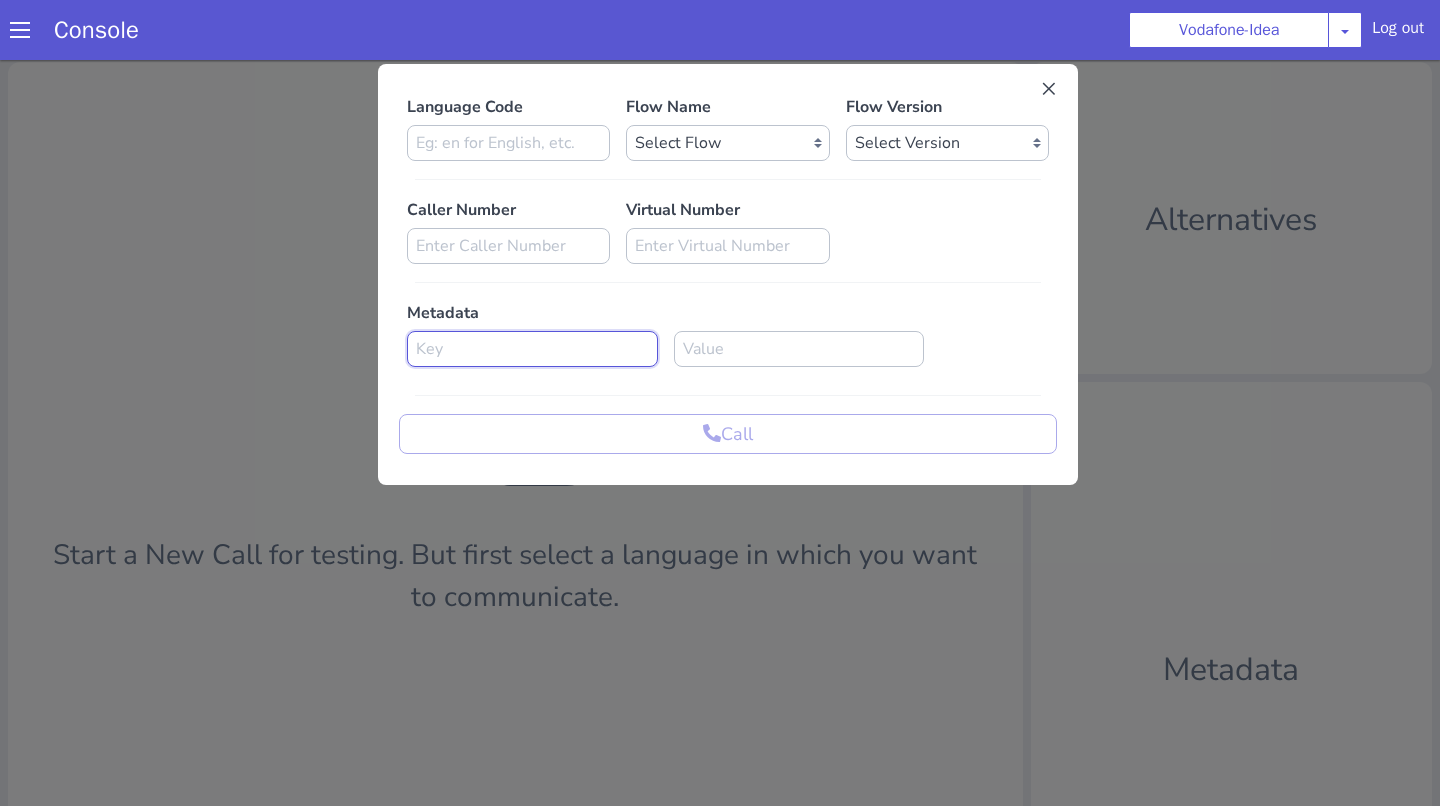 paste on "MSISDN_ALLOC_SHEET" 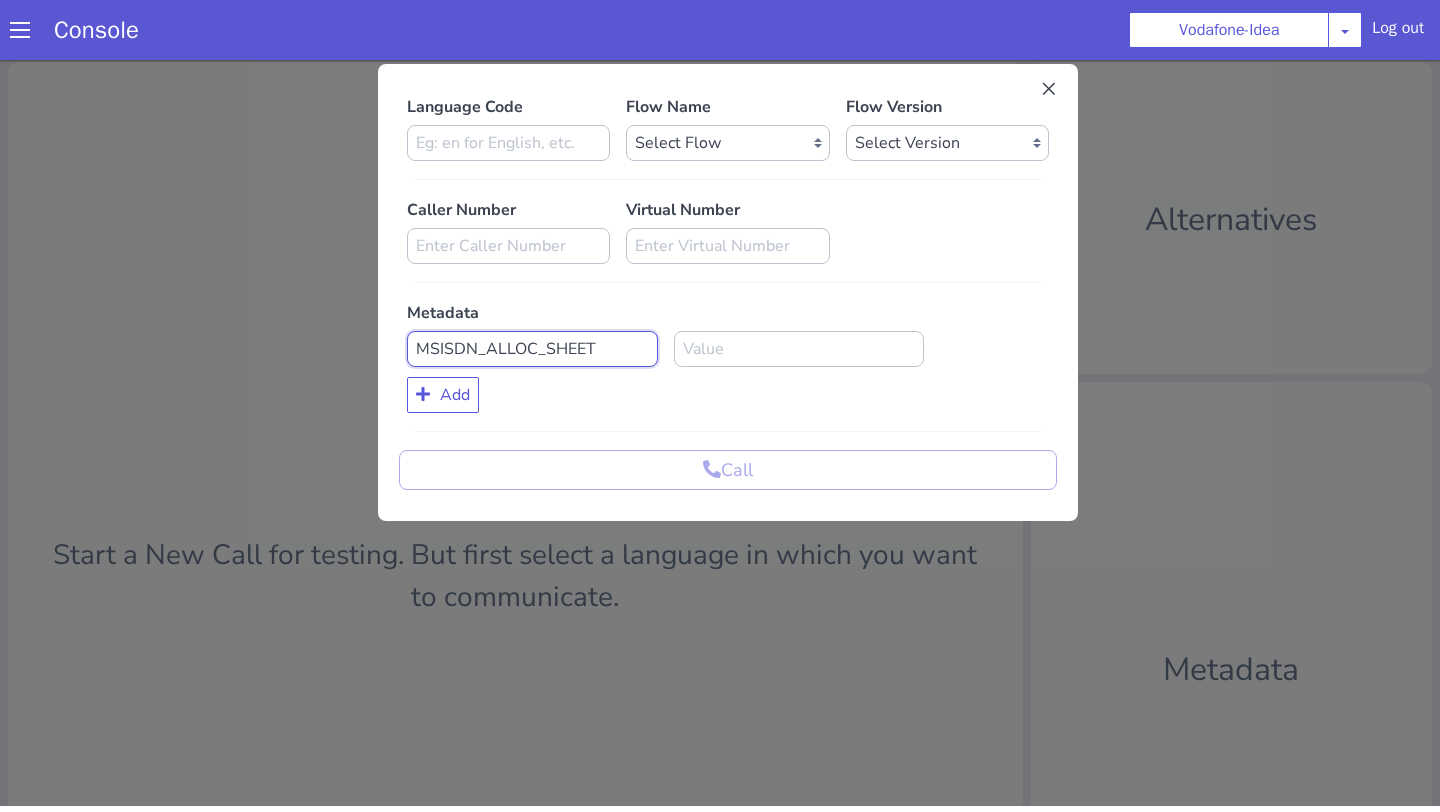 type on "MSISDN_ALLOC_SHEET" 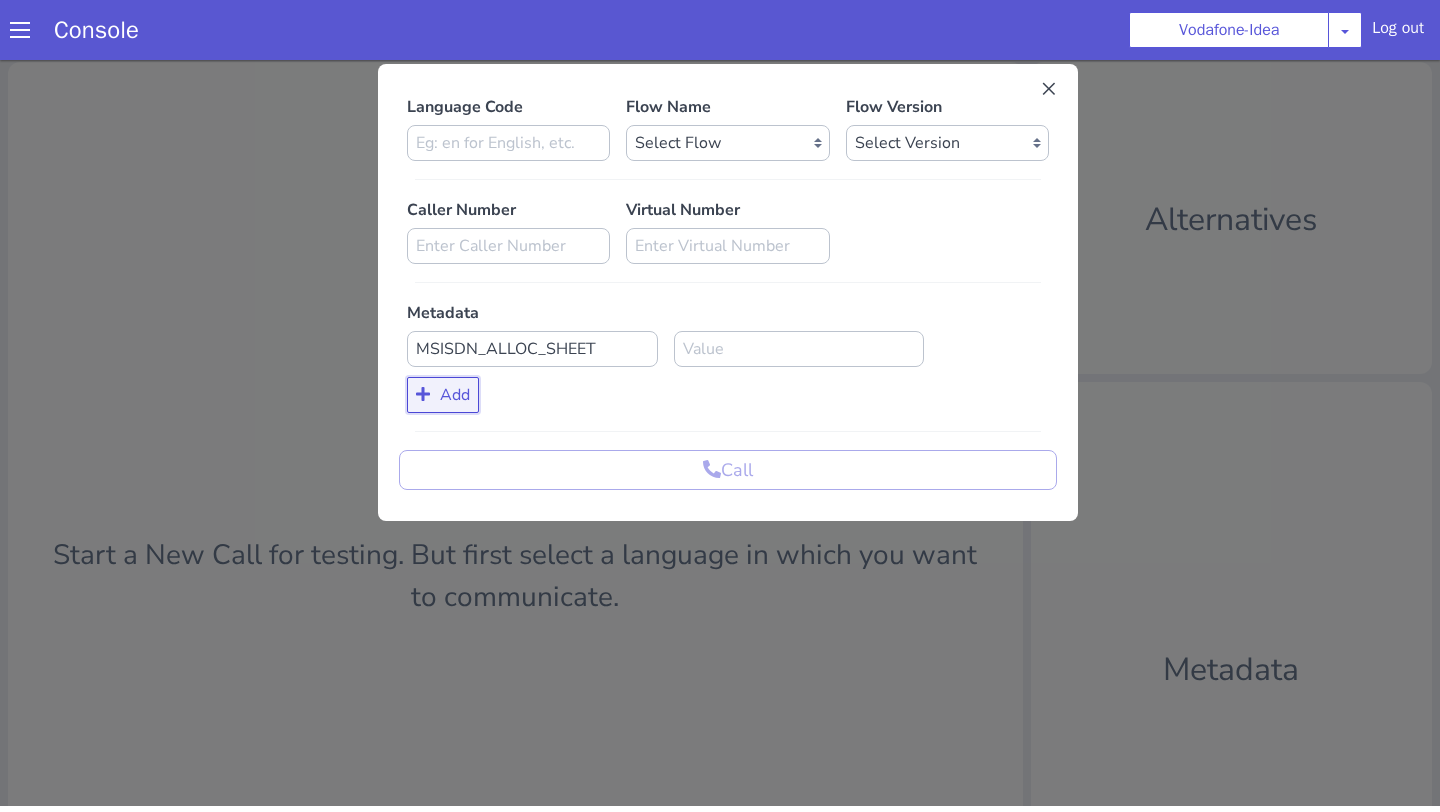 click on "Add" at bounding box center [373, 627] 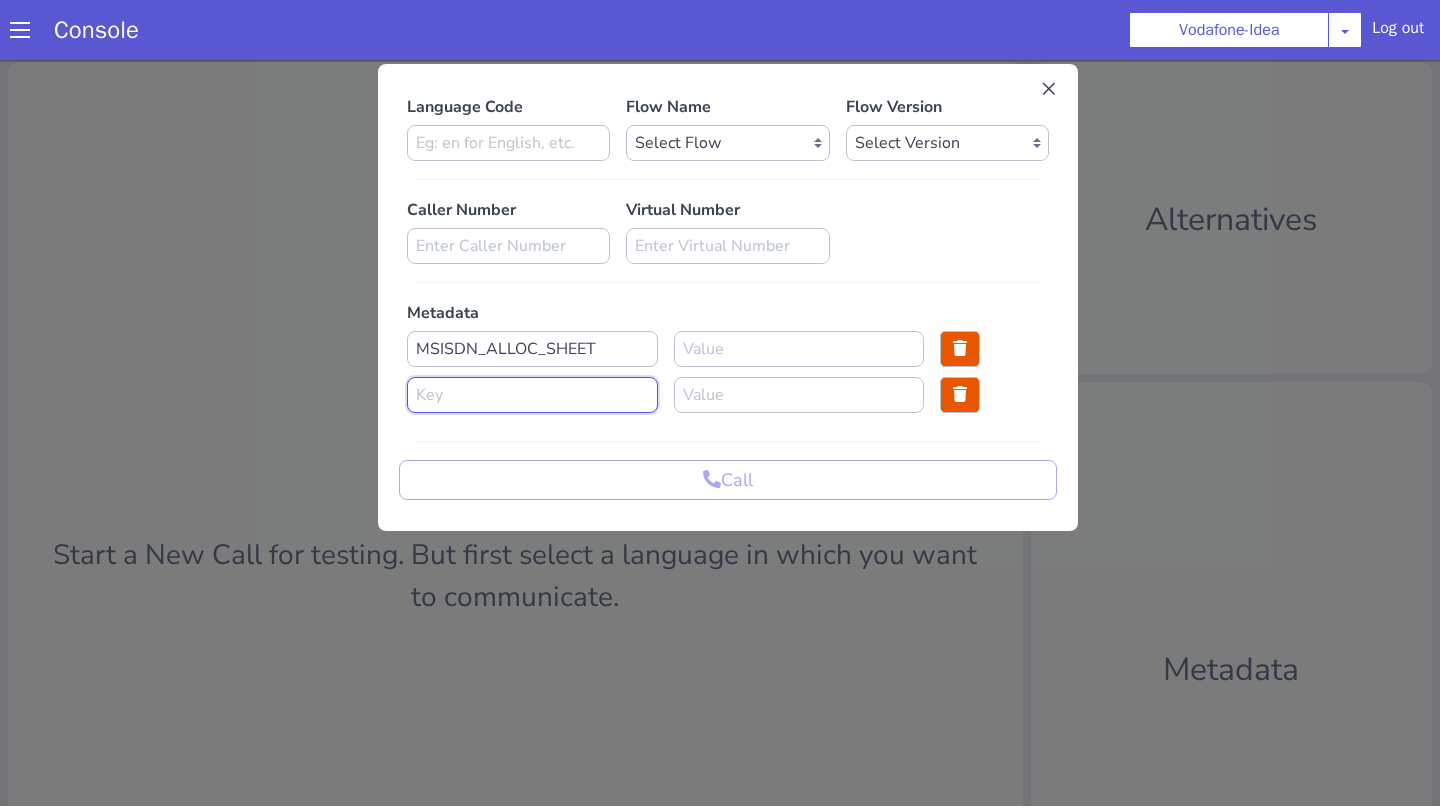 click at bounding box center [691, 1310] 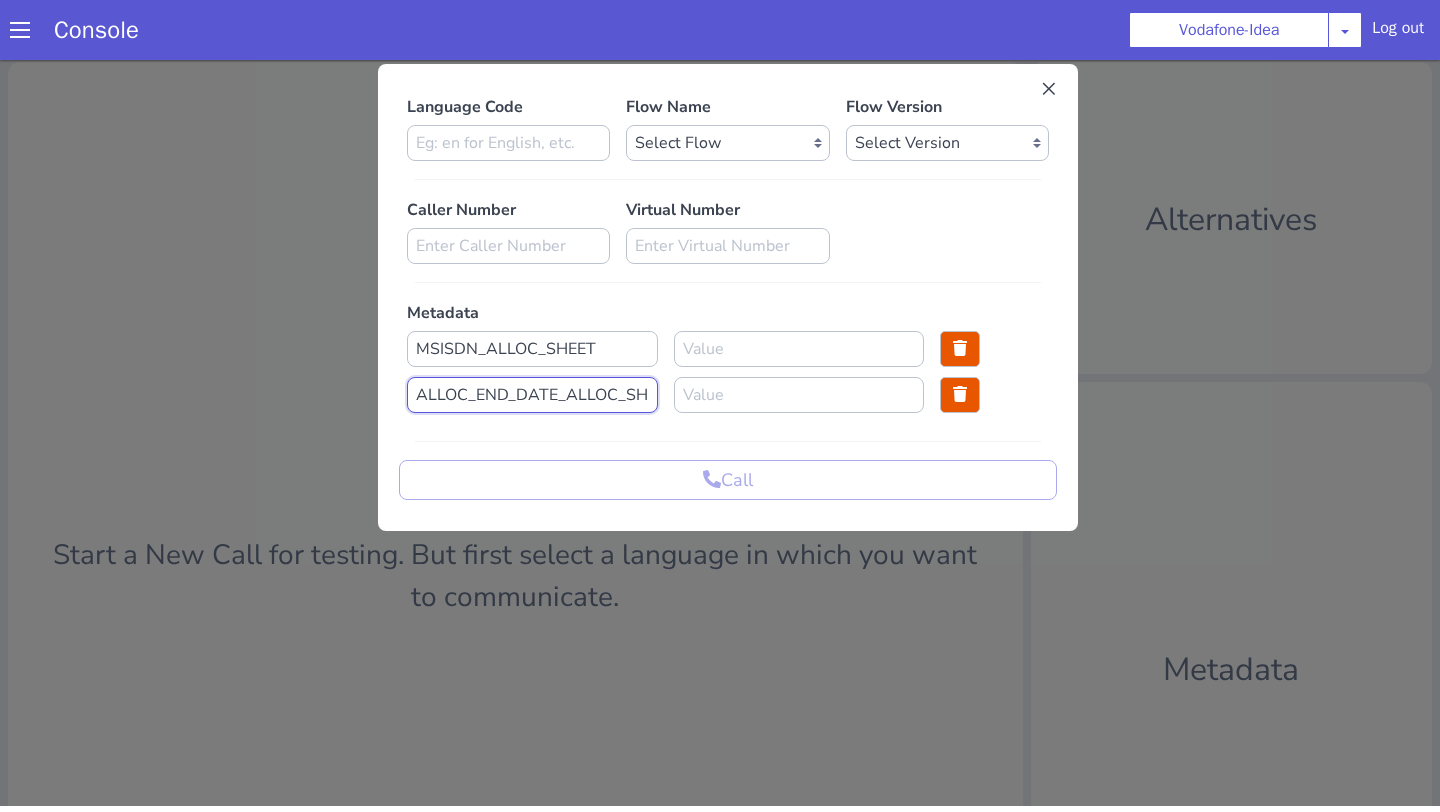 scroll, scrollTop: 0, scrollLeft: 27, axis: horizontal 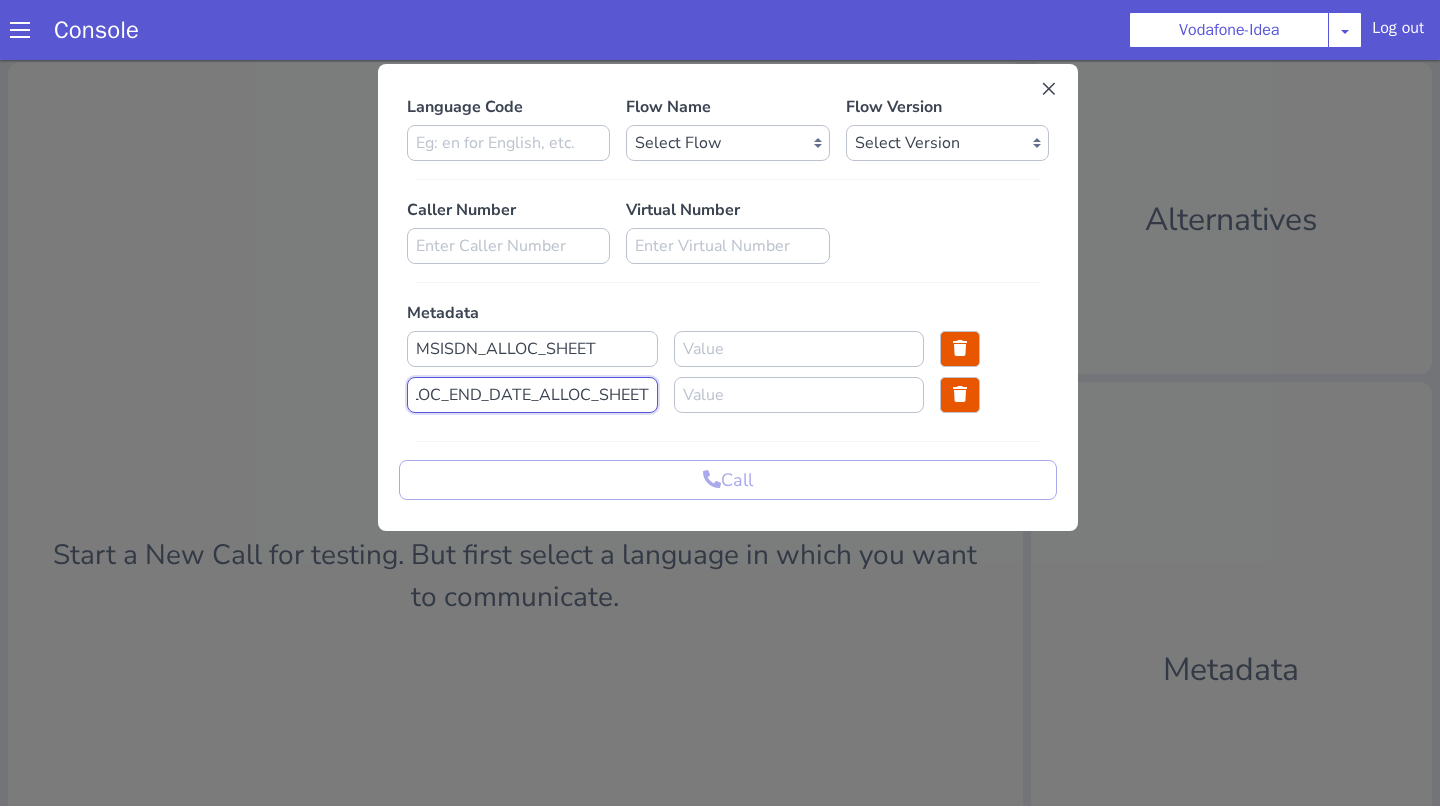 type on "ALLOC_END_DATE_ALLOC_SHEET" 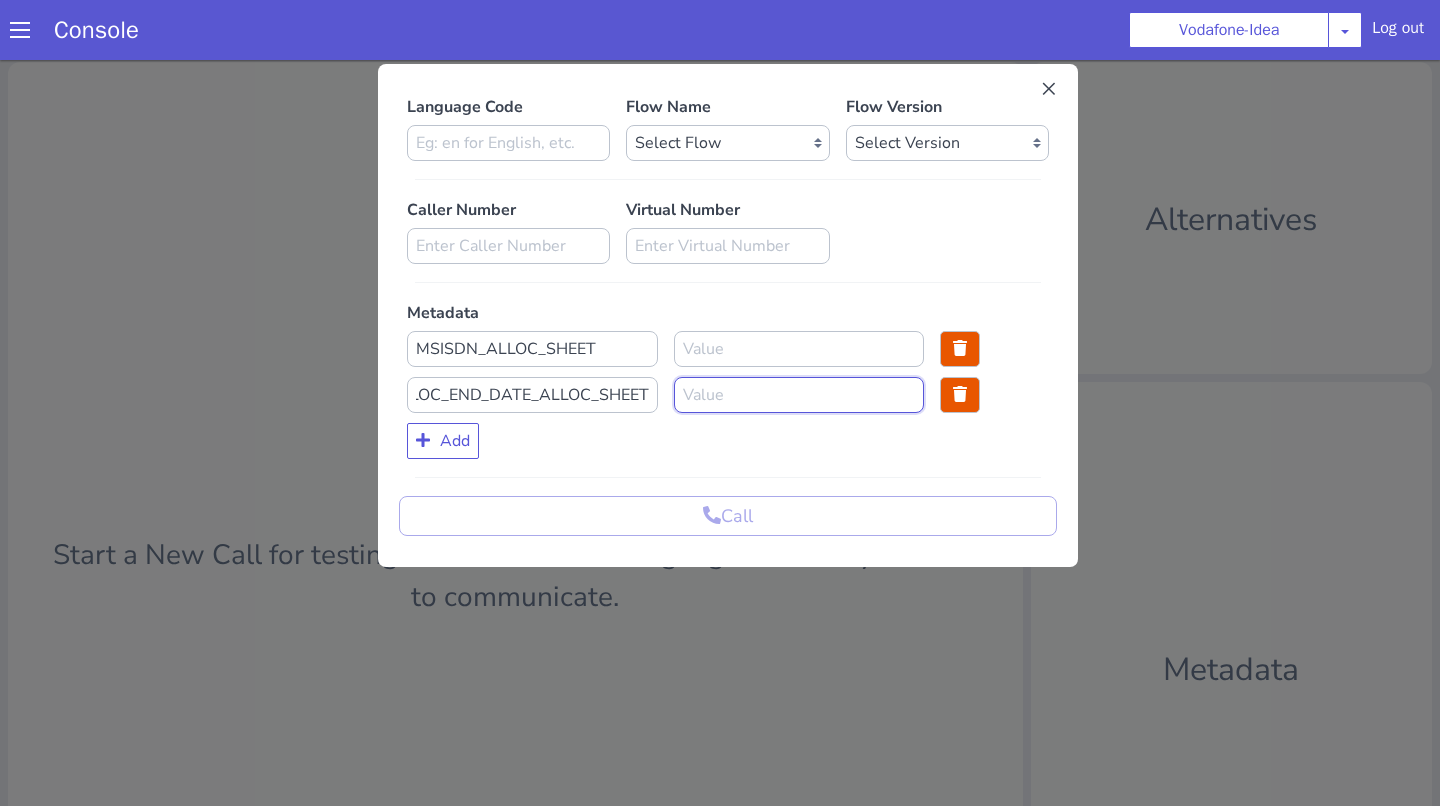 scroll, scrollTop: 0, scrollLeft: 0, axis: both 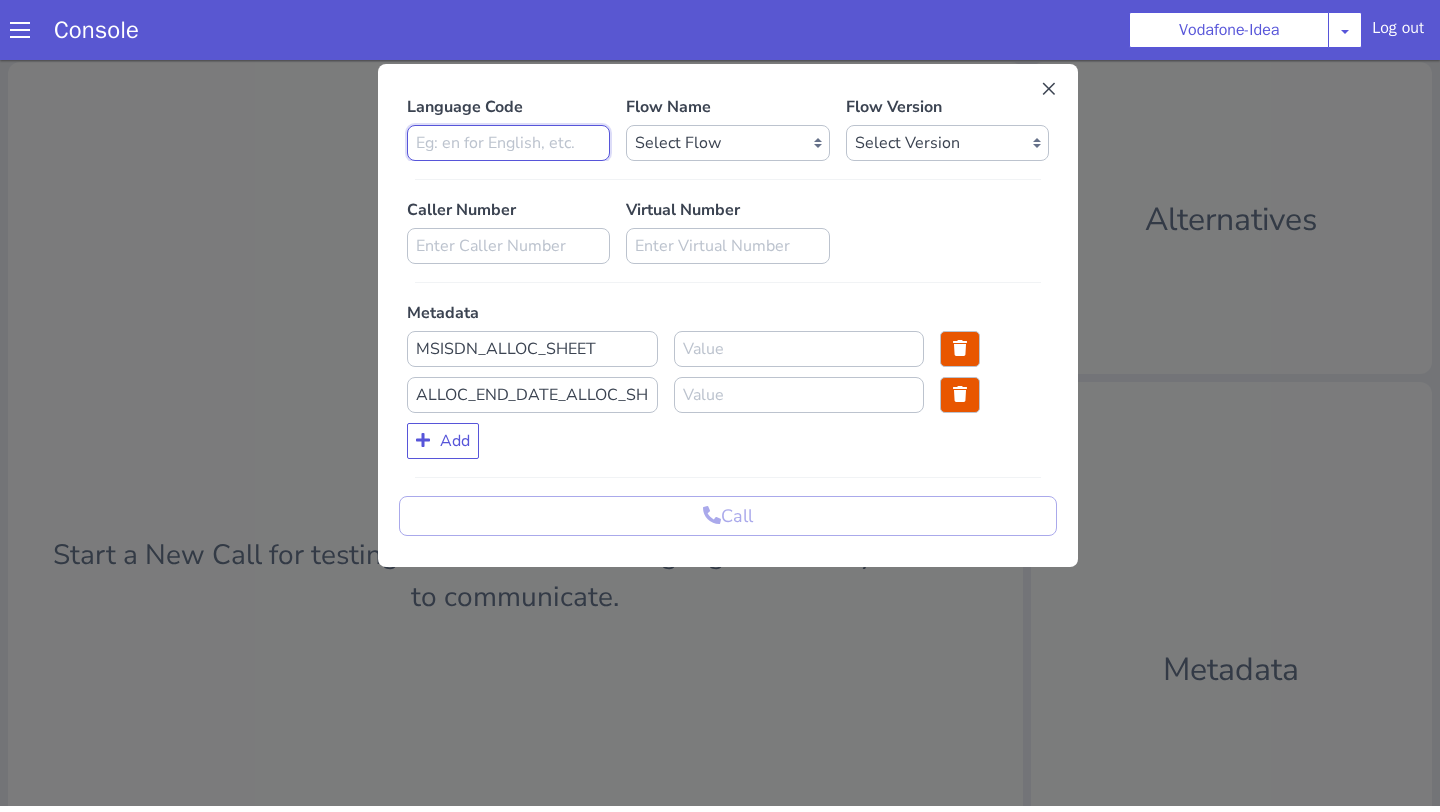 click at bounding box center [1194, 1287] 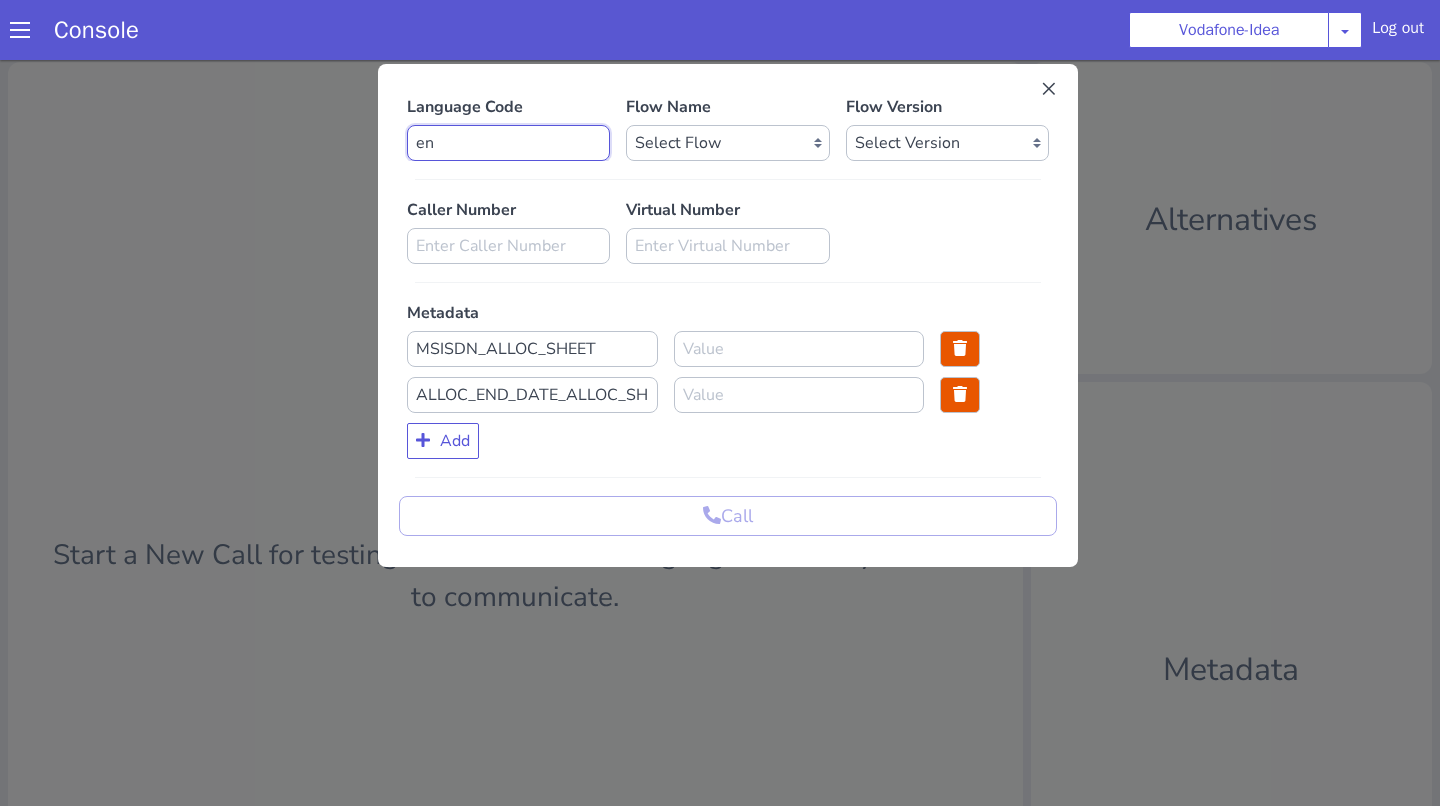 type on "en" 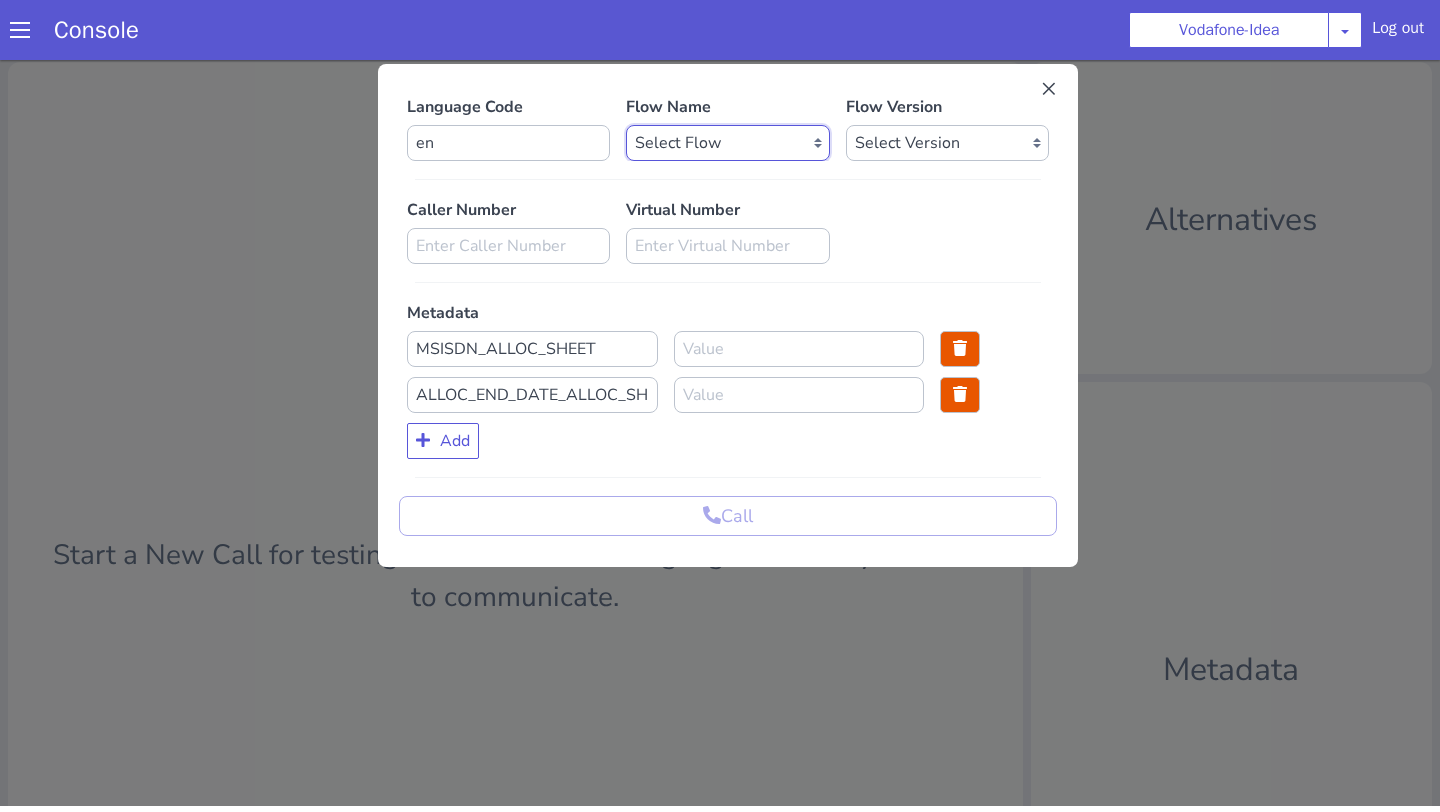 click on "Select Flow Vi_uc3_farmer_bot vi_uc3_ocm_api_load_test FarmerBot_ta Vi_mnp_retention dummy_flow_testing UAT_Vi_Prod test_flow_test Vi_Prod_Gujarathi_testing VI prepaid recharge UAT voda_test_import UAT Vi Deepgram testing flow test_redirection temp_test_recorded_prompt test_silence_recorded vi_1jantesting voda_test_import_3 prod_vi_outbound_hi vi_prod farmer_bot_be vi_prod_studio_import_test Vi Postpaid Collection UC1 [ARCHIVE] vi_beta vi_uat vi_prod_studio_import prod_vi_outbound_mr vi_gamma_bn Vi Prepaid Recharge dxl_sanity_check vi_sandbox_testing vi_gamma_ta_sandbox_testing vi_core_sandbox_testing farmer_bot_ml voda_copy_test vi_prod_ml_ab farmer_bot_hi_UC2 vi_merged farmer_bot_hi pre_fetch_flow farmer_bot_gujarati vi_gamma prod_vi_outbound_en vi_virtual_number_repo vi_gamma_ta farmer_bot_en vi_gamma_gu farmer_bot_ta vi_core Prepaid To Postpaid non_faq_gamma_1 vi_gamma_mr farmer_bot_mr farmer_bot_gu" at bounding box center [1414, 1287] 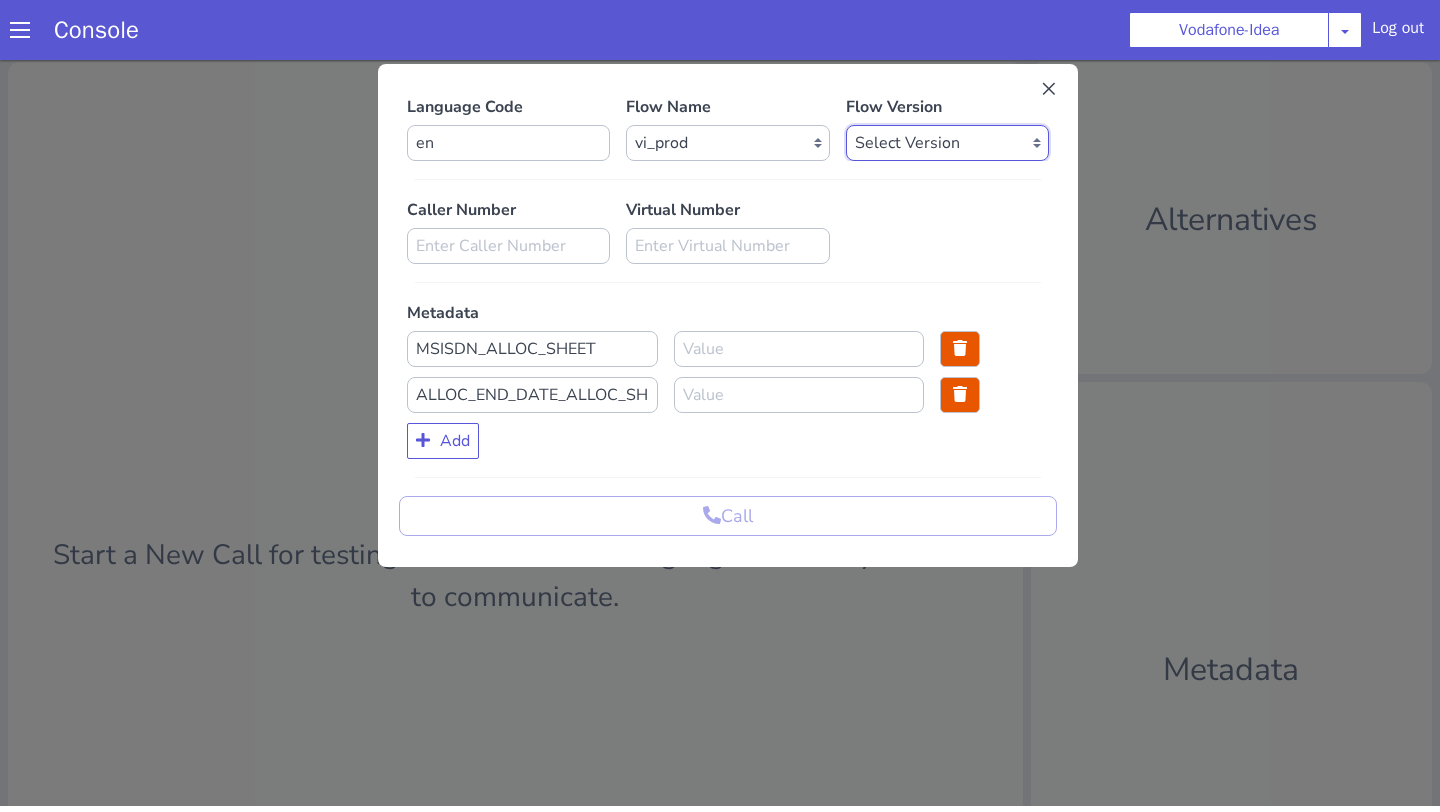 click on "Select Version 0.4.22 0.4.21 0.4.20 0.4.19 0.4.18 0.4.17 0.4.16 0.4.15 0.4.14 0.4.13 0.4.12 0.4.11 0.4.10 0.4.9 0.4.8 0.4.7 0.4.6 0.4.5 0.4.4 0.4.3 0.4.2 0.4.1 0.4.0 0.3.109 0.3.108 0.3.107 0.3.106 0.3.105 0.3.104 0.3.103 0.3.102 0.3.101 0.3.100 0.3.99 0.3.98 0.3.97 0.3.96 0.3.95 0.3.94 0.3.93 0.3.92 0.3.91 0.3.90 0.3.89 0.3.88 0.3.87 0.3.86 0.3.85 0.3.84 0.3.83 0.3.82 0.3.81 0.3.80 0.3.79 0.3.78 0.3.77 0.3.76 0.3.75 0.3.74 0.3.73 0.3.72 0.3.71 0.3.70 0.3.69 0.3.68 0.3.67 0.3.66 0.3.65 0.3.64 0.3.63 0.3.62 0.3.61 0.3.60 0.3.59 0.3.58 0.3.57 0.3.56 0.3.55 0.3.54 0.3.53 0.3.52 0.3.51 0.3.50 0.3.49 0.3.48 0.3.47 0.3.46 0.3.45 0.3.44 0.3.43 0.3.42 0.3.41 0.3.40 0.3.39 0.3.38 0.3.37 0.3.36 0.3.35 0.3.34 0.3.33 0.3.32 0.3.31 0.3.30 0.3.29 0.3.28 0.3.27 0.3.26 0.3.25 0.3.24 0.3.23 0.3.22 0.3.21 0.3.20 0.3.19 0.3.18 0.3.17 0.3.16 0.3.15 0.3.14 0.3.13 0.3.12 0.3.11 0.3.10 0.3.9 0.3.8 0.3.7 0.3.6 0.3.5 0.3.4 0.3.3 0.3.2 0.3.1 0.3.0 0.2.2 0.2.1 0.2.0 0.1.0 0.0.64 0.0.63 0.0.62 0.0.61 0.0.60 0.0.59 0.0.58 0.0.57 0.0.56" at bounding box center [952, 846] 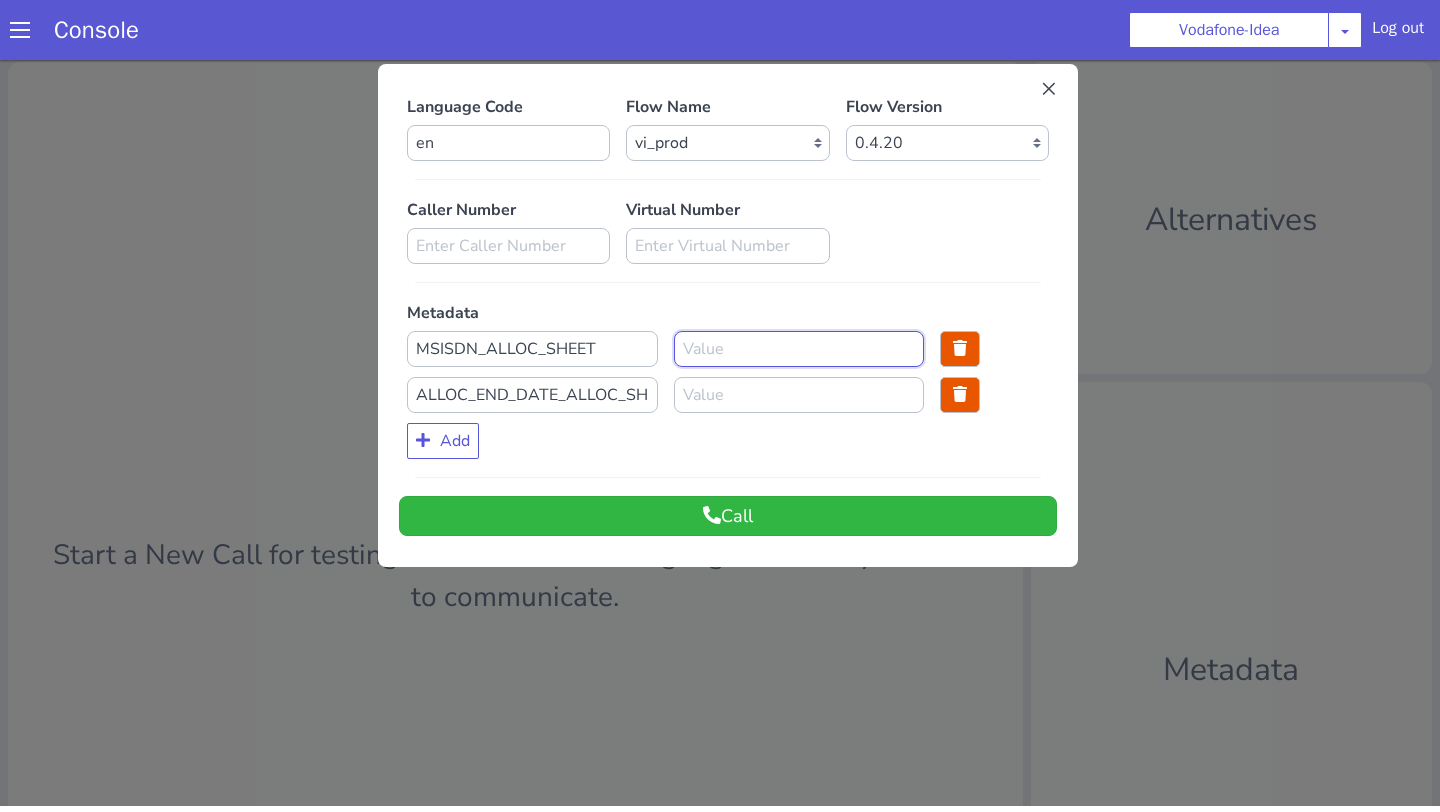 click at bounding box center (868, 1158) 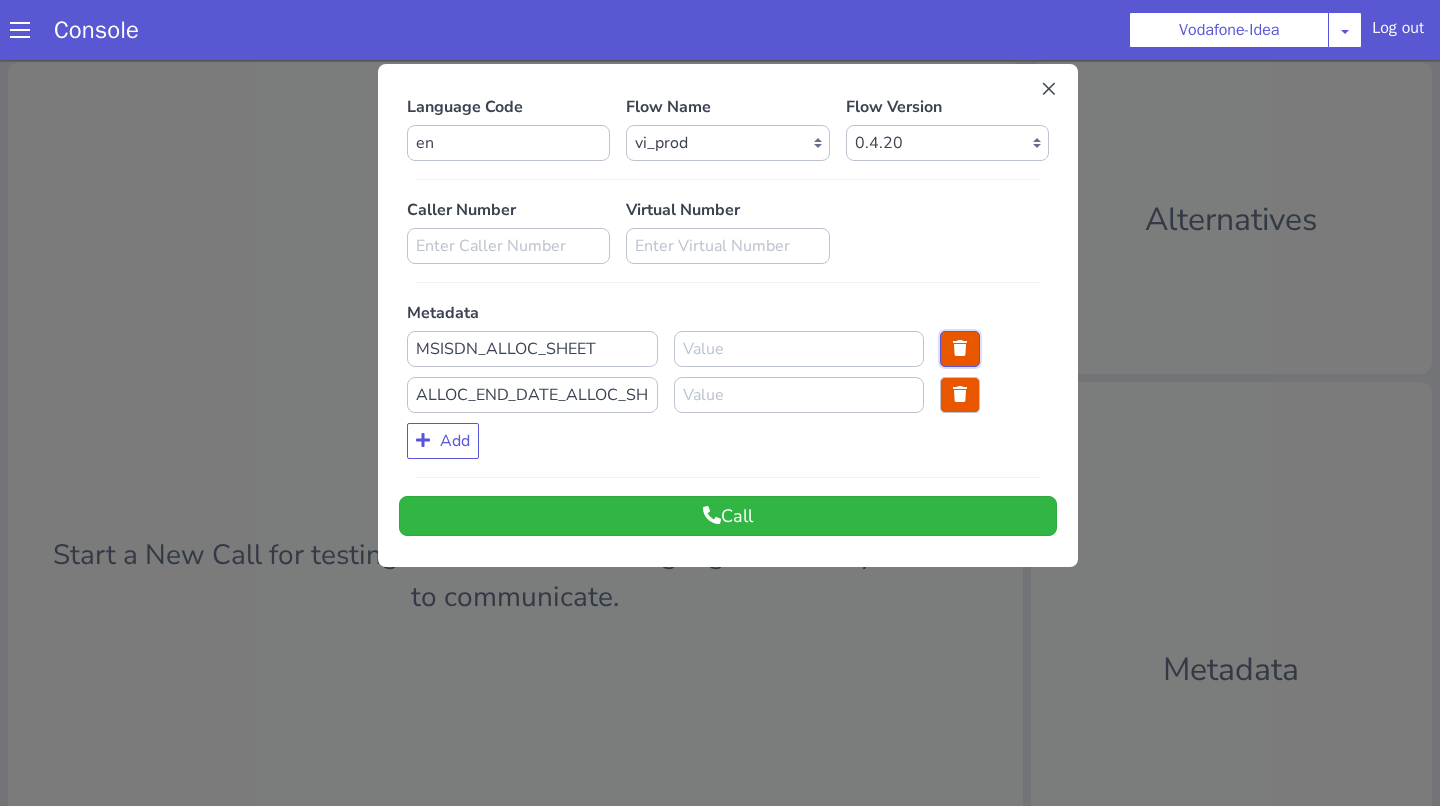 type 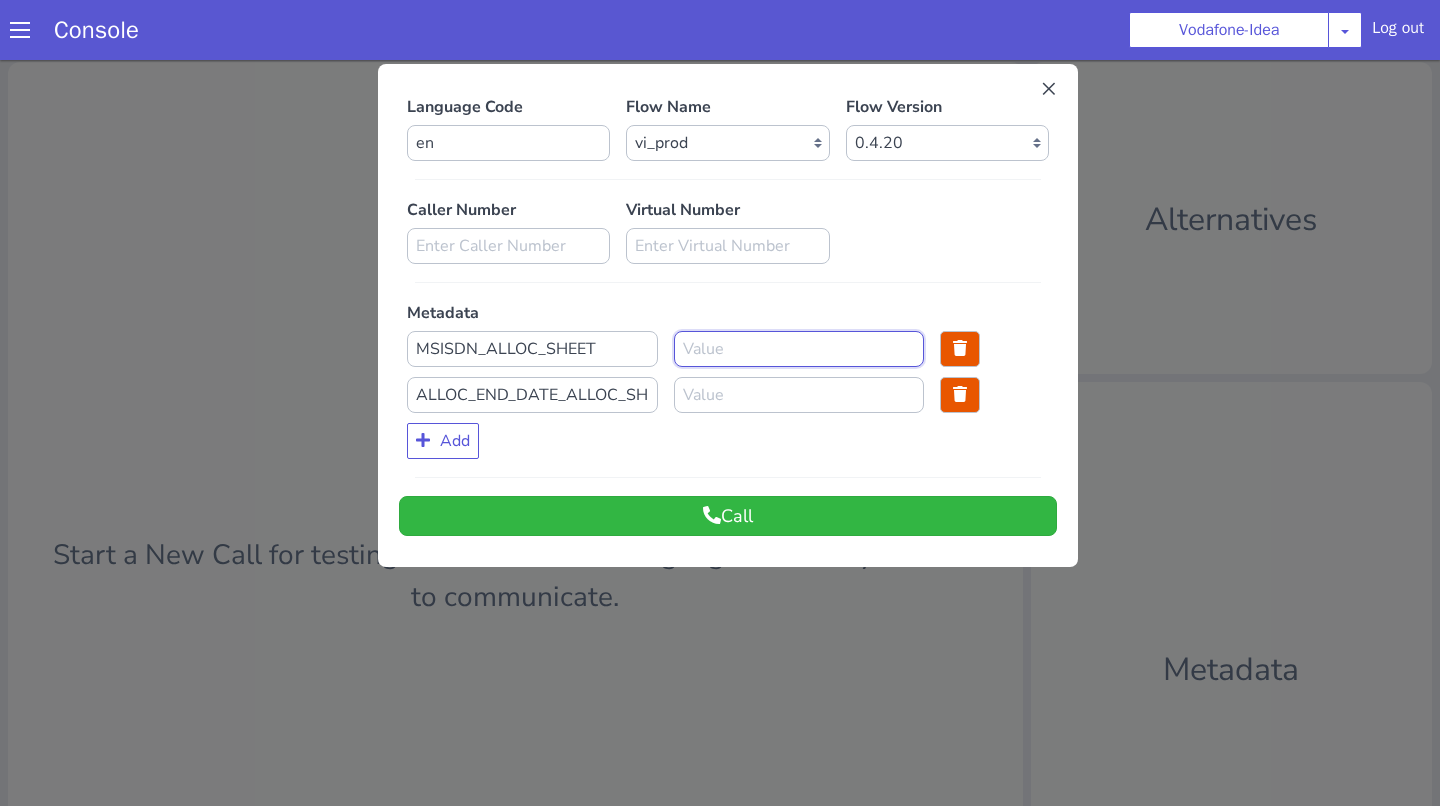 click at bounding box center [1485, 1493] 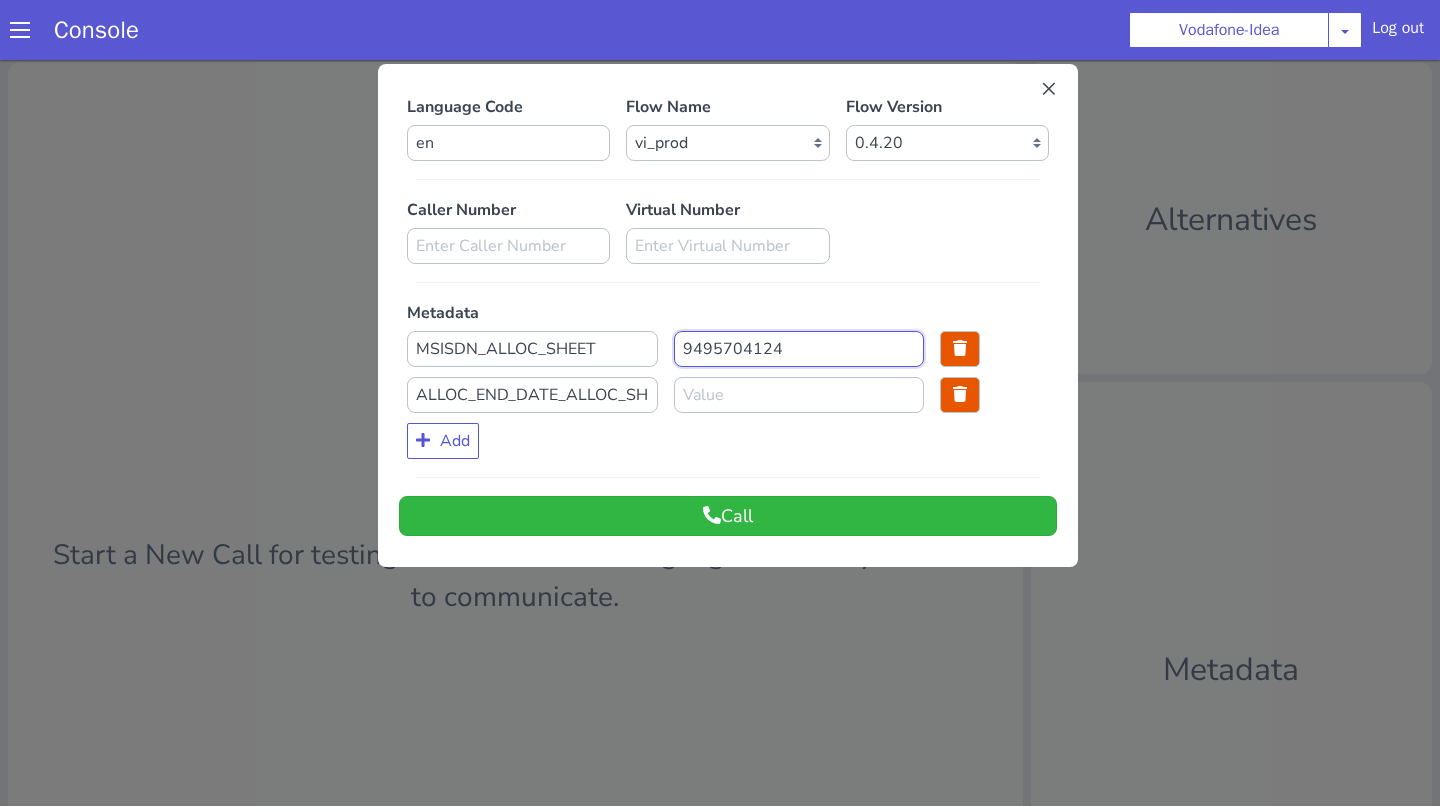 type on "9495704124" 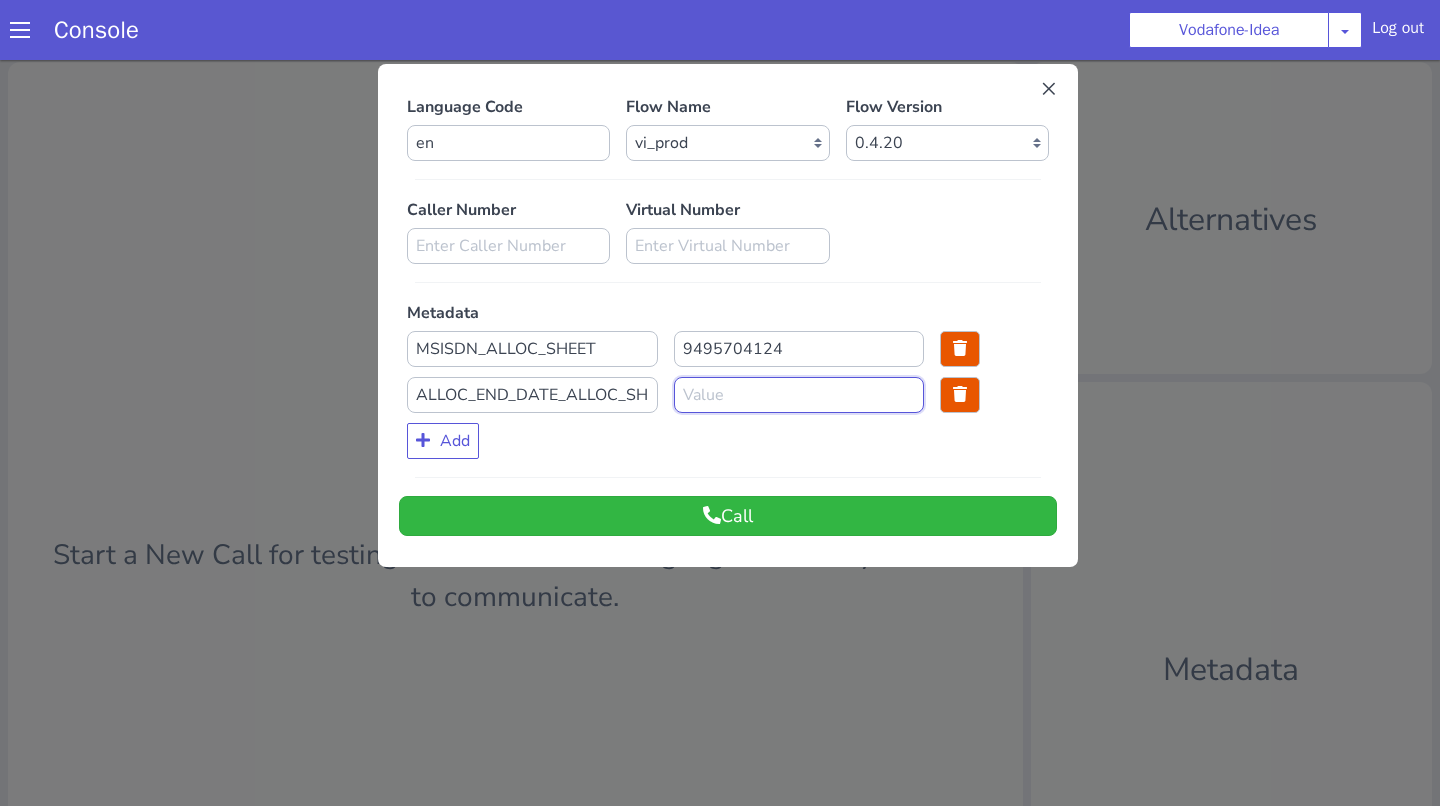 click at bounding box center (1727, -30) 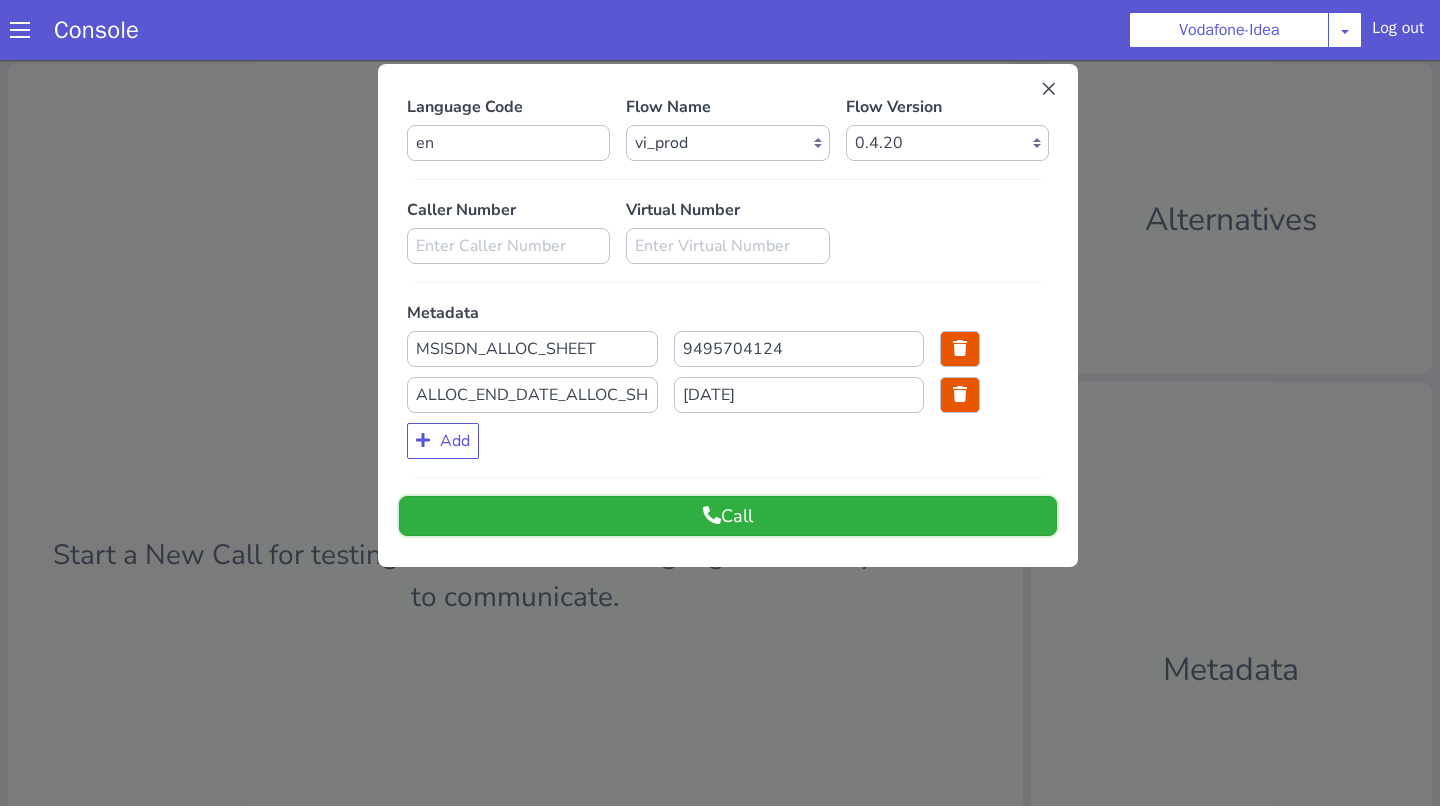 click on "Call" at bounding box center [1758, 126] 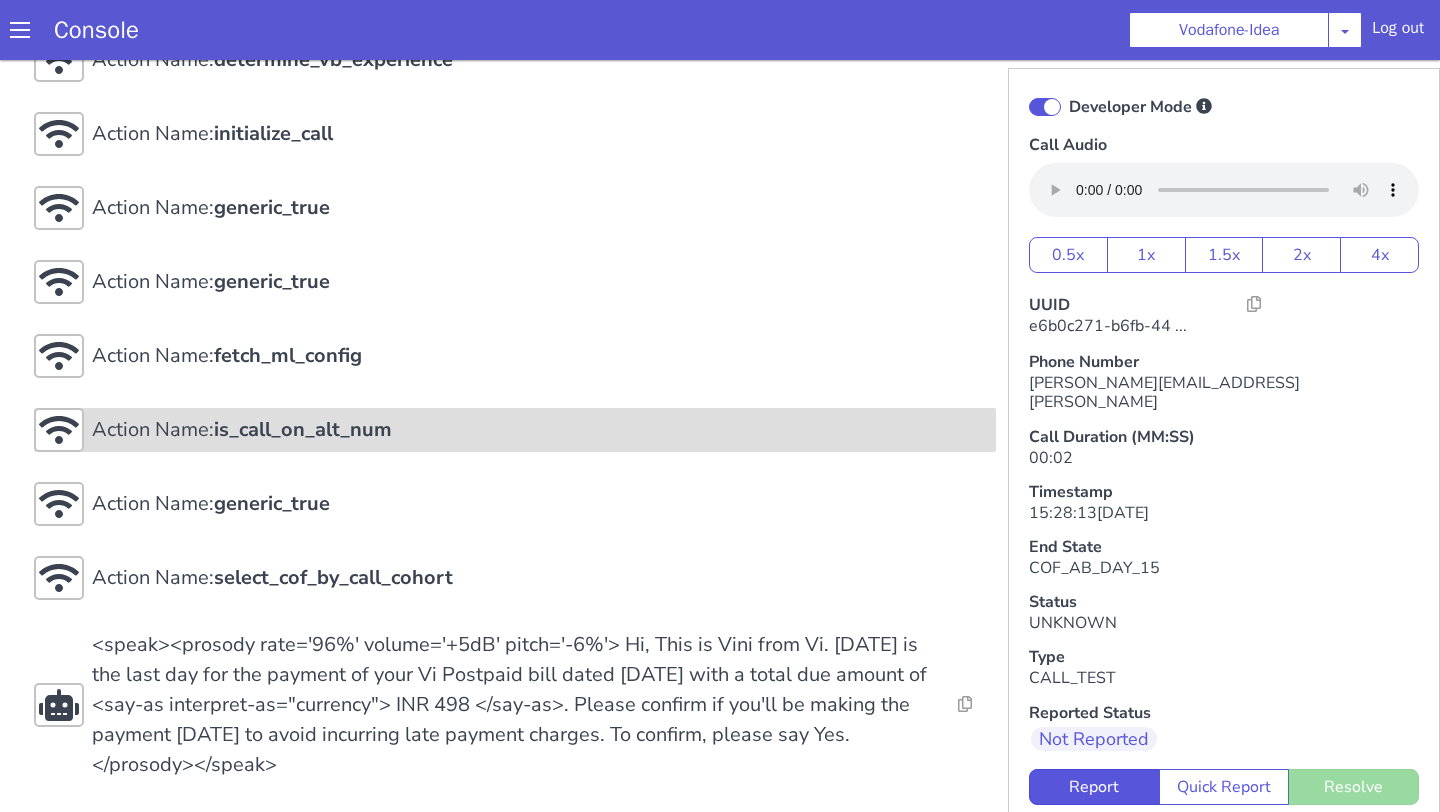 scroll, scrollTop: 82, scrollLeft: 0, axis: vertical 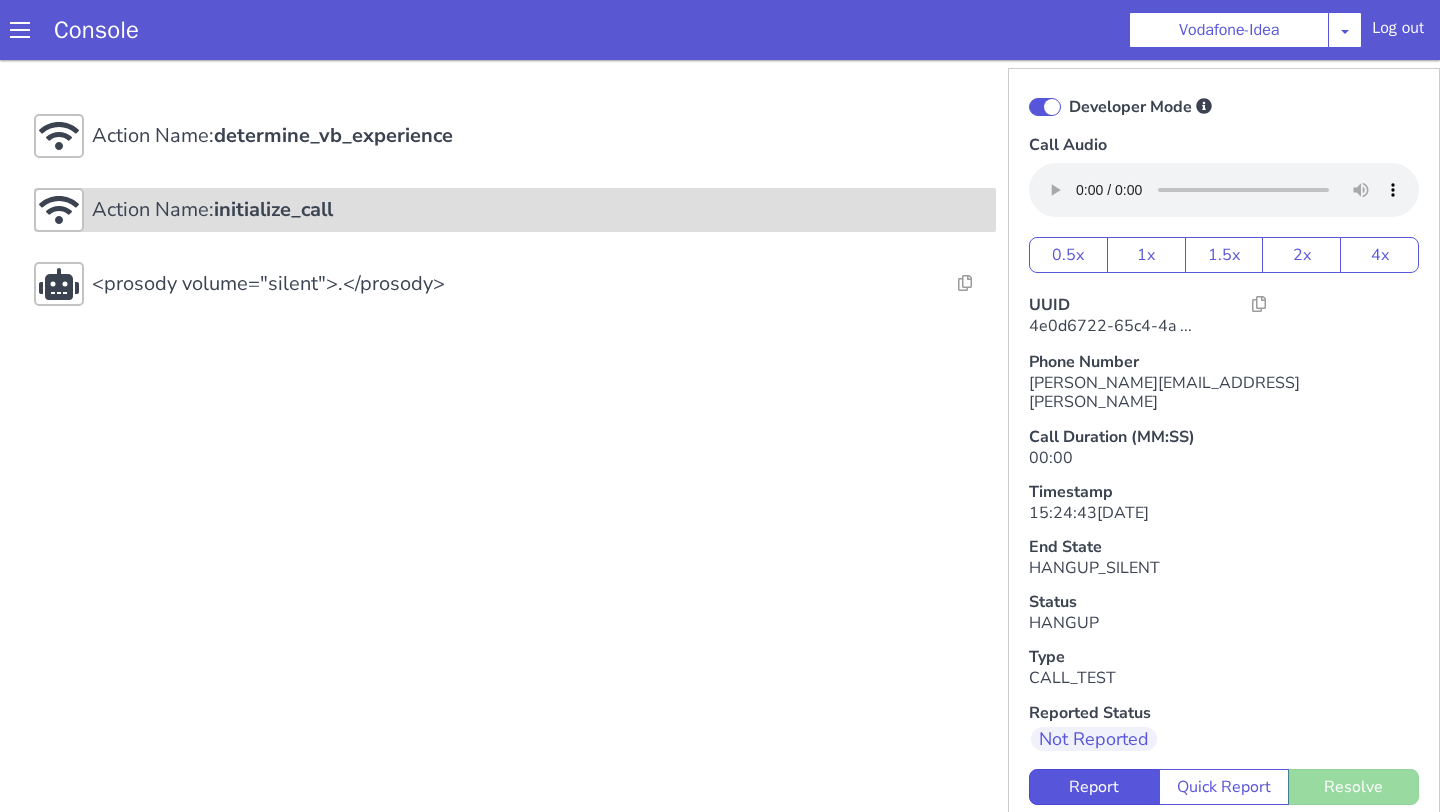 click on "Action Name:  initialize_call" at bounding box center [515, 136] 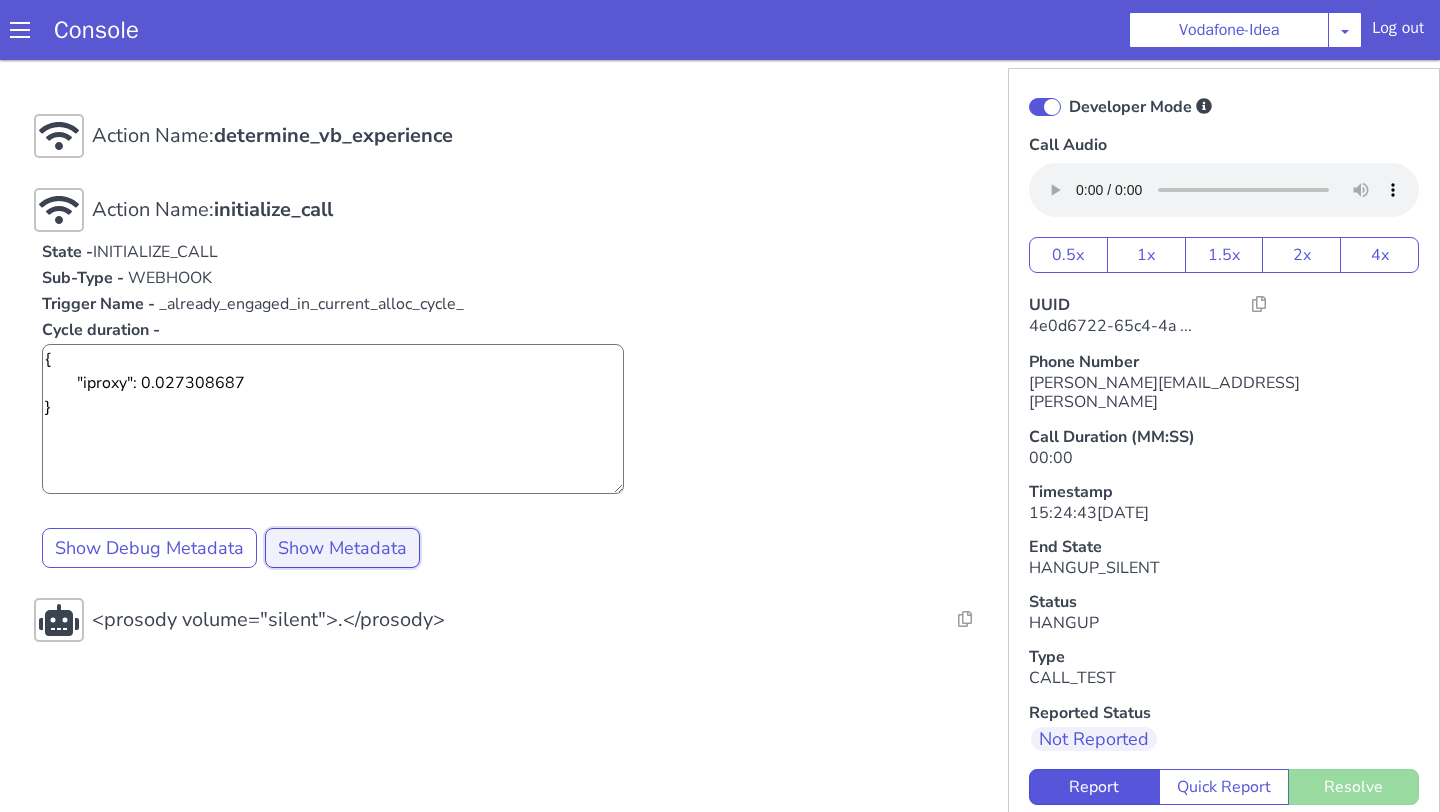 click on "Show Metadata" at bounding box center (342, 548) 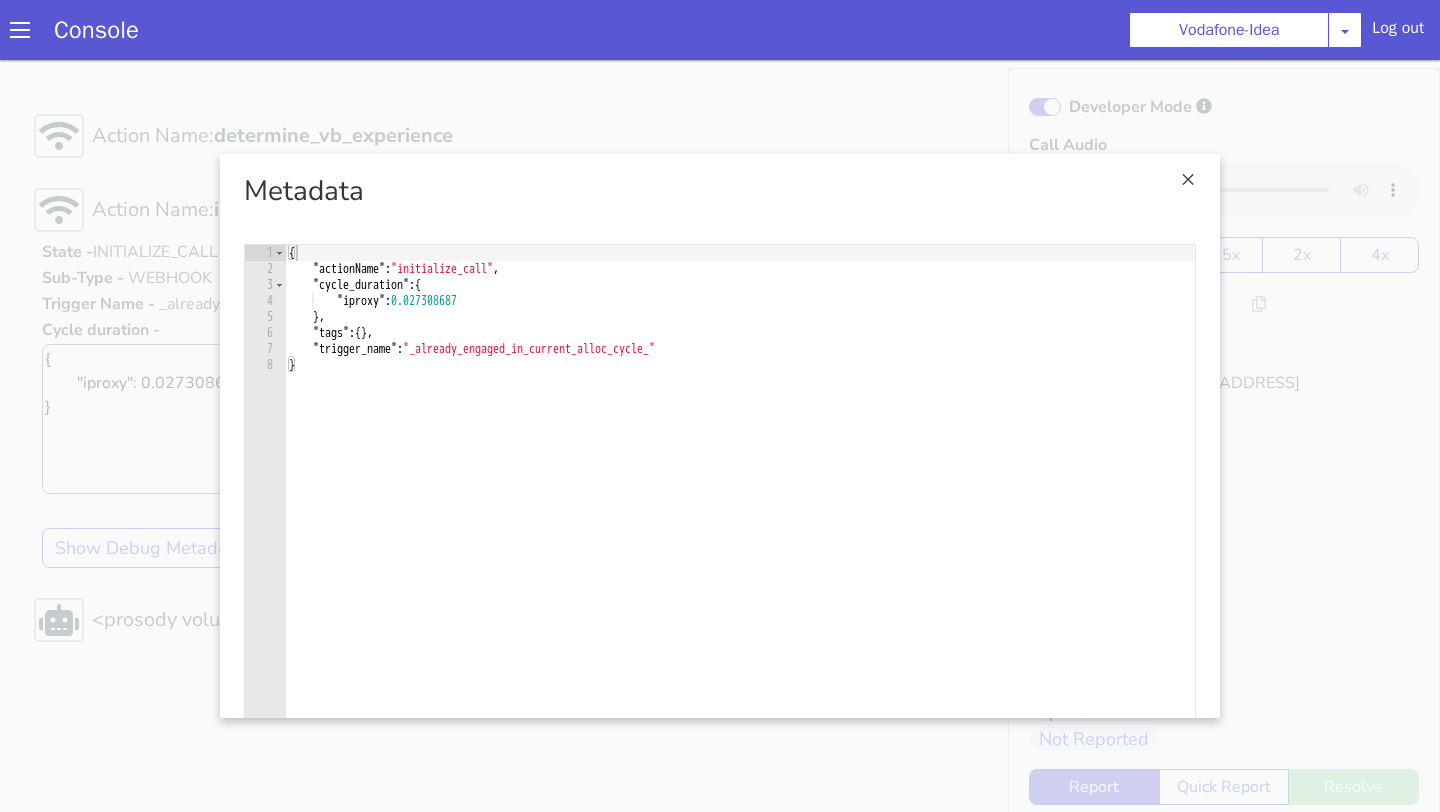 click at bounding box center (720, 436) 